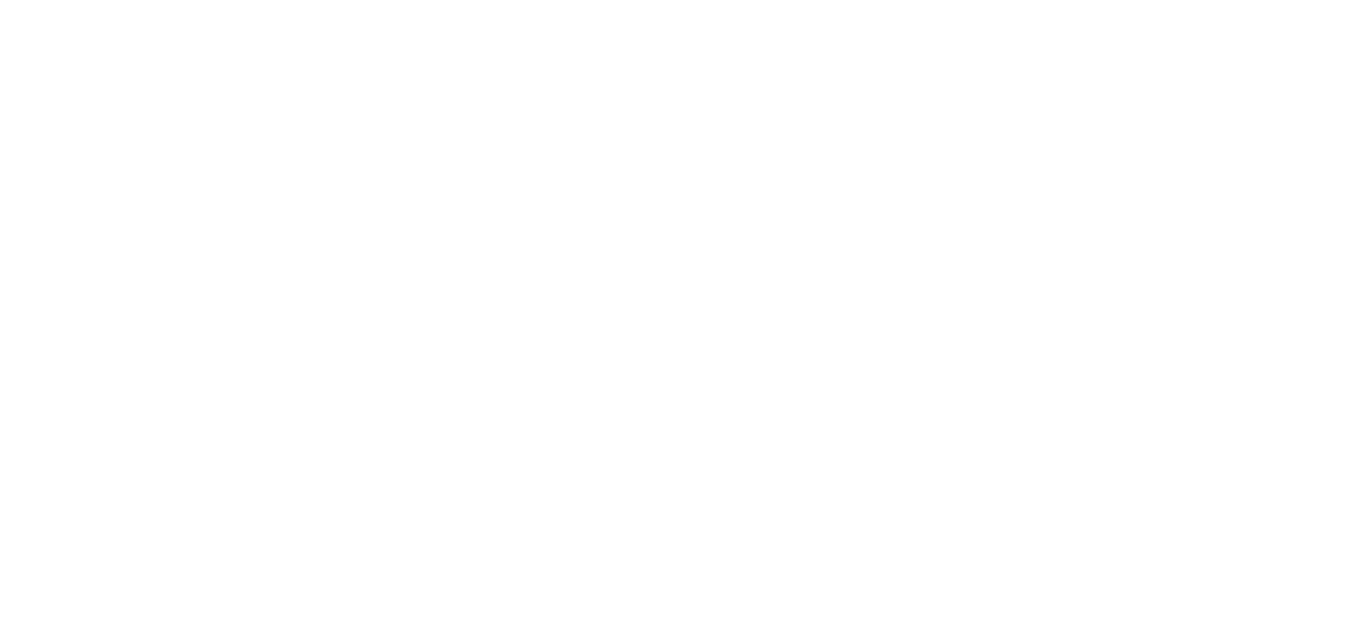 click on "Loading × Sorry to interrupt CSS Error Refresh" at bounding box center (679, 0) 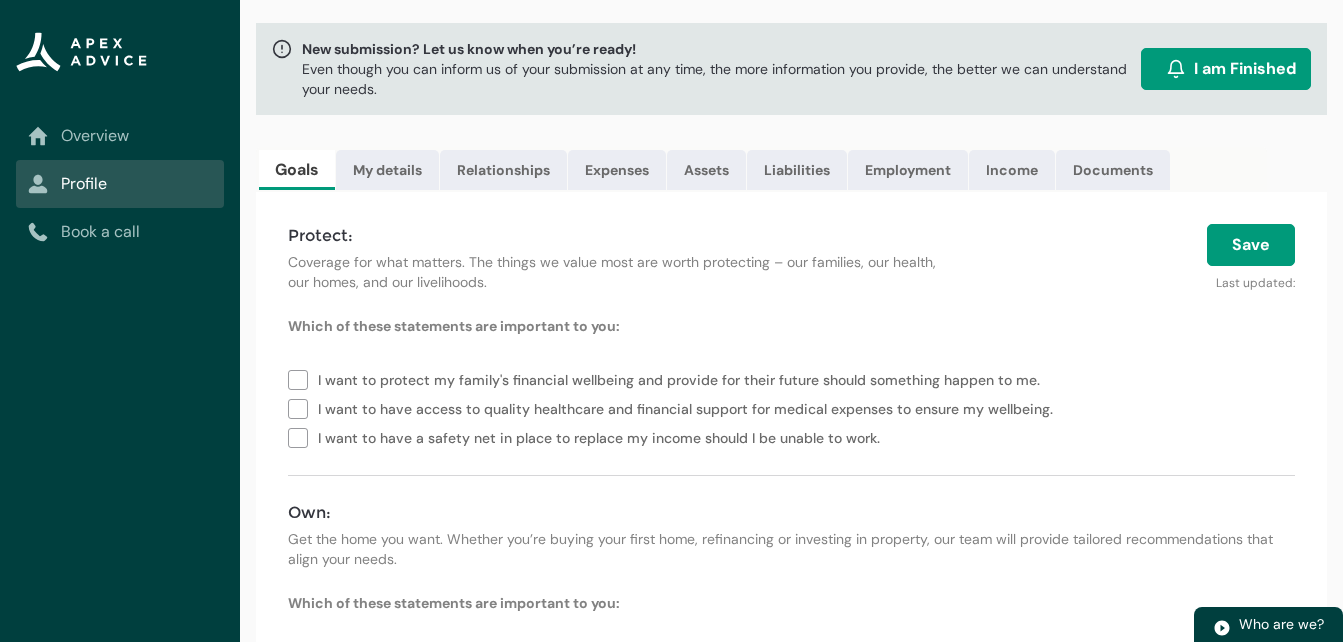 scroll, scrollTop: 120, scrollLeft: 0, axis: vertical 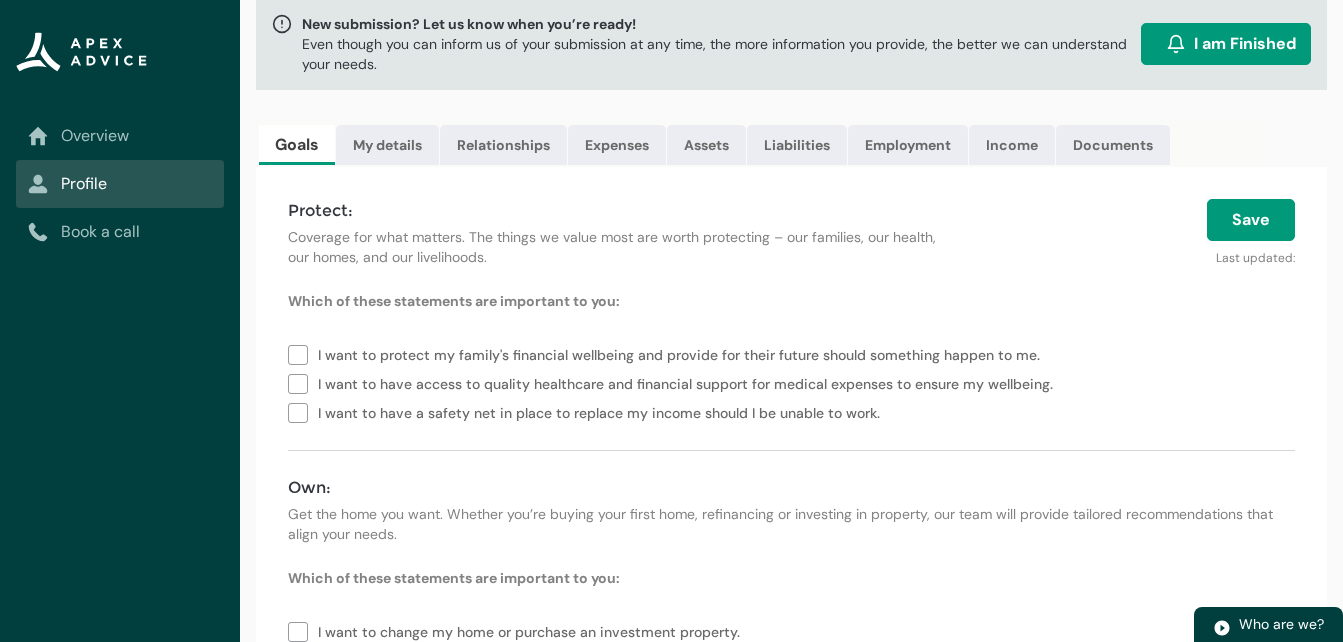 click on "I want to have a safety net in place to replace my income should I be unable to work." at bounding box center [588, 411] 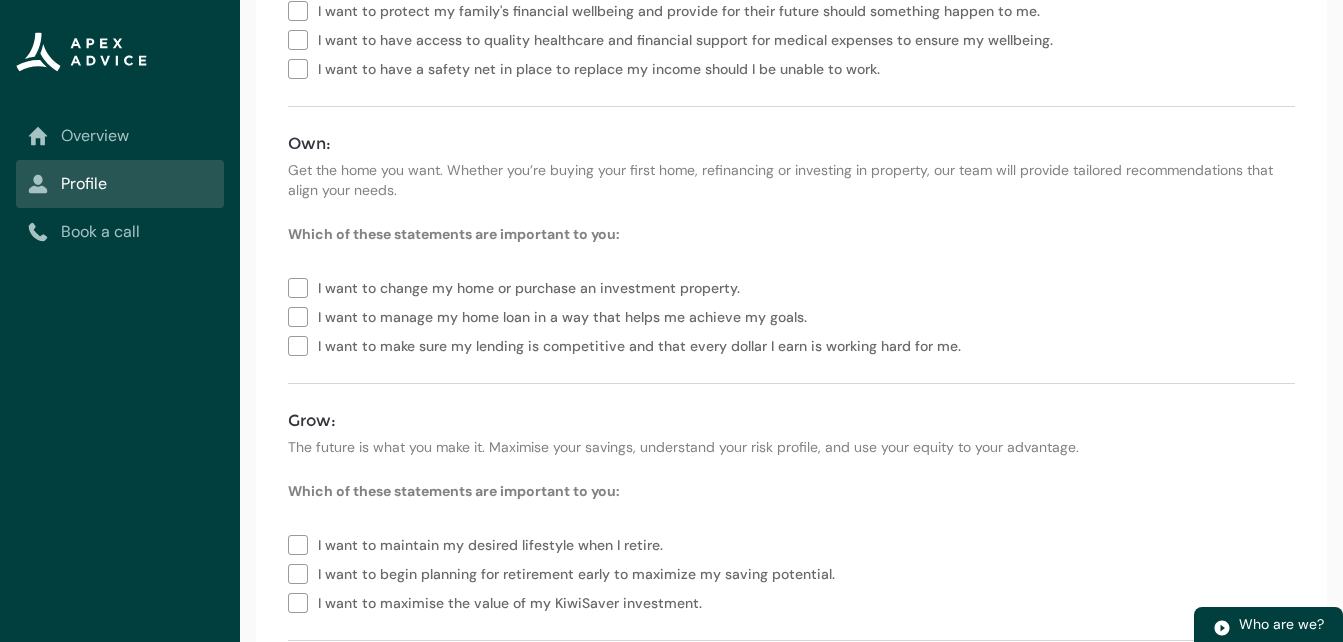 scroll, scrollTop: 480, scrollLeft: 0, axis: vertical 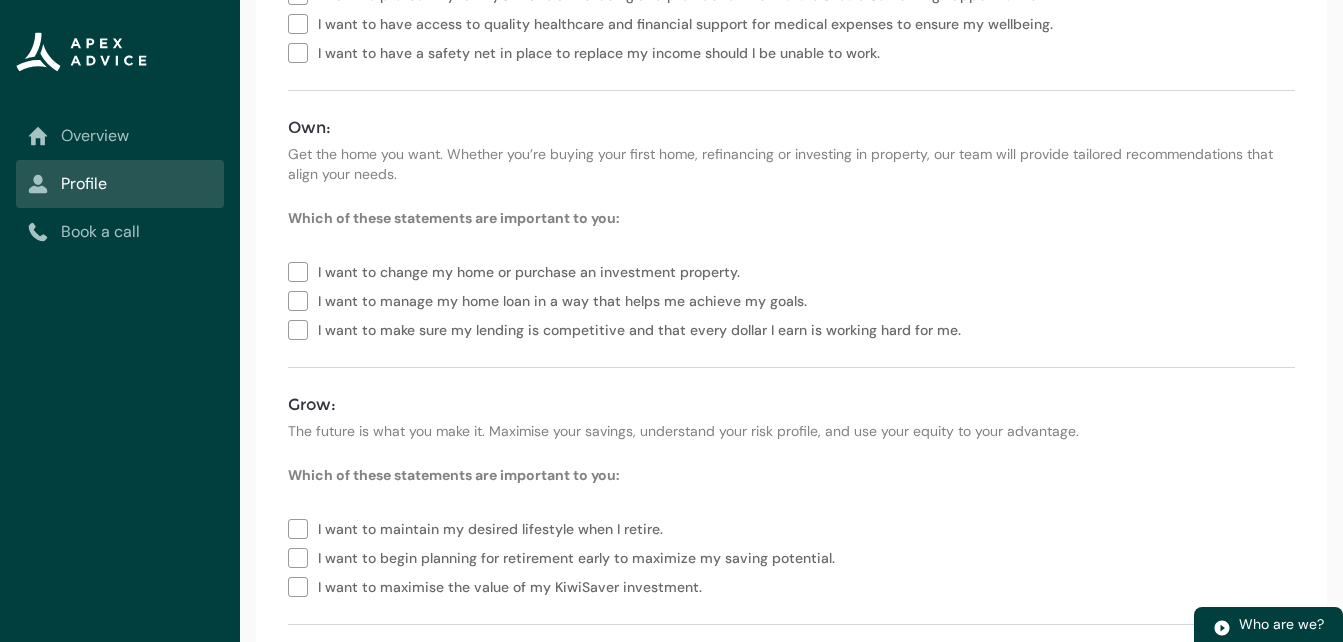 click on "I want to make sure my lending is competitive and that every dollar I earn is working hard for me." at bounding box center [628, 328] 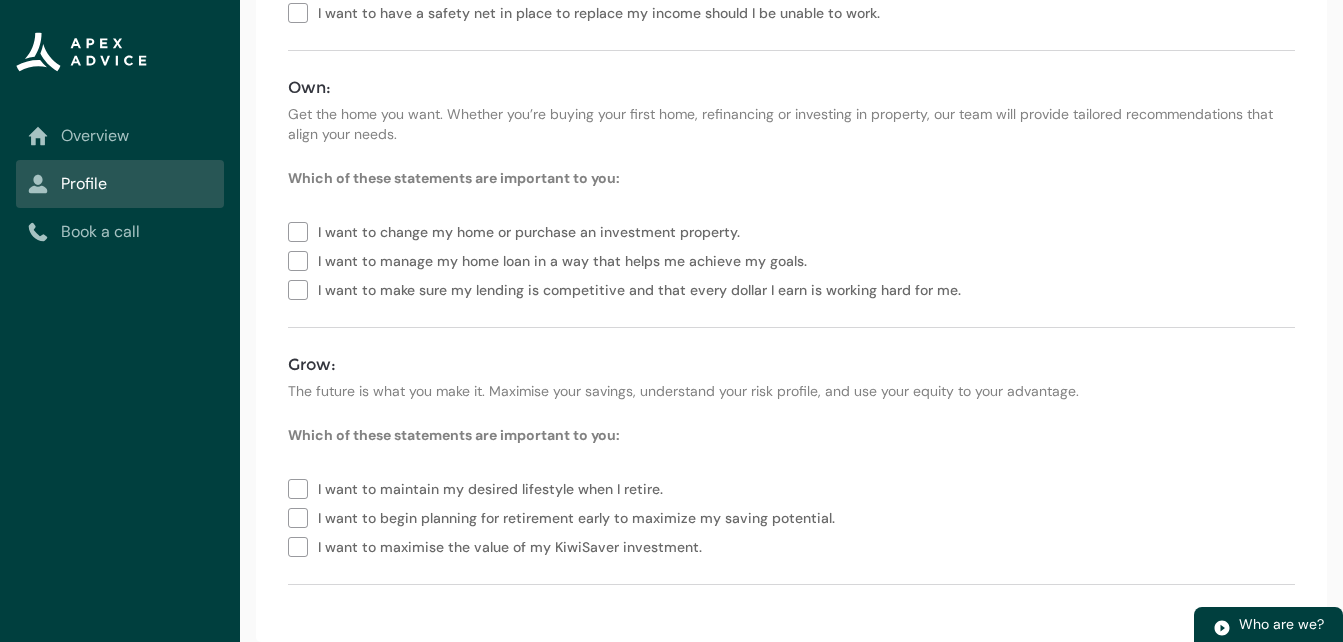 click on "I want to begin planning for retirement early to maximize my saving potential." at bounding box center (565, 516) 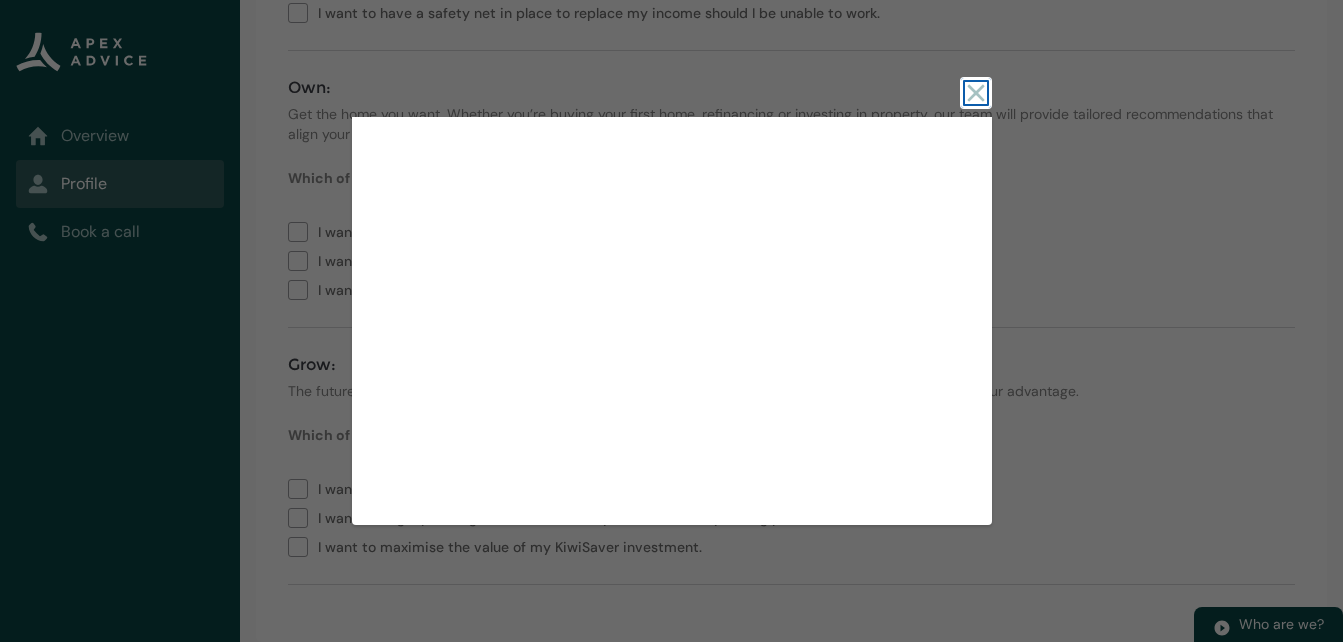 click 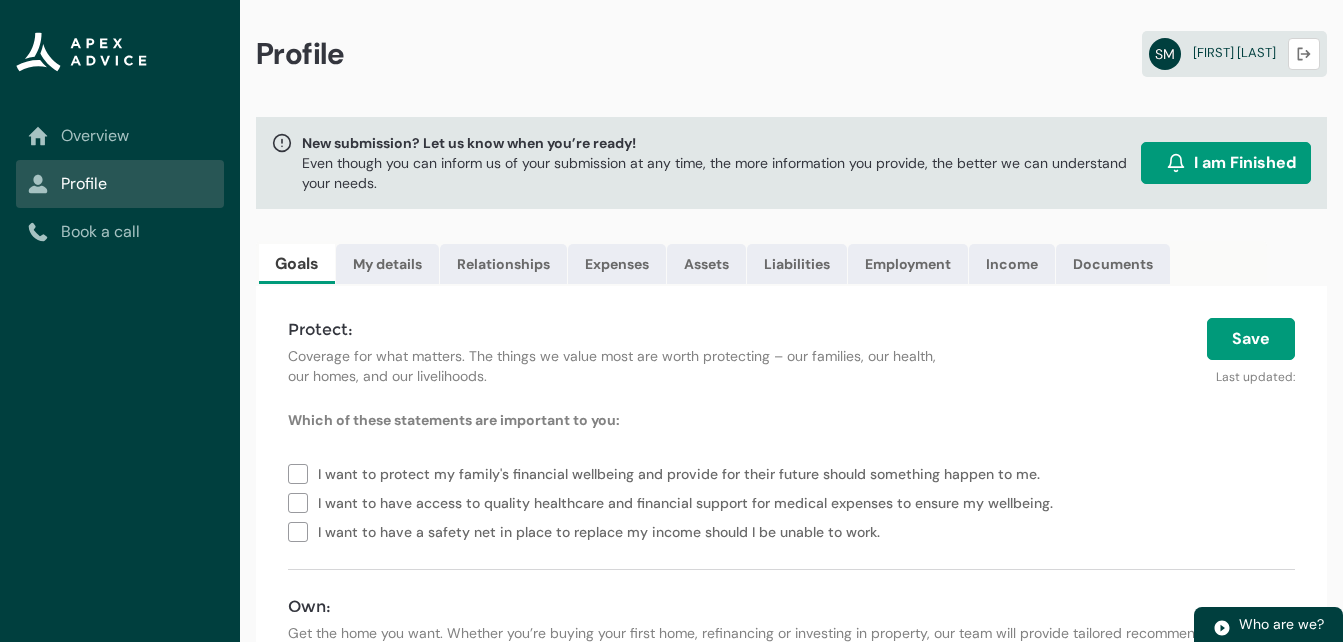 scroll, scrollTop: 0, scrollLeft: 0, axis: both 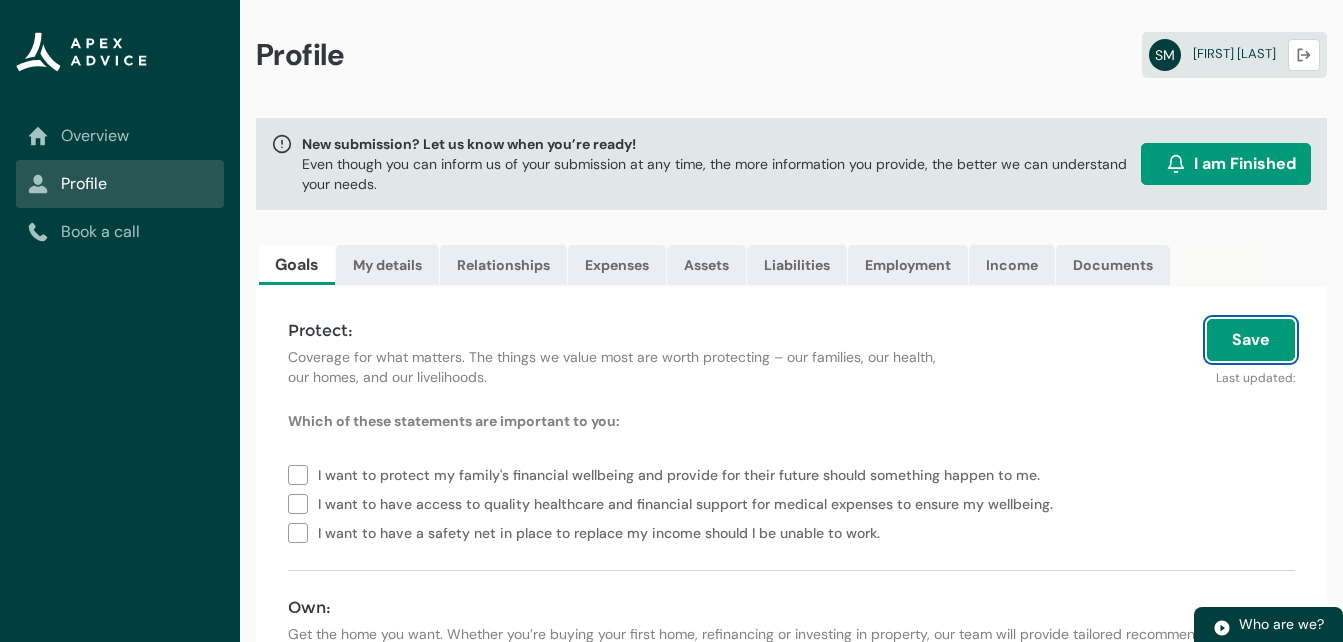 click on "Save" at bounding box center [1251, 340] 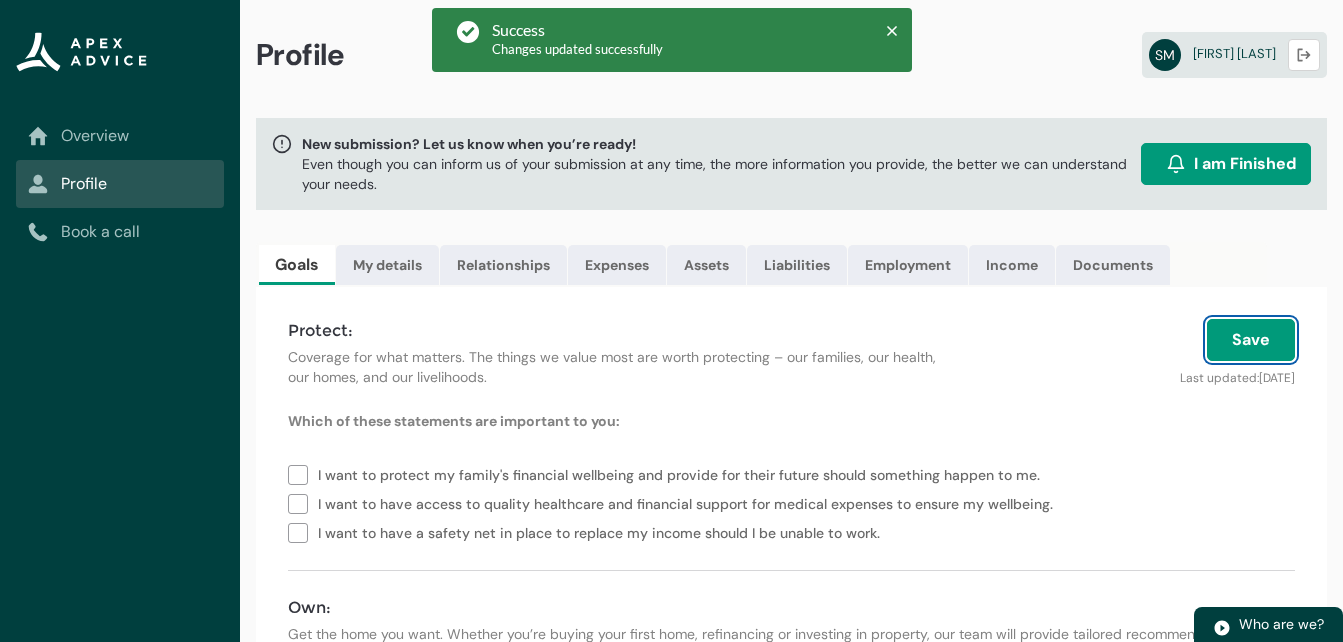 click on "Save" at bounding box center [1251, 340] 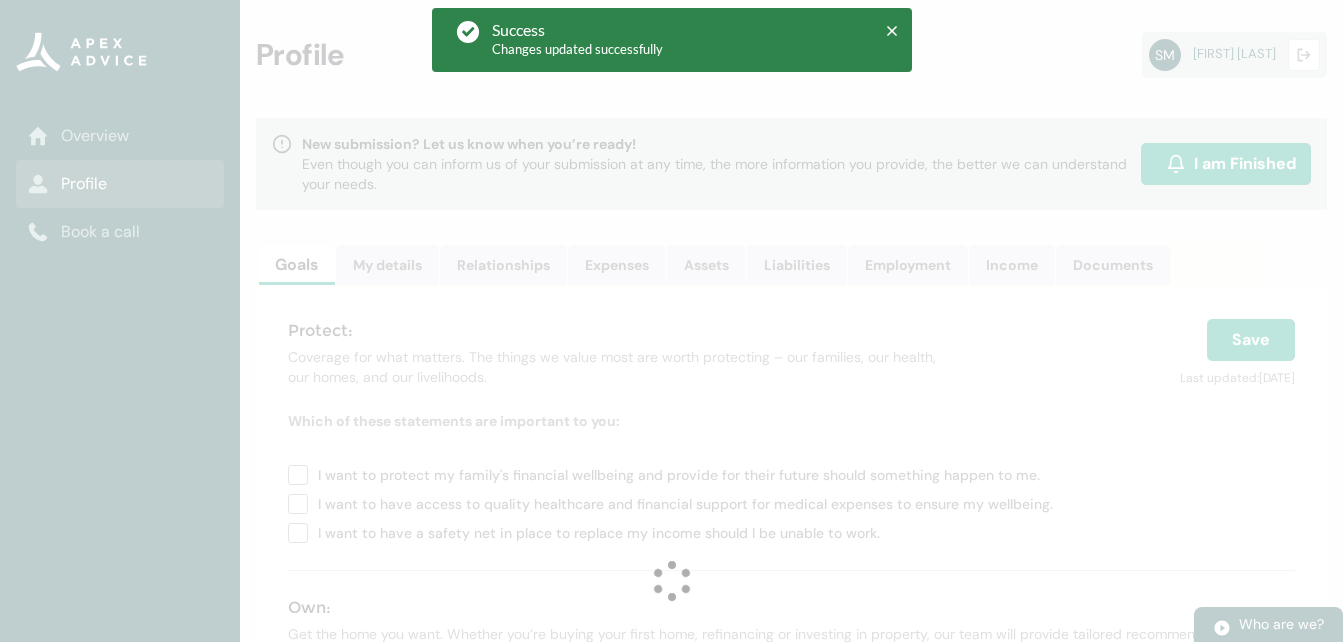 click on "Loading" at bounding box center [671, 581] 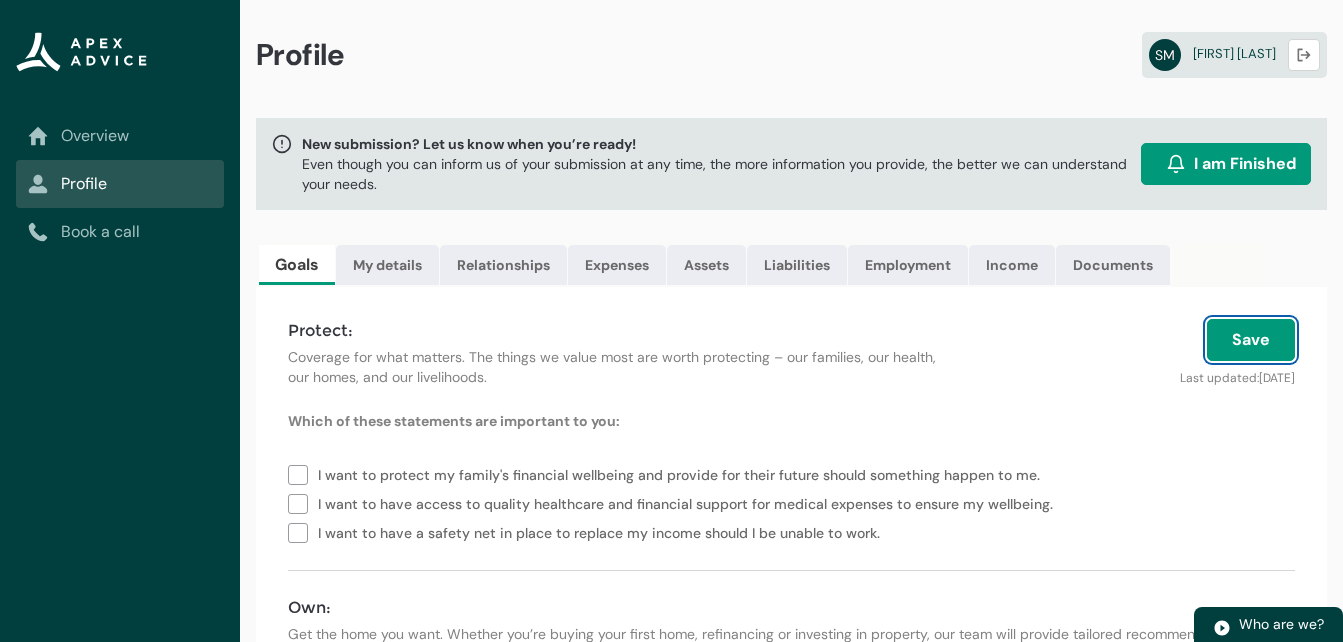 click on "Save" at bounding box center (1251, 340) 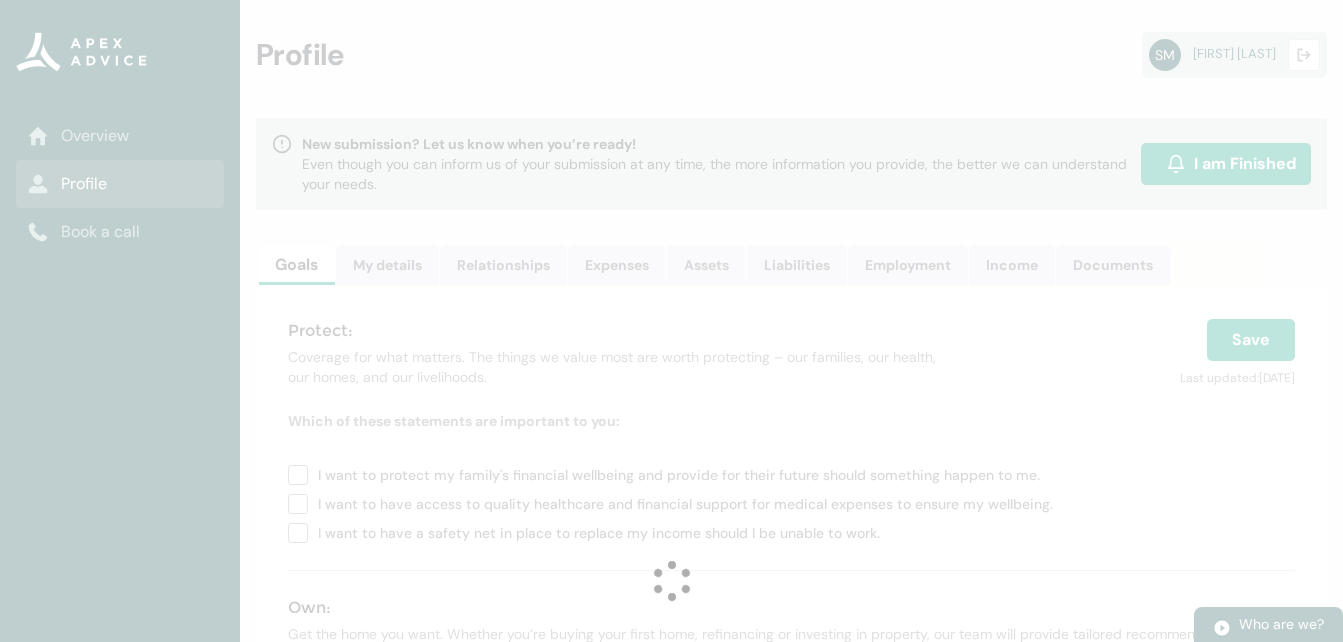 click on "Loading" at bounding box center [671, 581] 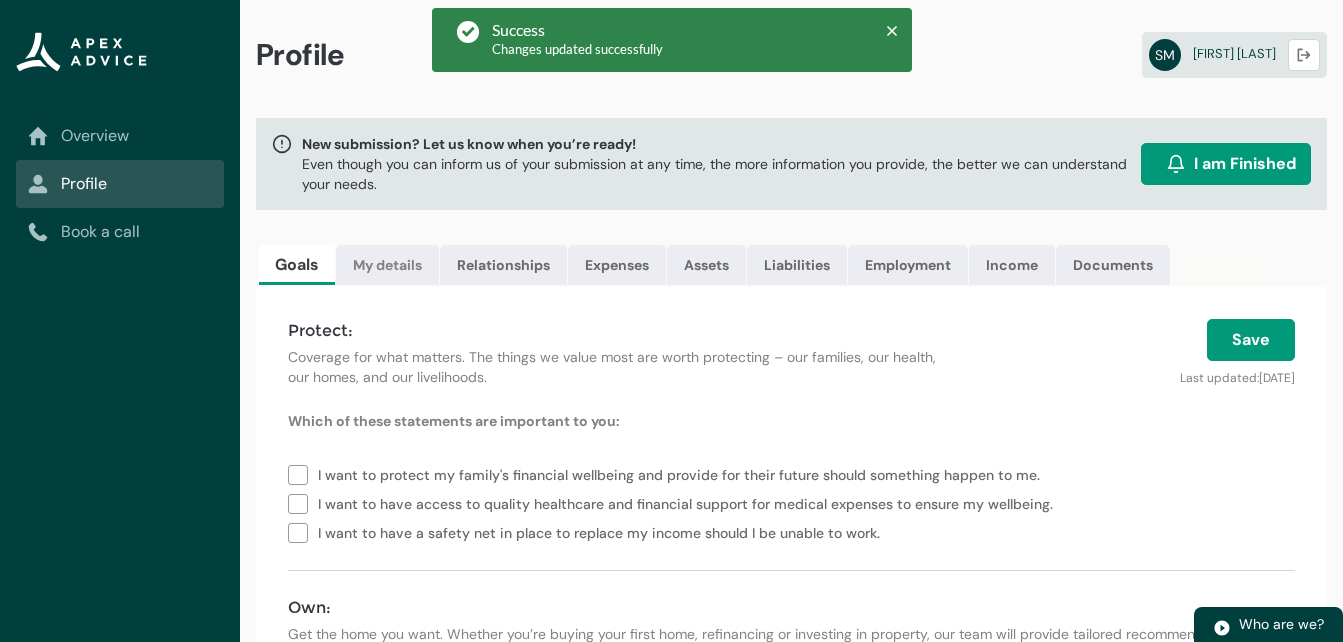 click on "My details" at bounding box center (387, 265) 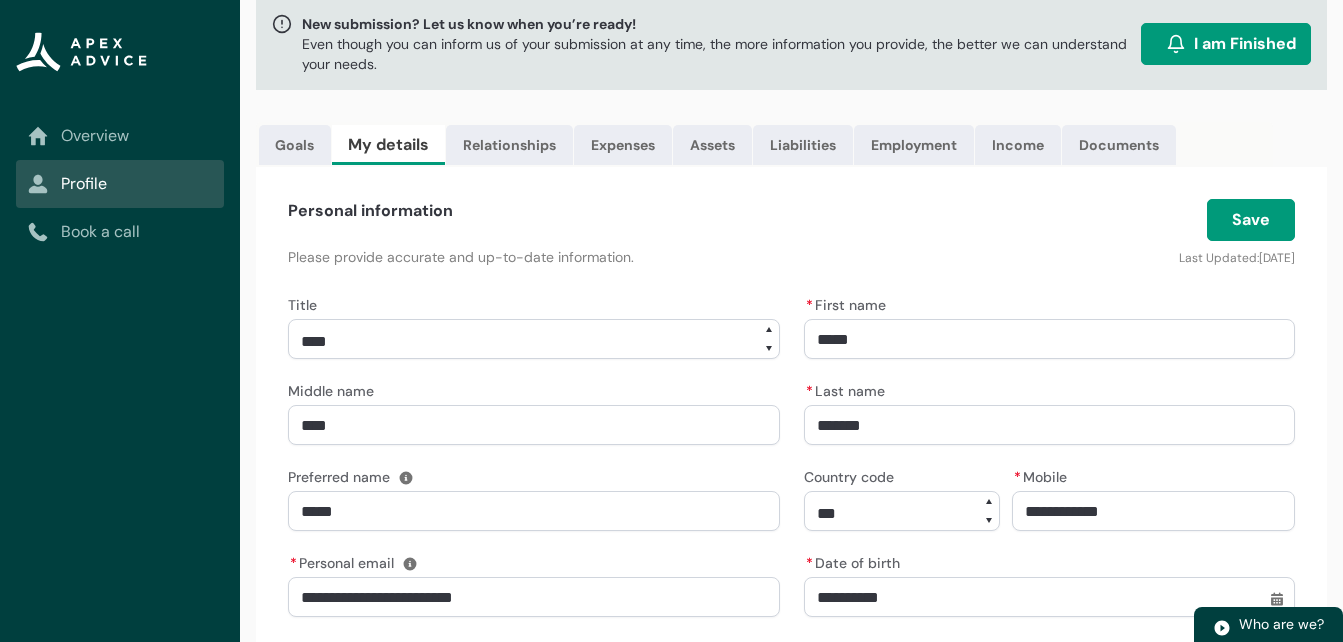 scroll, scrollTop: 80, scrollLeft: 0, axis: vertical 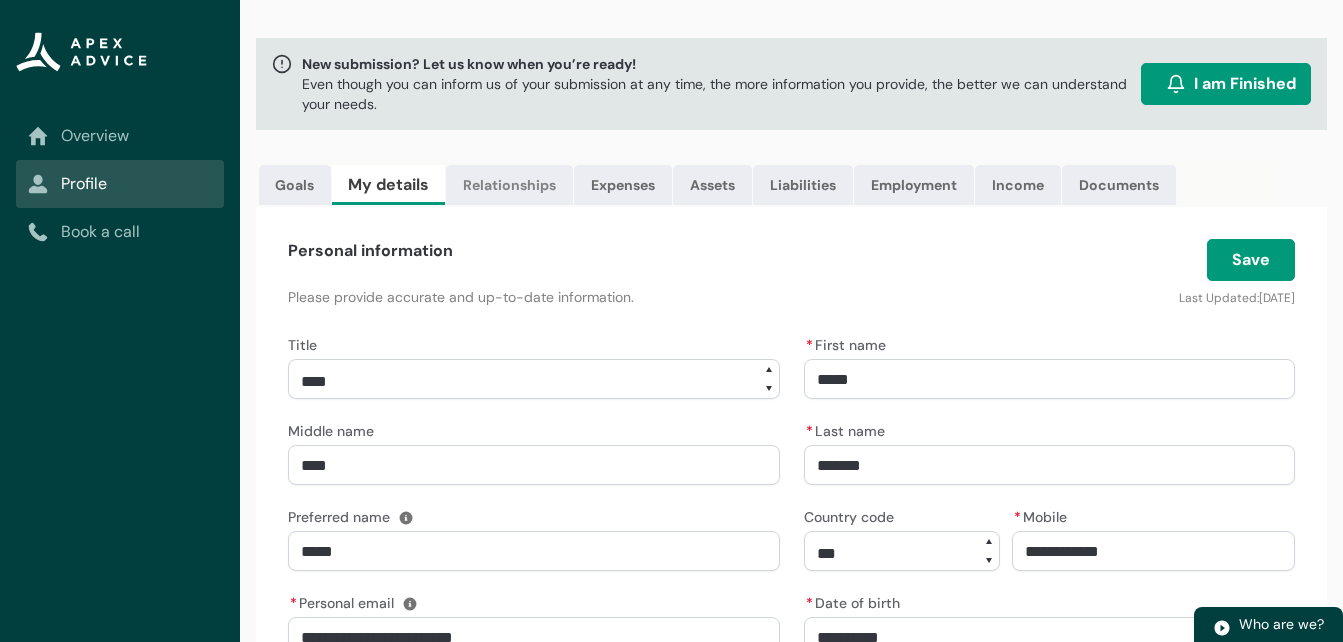 click on "Relationships" at bounding box center [509, 185] 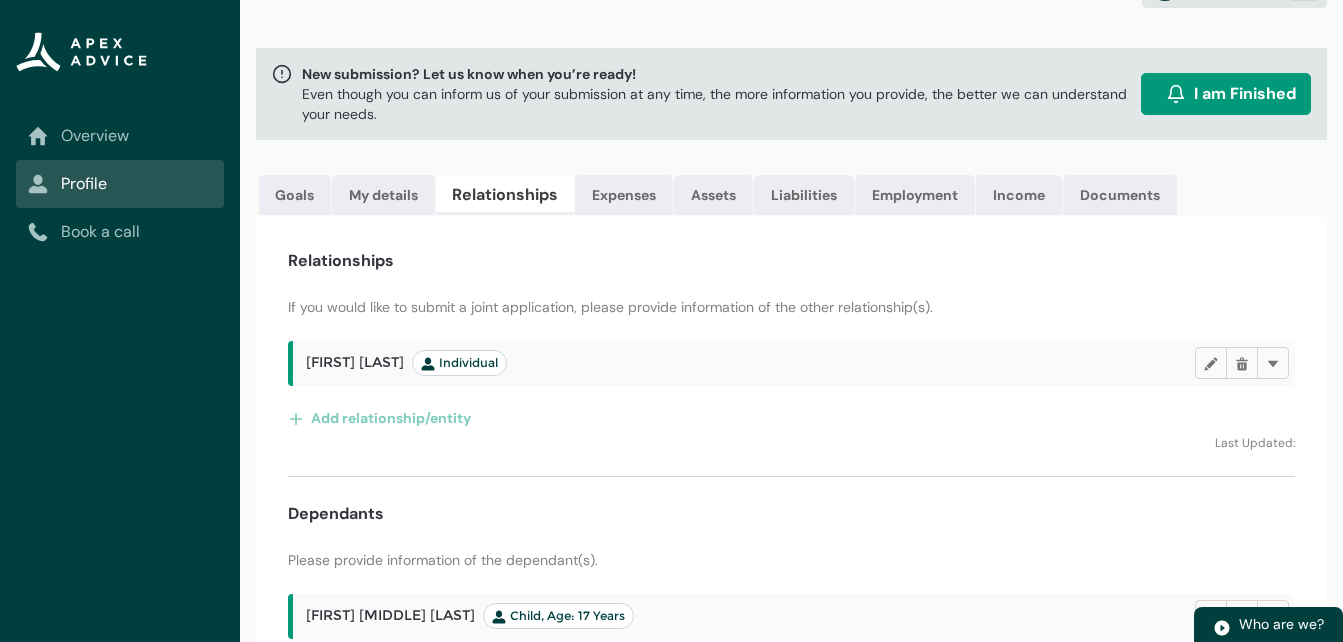 scroll, scrollTop: 0, scrollLeft: 0, axis: both 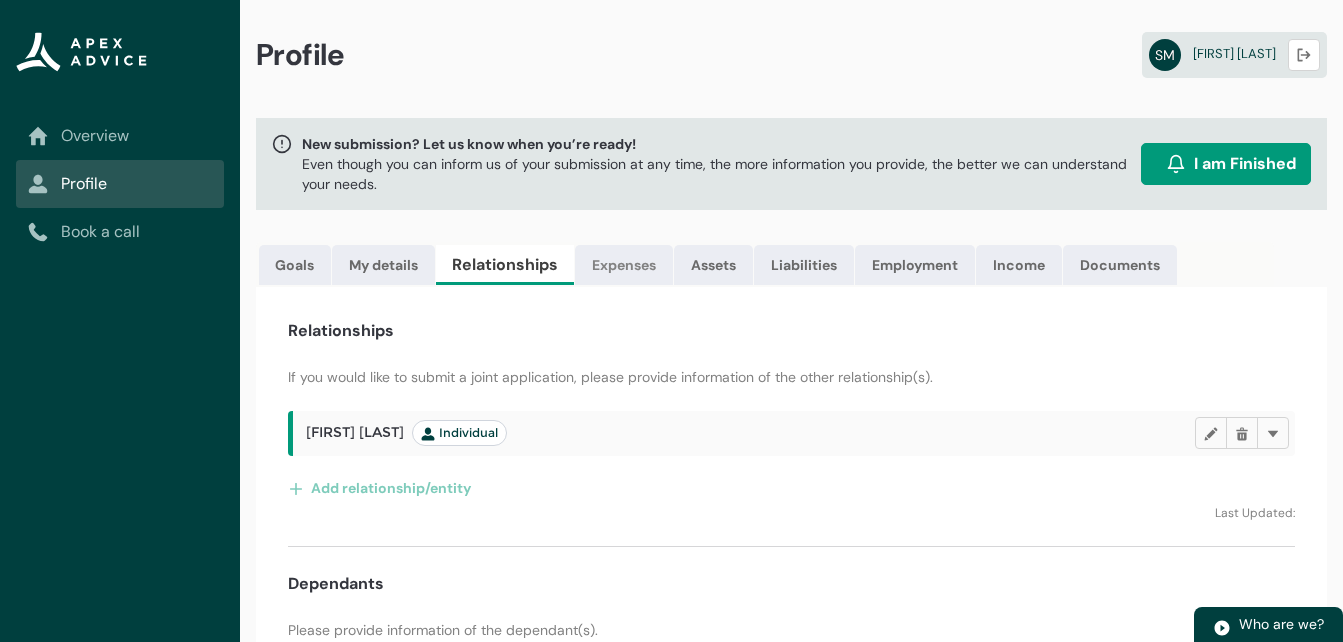 click on "Expenses" at bounding box center (624, 265) 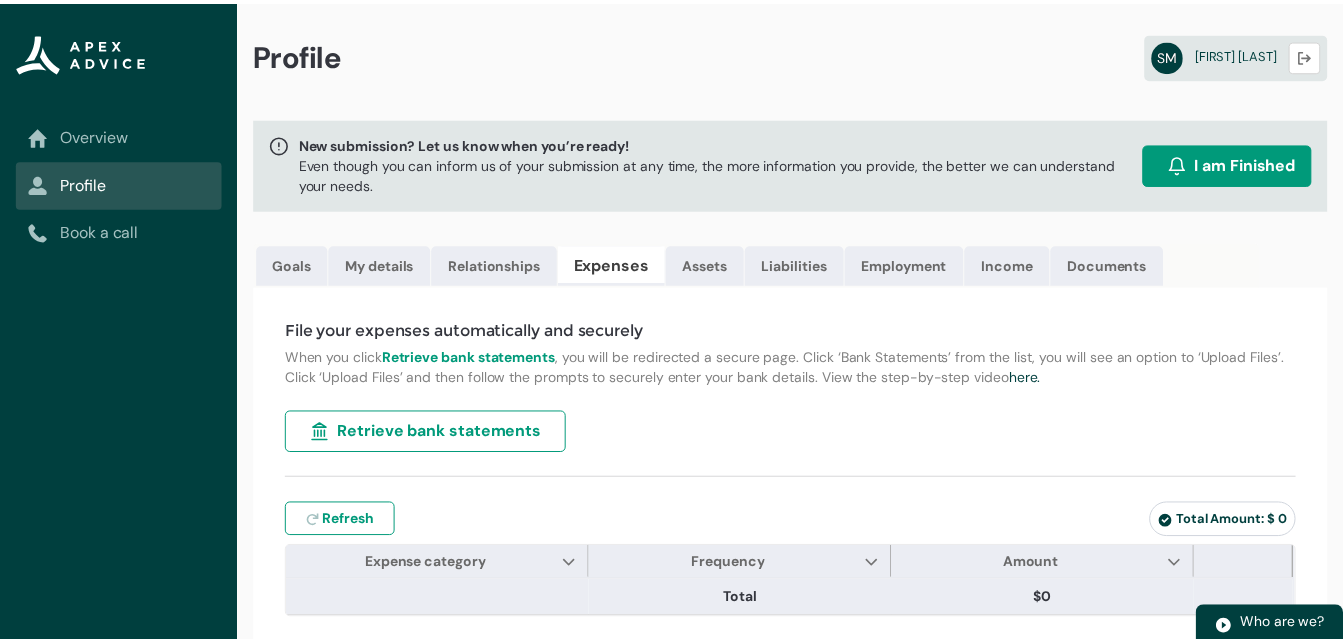 type on "***" 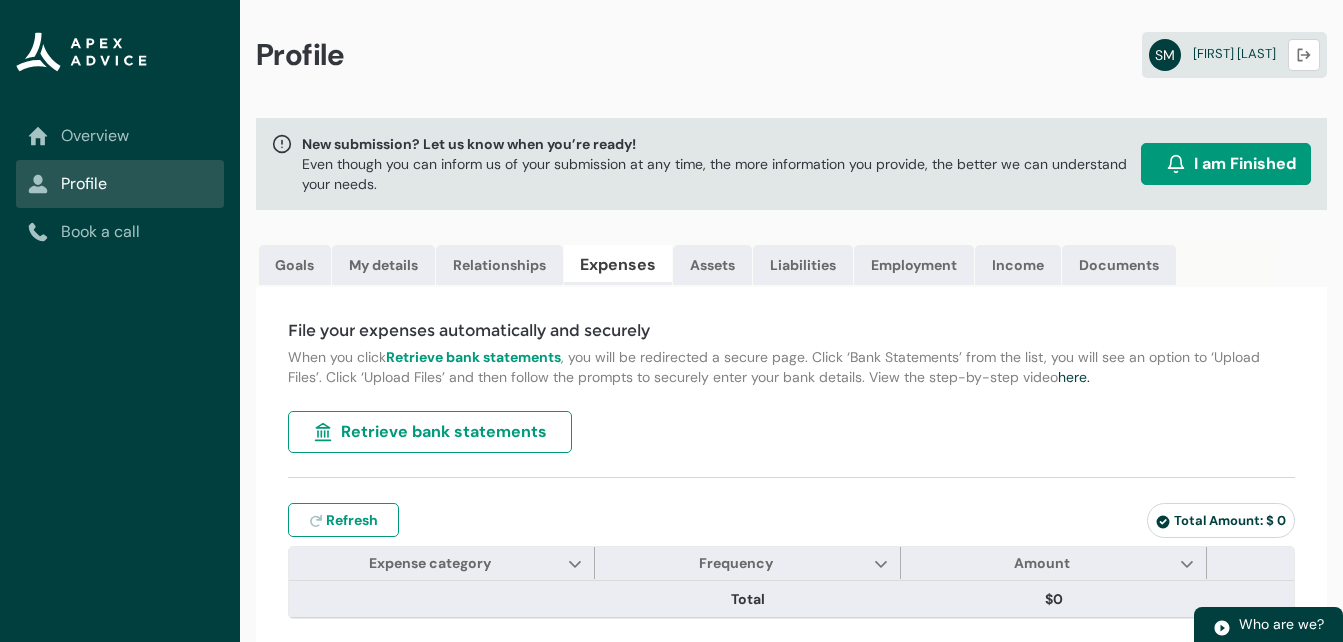 type on "***" 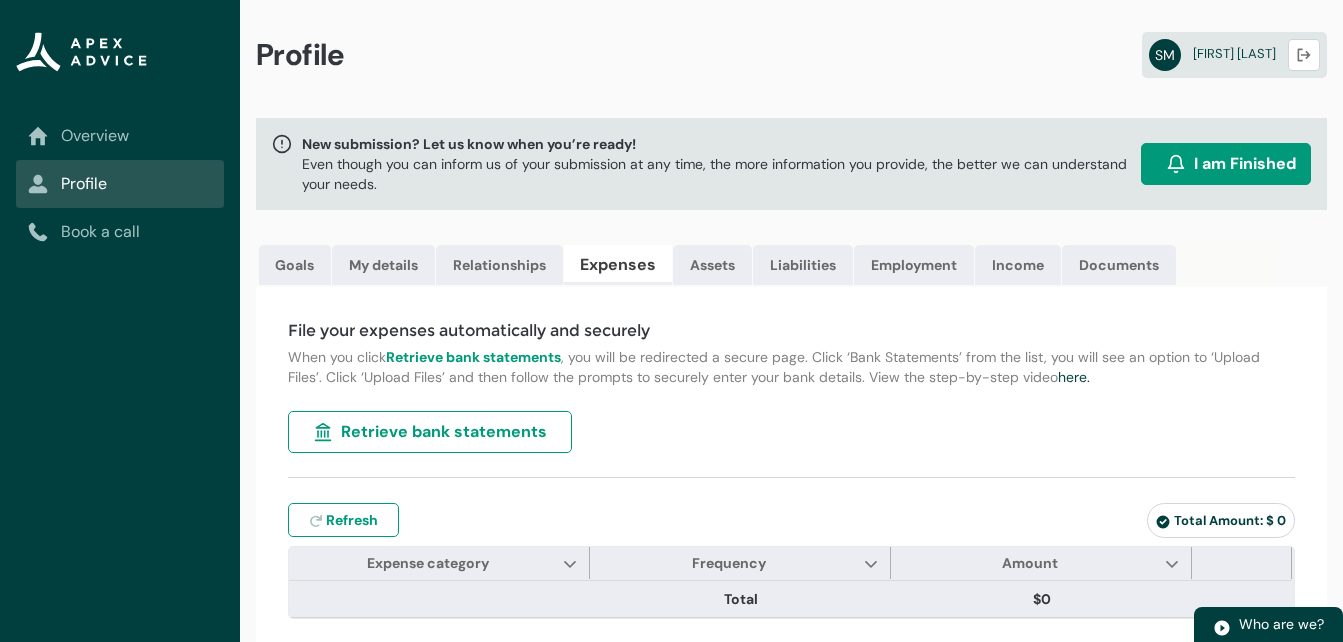 scroll, scrollTop: 9, scrollLeft: 0, axis: vertical 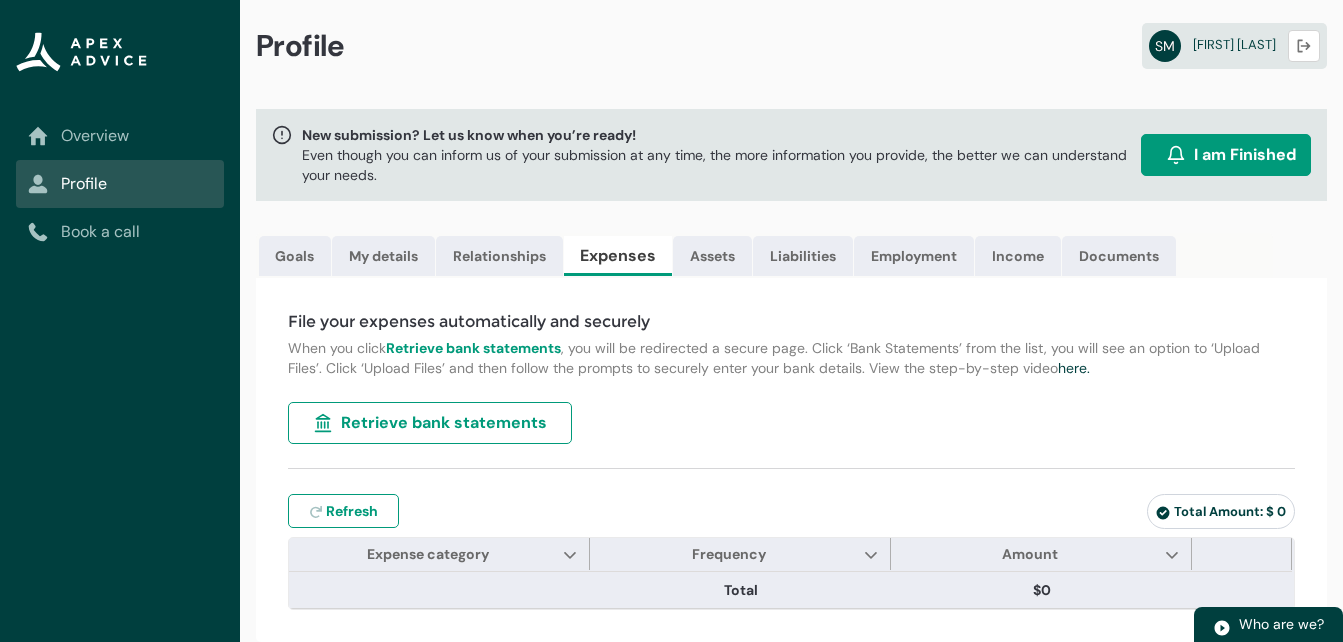 click on "Overview Profile Book a call" at bounding box center [120, 321] 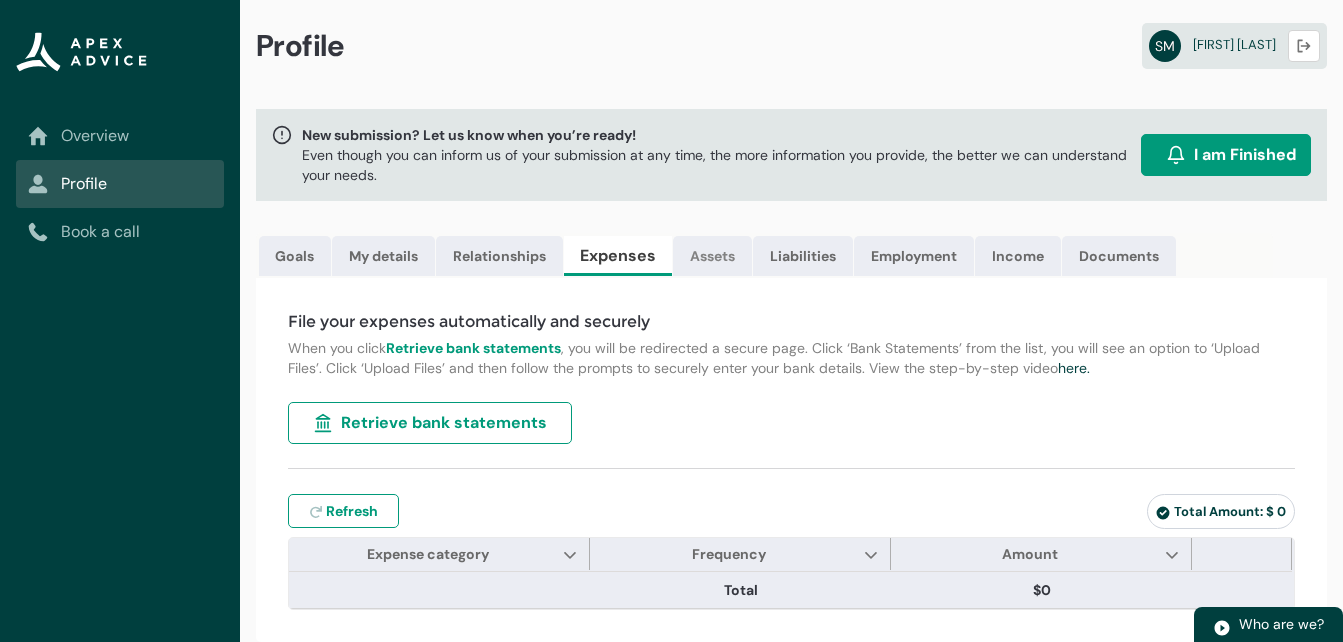 click on "Assets" at bounding box center (712, 256) 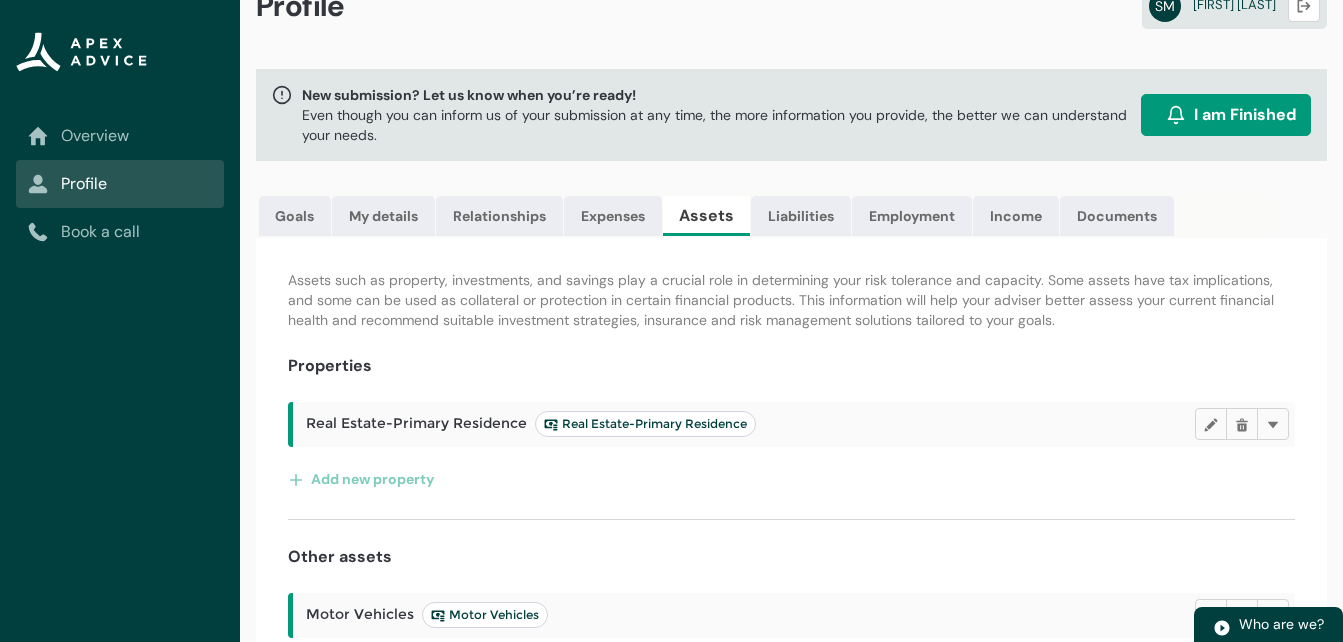 scroll, scrollTop: 177, scrollLeft: 0, axis: vertical 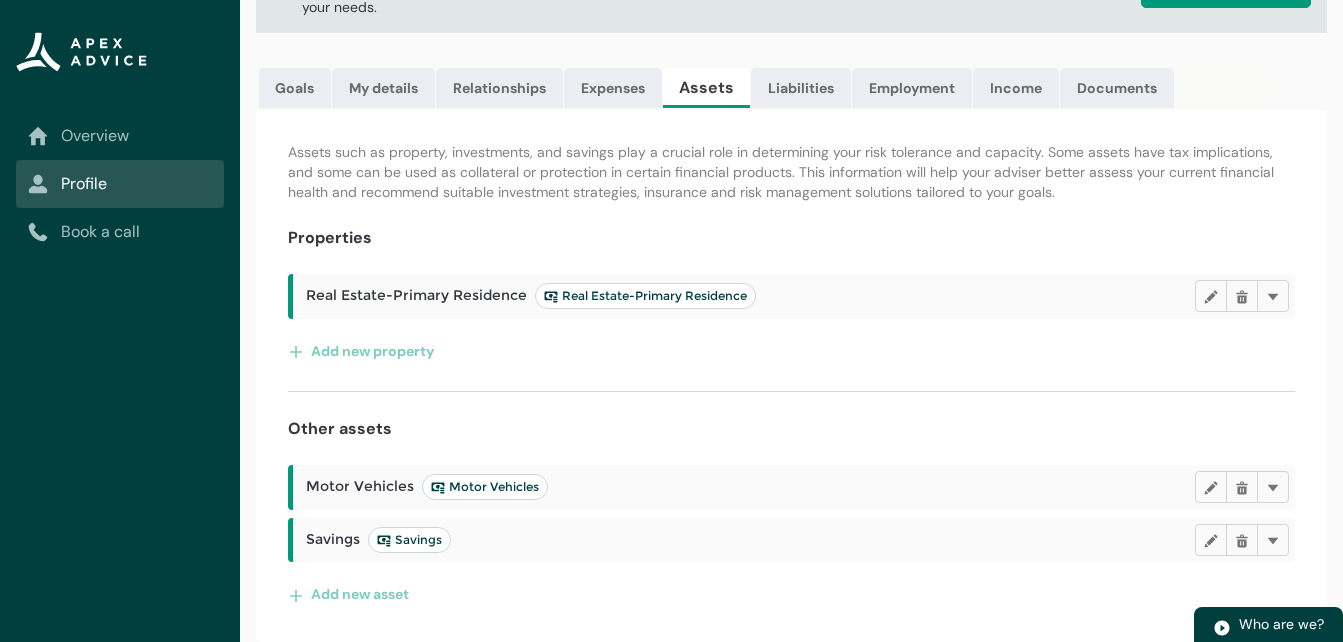 click on "Motor Vehicles" at bounding box center [485, 487] 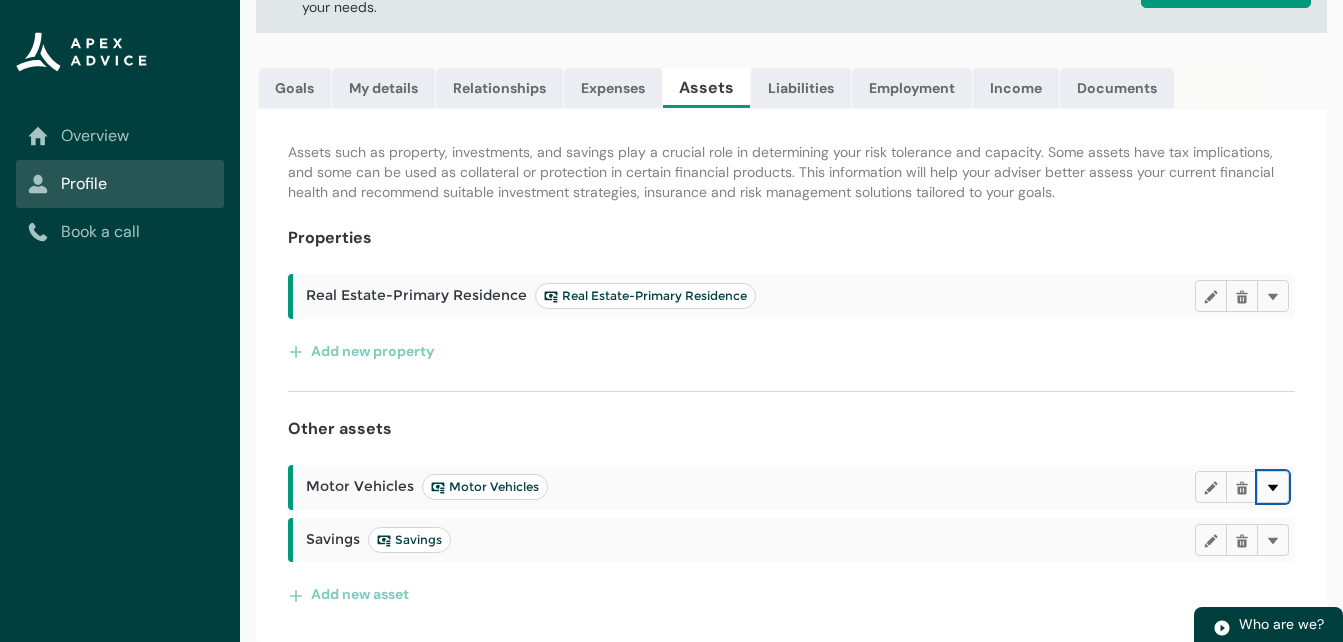 click at bounding box center [1273, 486] 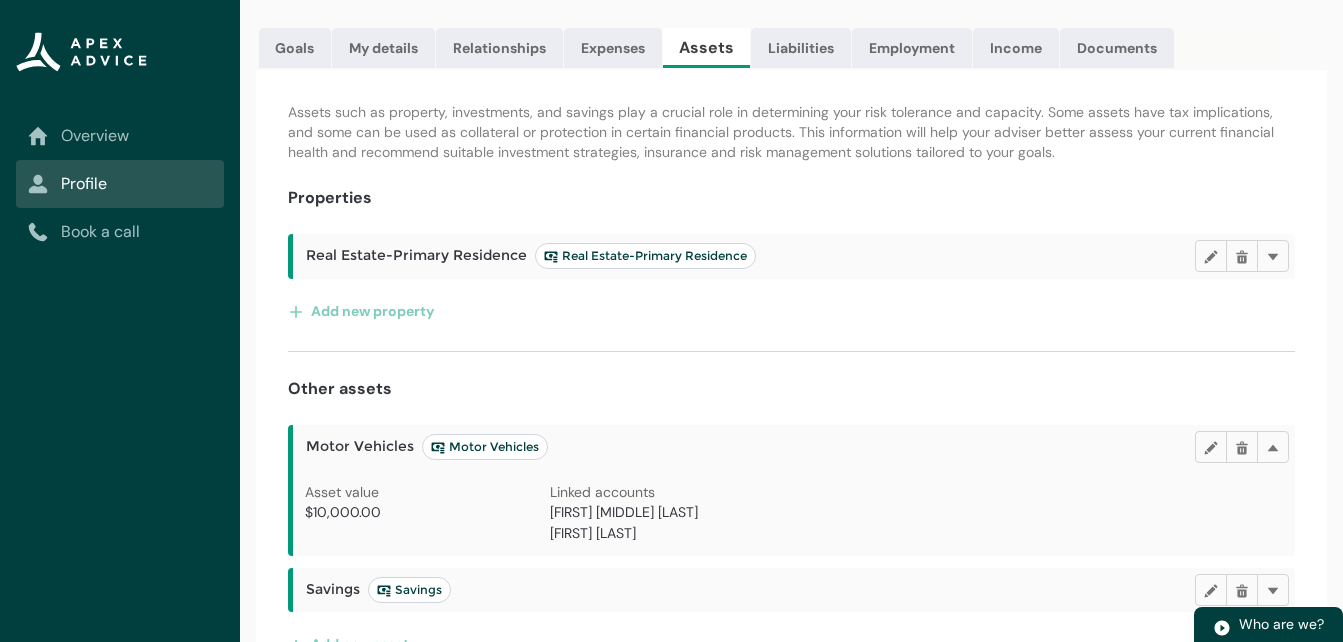 scroll, scrollTop: 267, scrollLeft: 0, axis: vertical 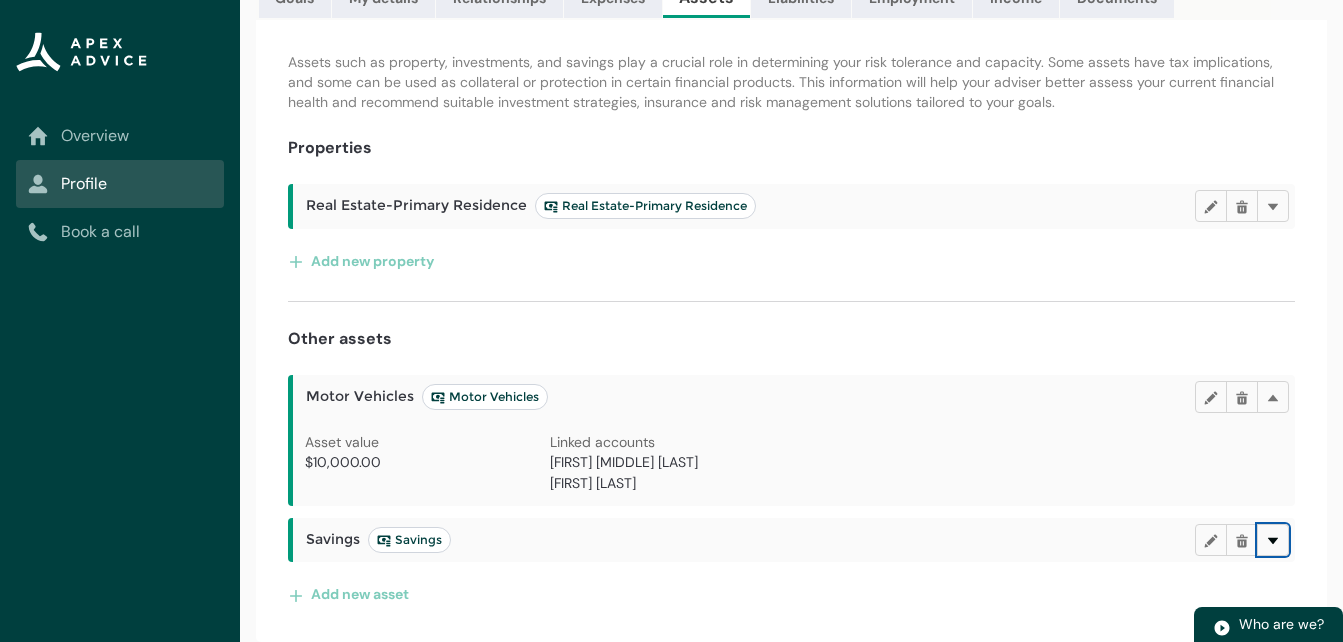 click at bounding box center [1273, 539] 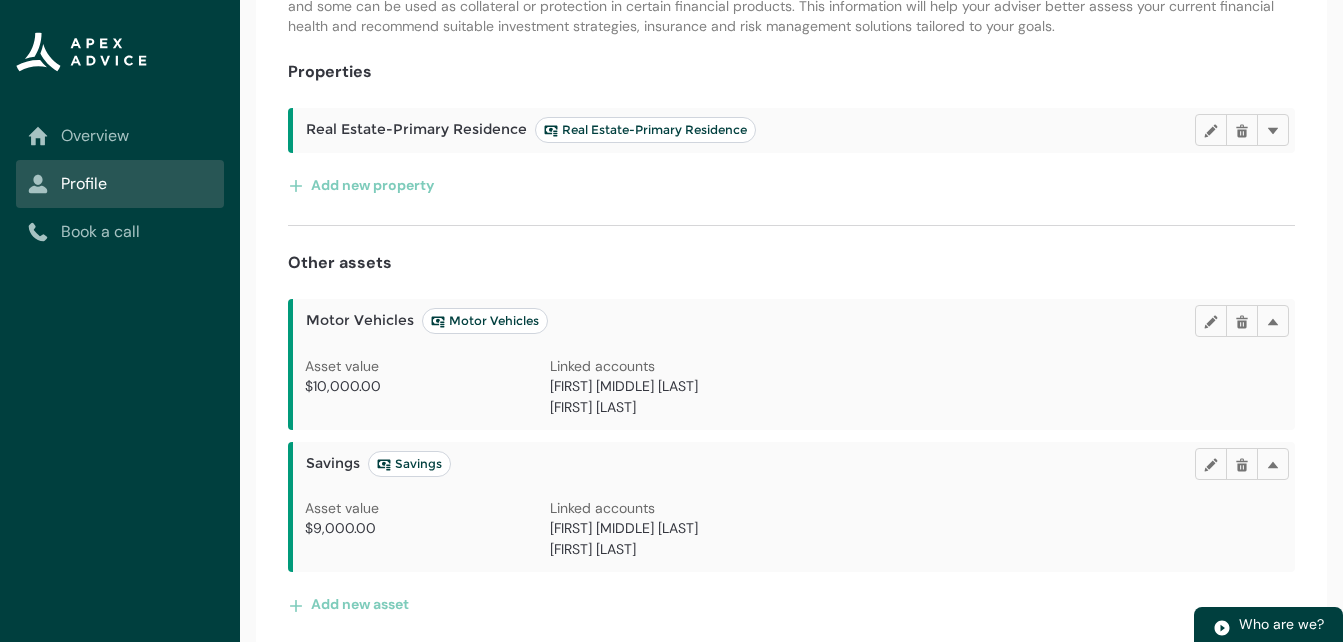 scroll, scrollTop: 353, scrollLeft: 0, axis: vertical 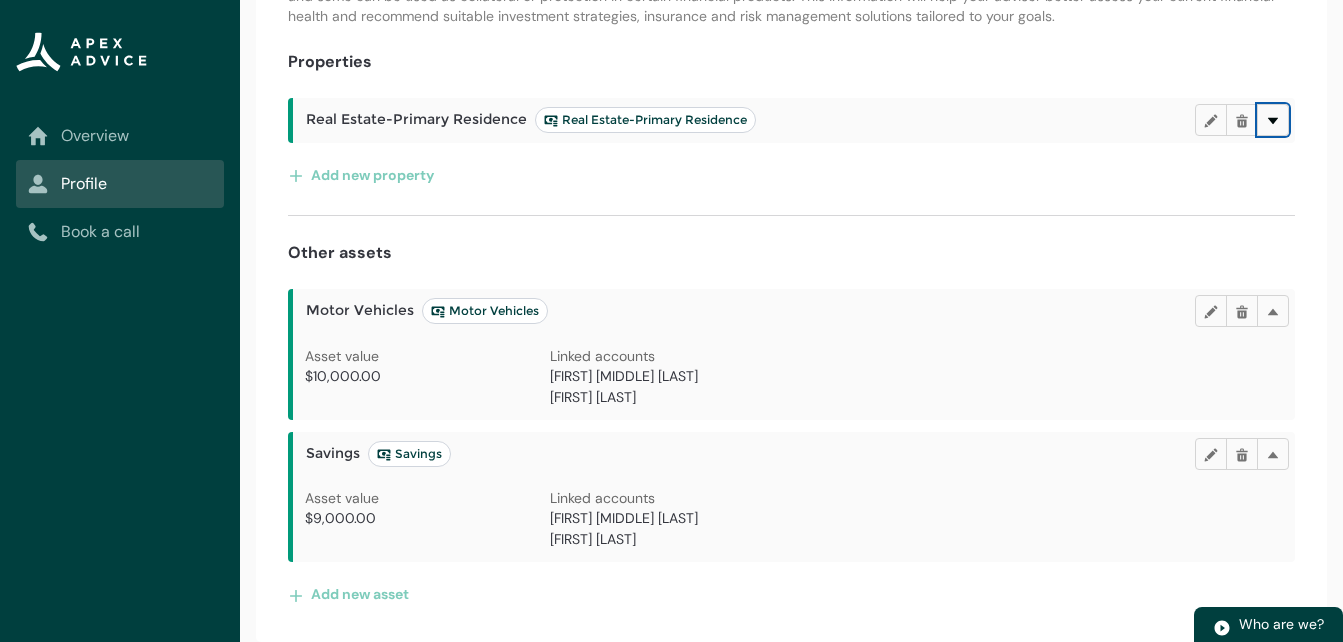 click on "Delete" at bounding box center (1273, 120) 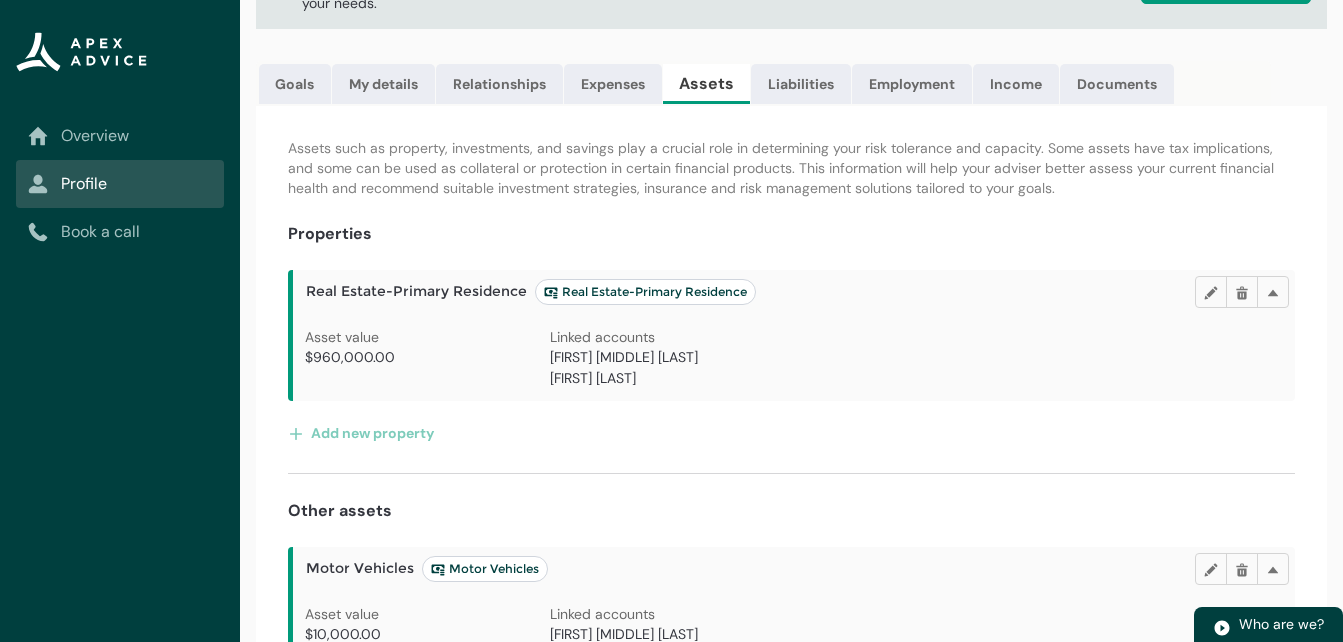 scroll, scrollTop: 0, scrollLeft: 0, axis: both 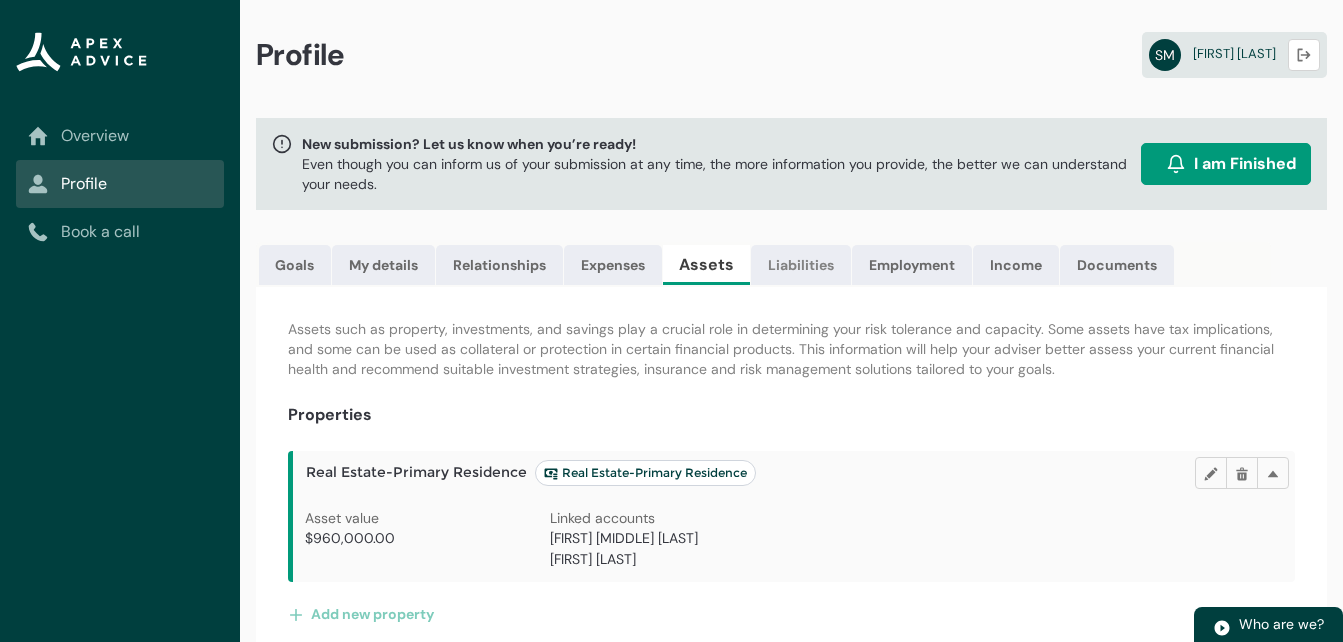 click on "Liabilities" at bounding box center [801, 265] 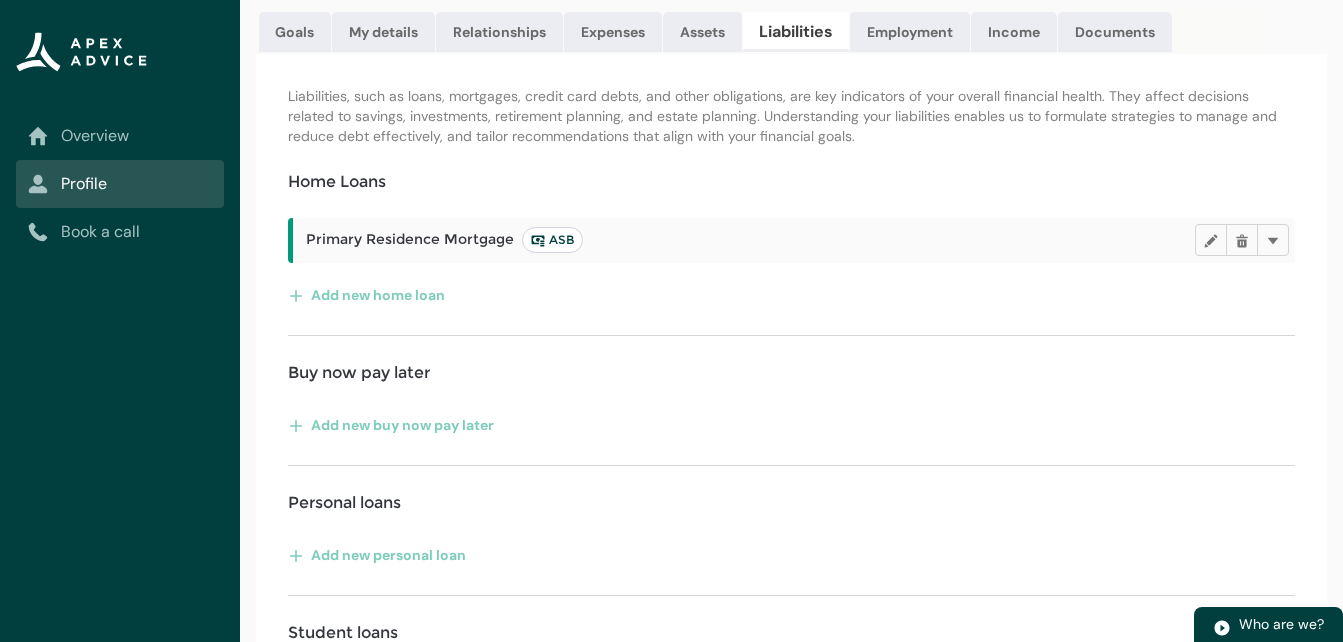 scroll, scrollTop: 240, scrollLeft: 0, axis: vertical 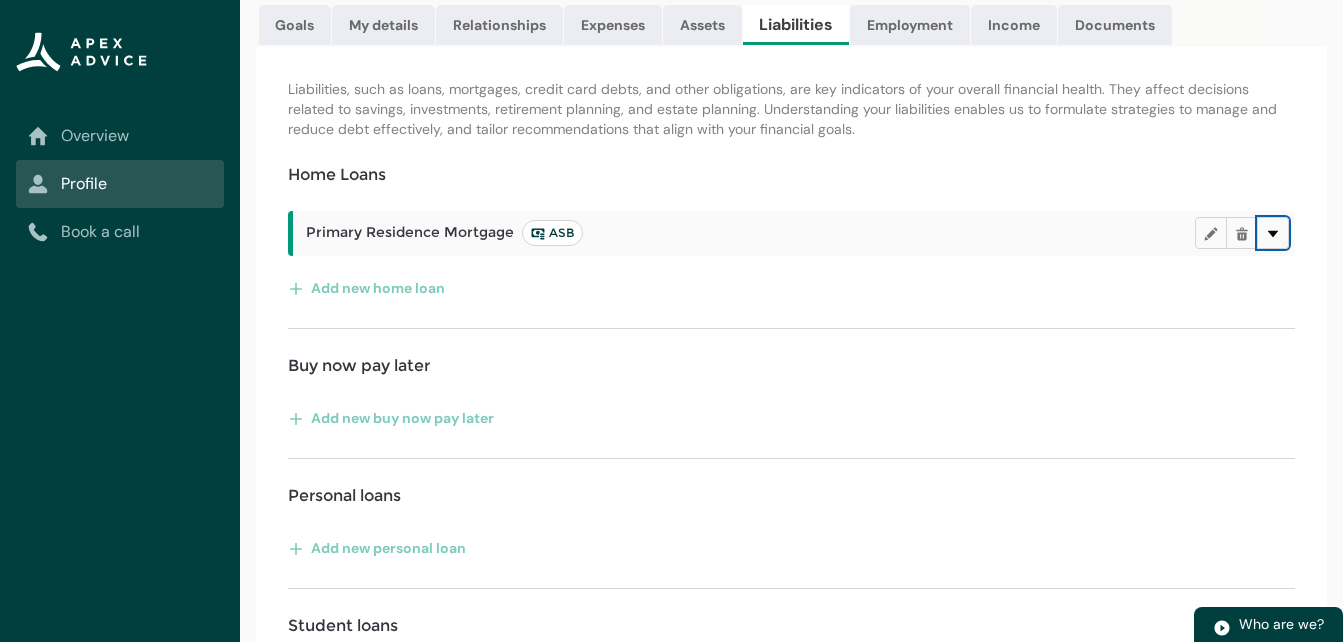 click at bounding box center [1273, 233] 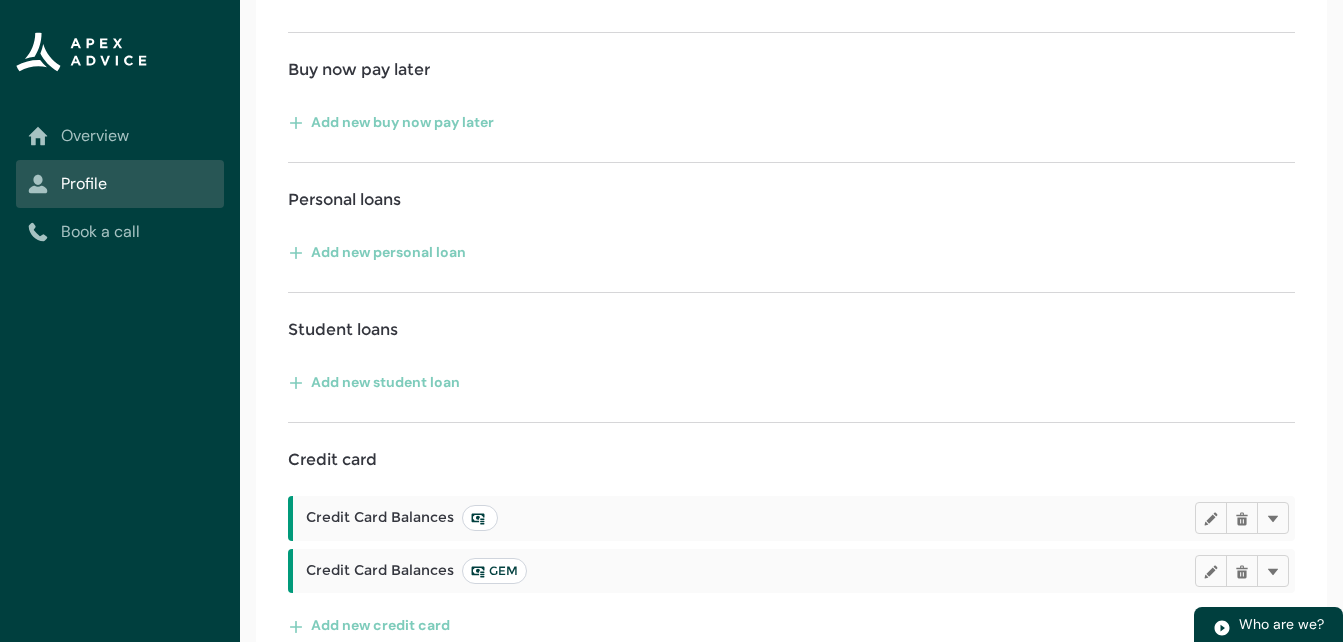 scroll, scrollTop: 840, scrollLeft: 0, axis: vertical 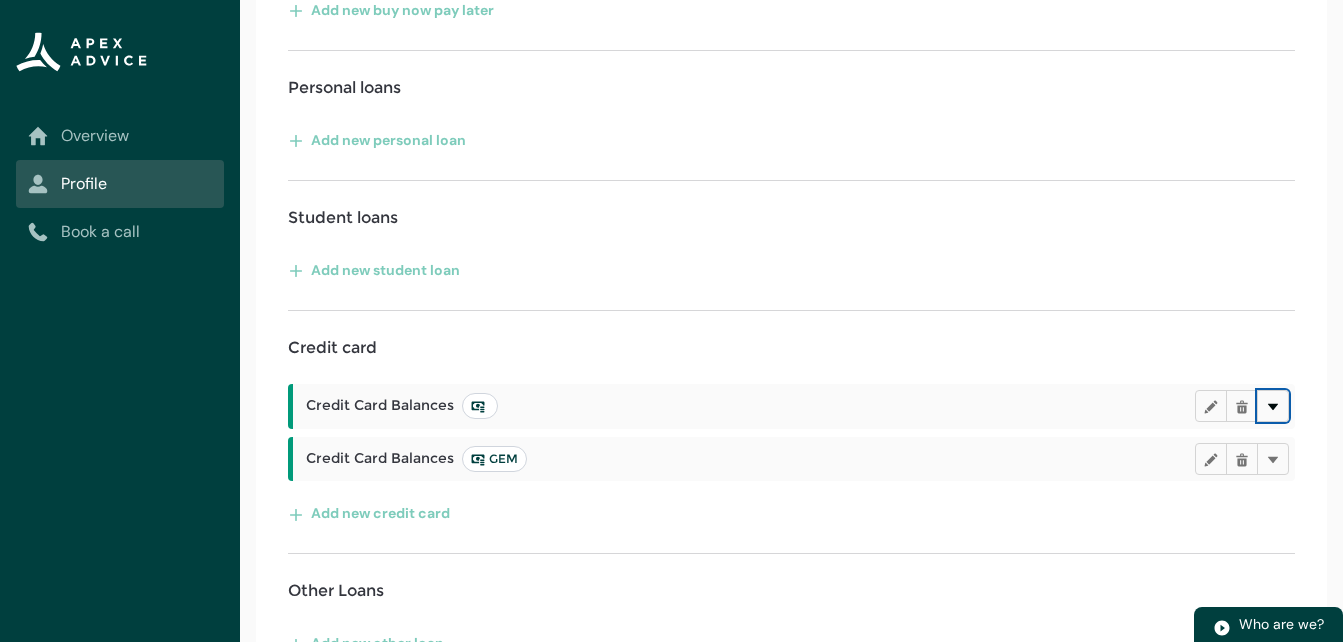 click at bounding box center [1273, 405] 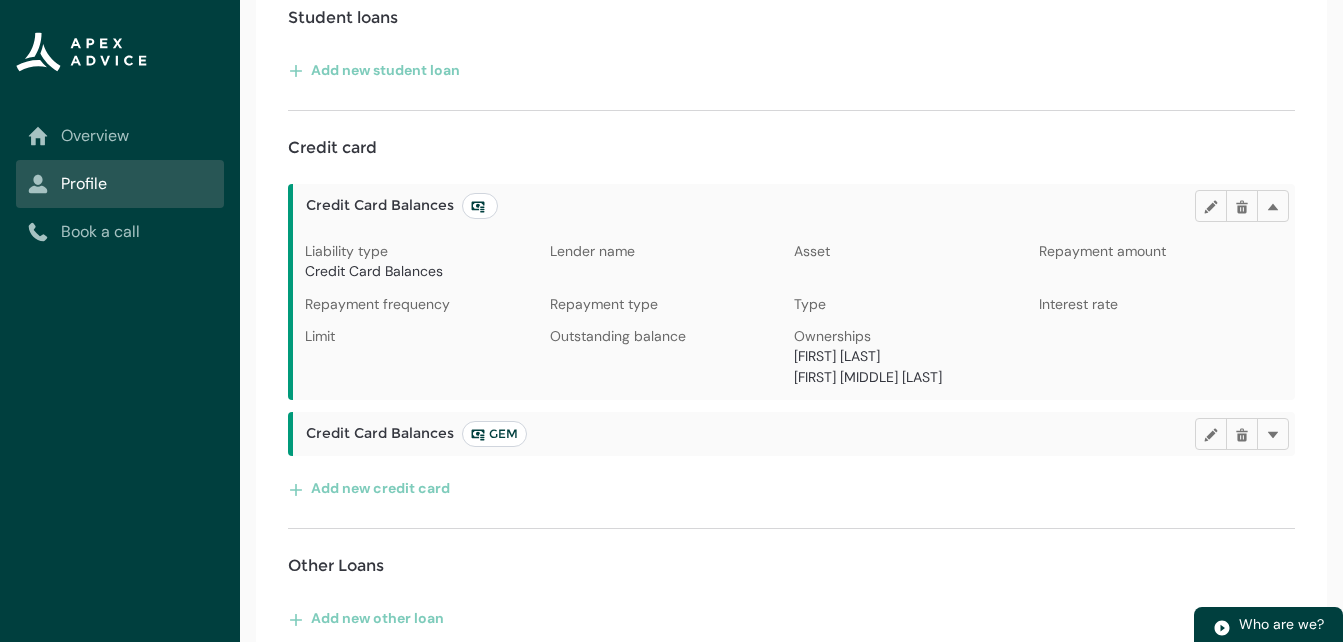 scroll, scrollTop: 1064, scrollLeft: 0, axis: vertical 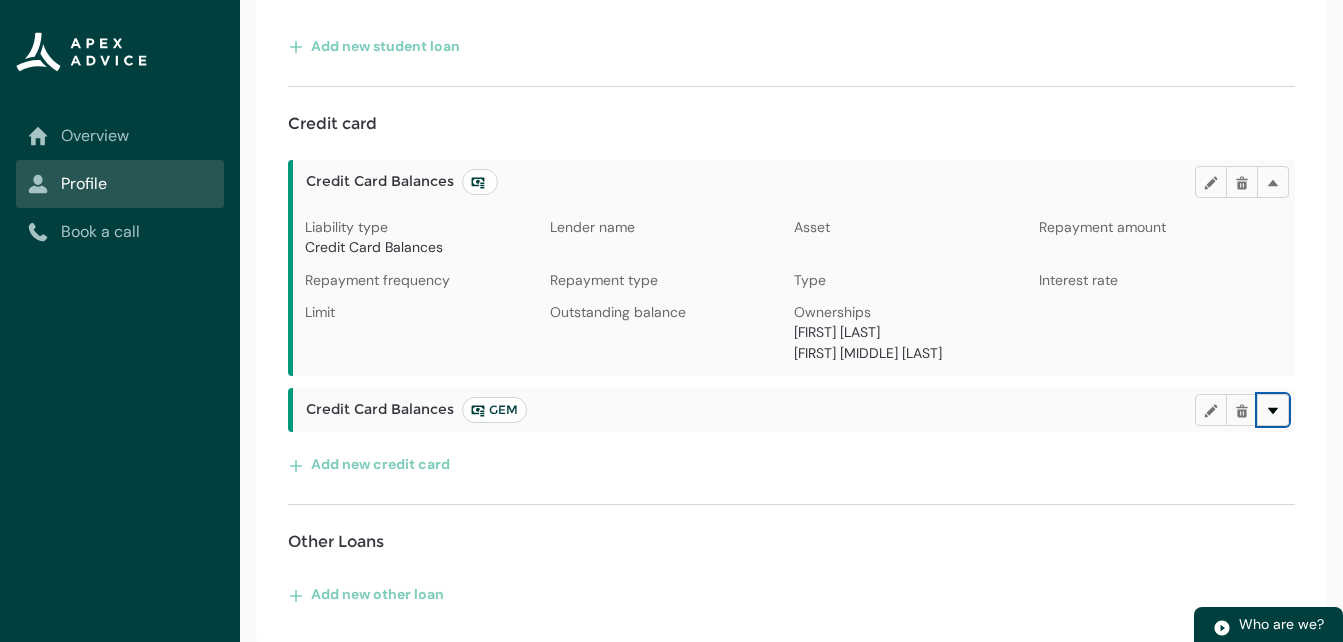click at bounding box center (1273, 409) 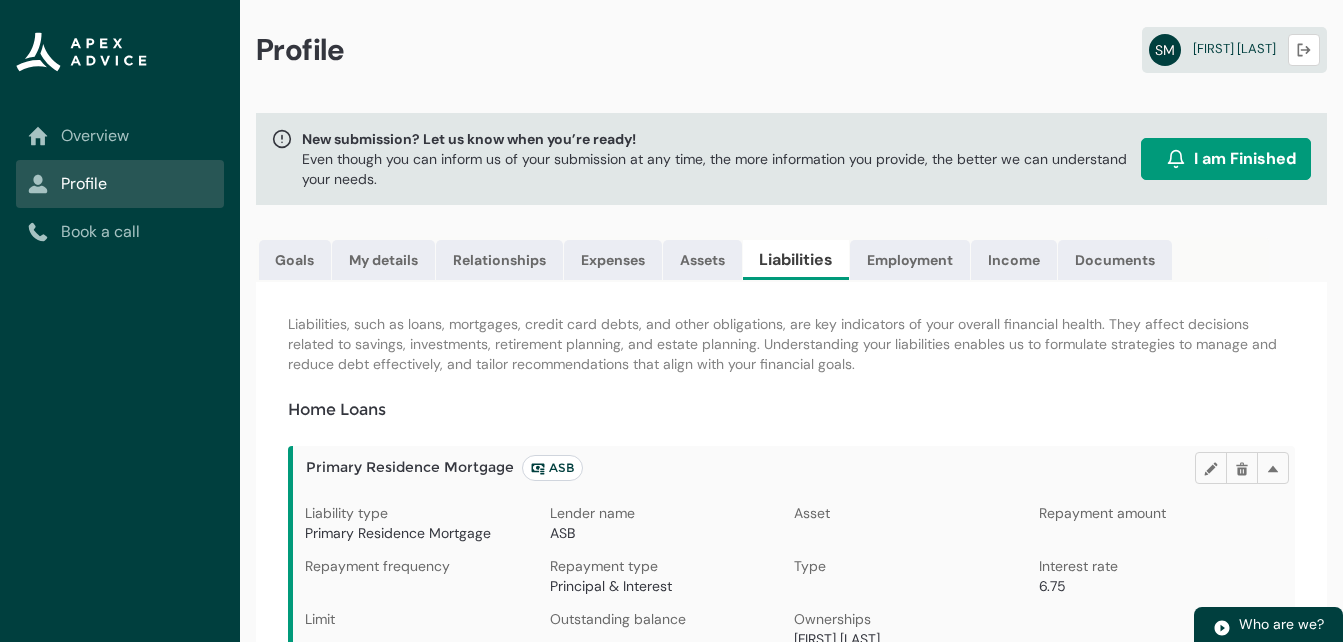 scroll, scrollTop: 0, scrollLeft: 0, axis: both 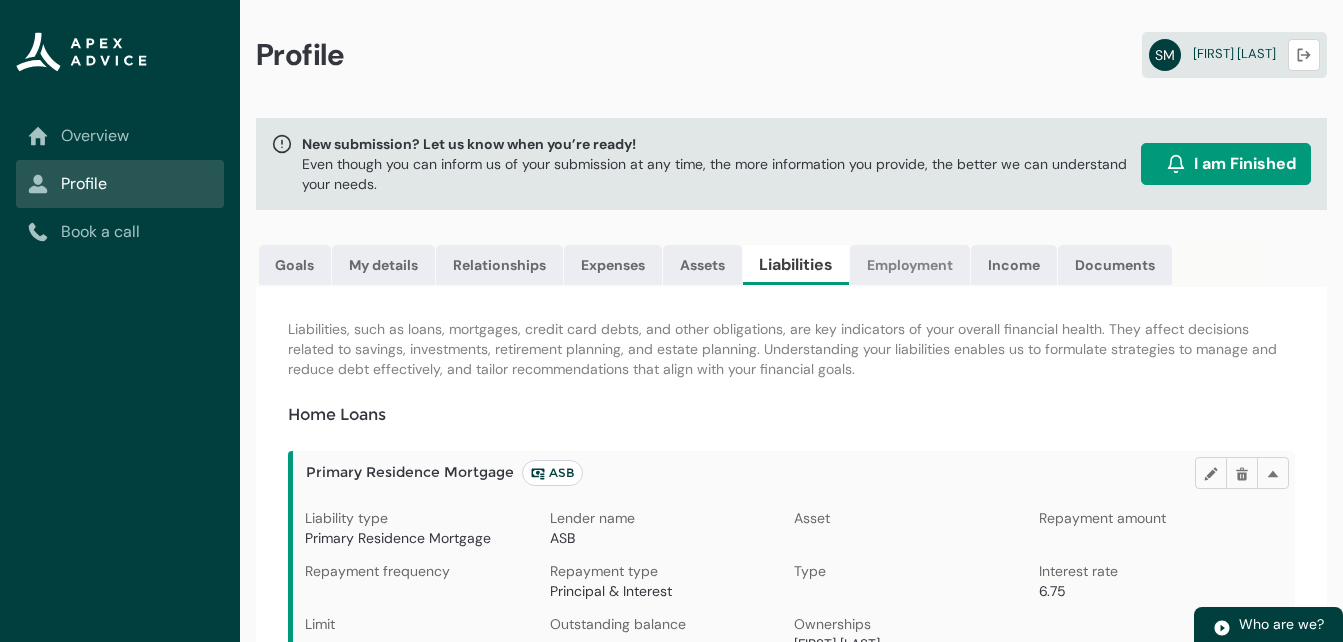 click on "Employment" at bounding box center [910, 265] 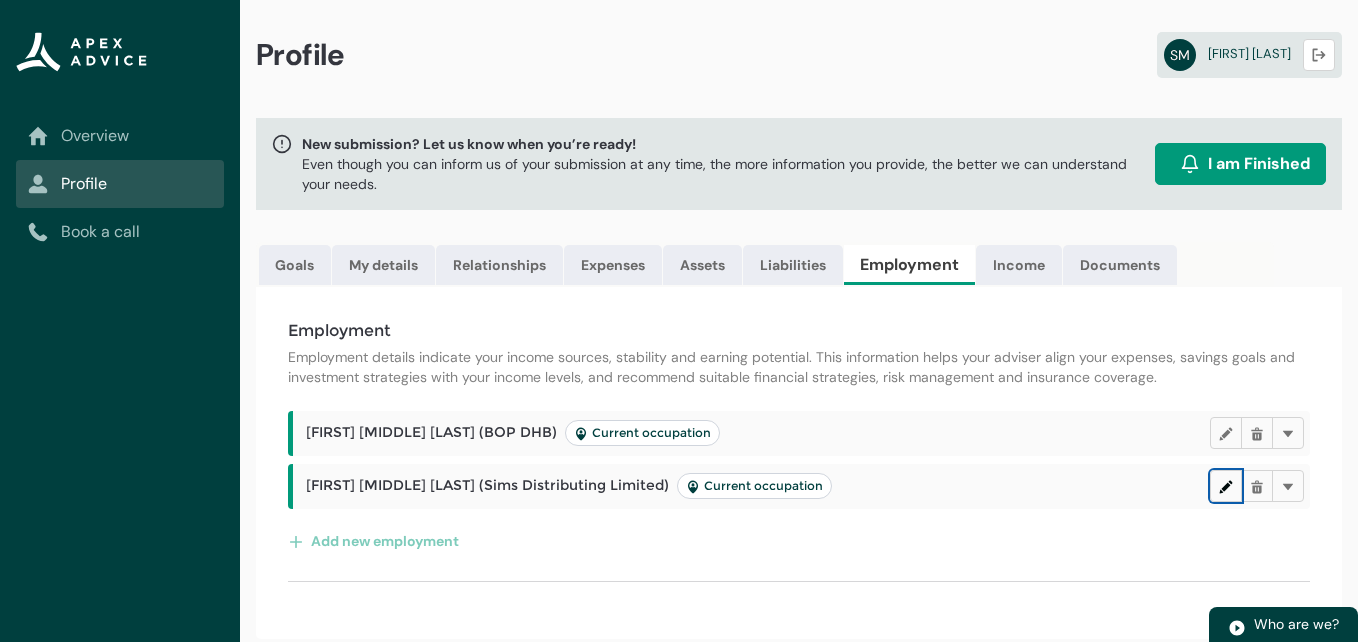 click at bounding box center (1226, 485) 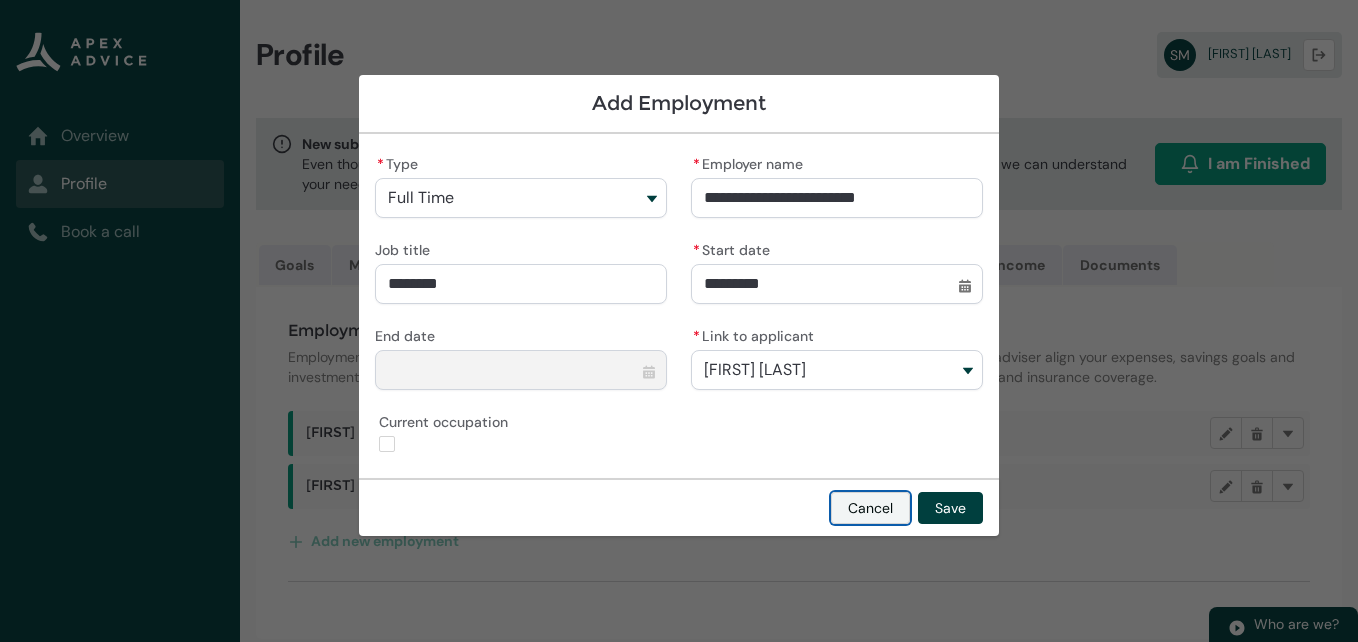 click on "Cancel" at bounding box center (870, 508) 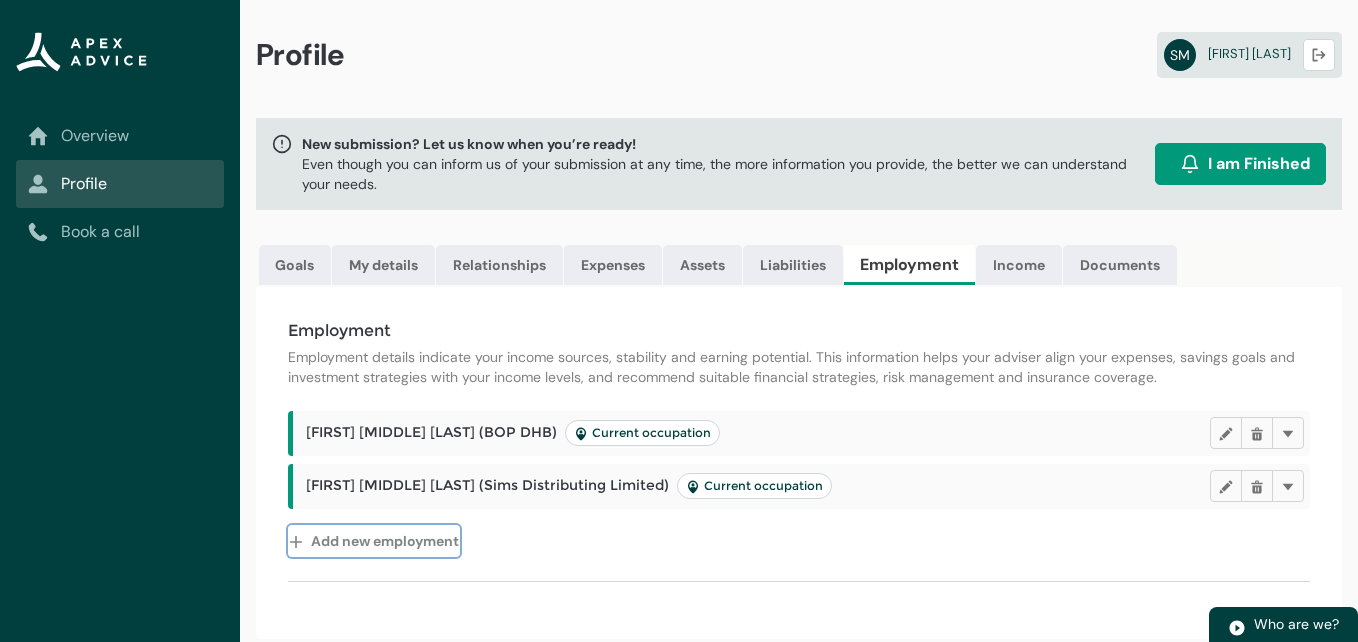 click on "Add new employment" at bounding box center [374, 541] 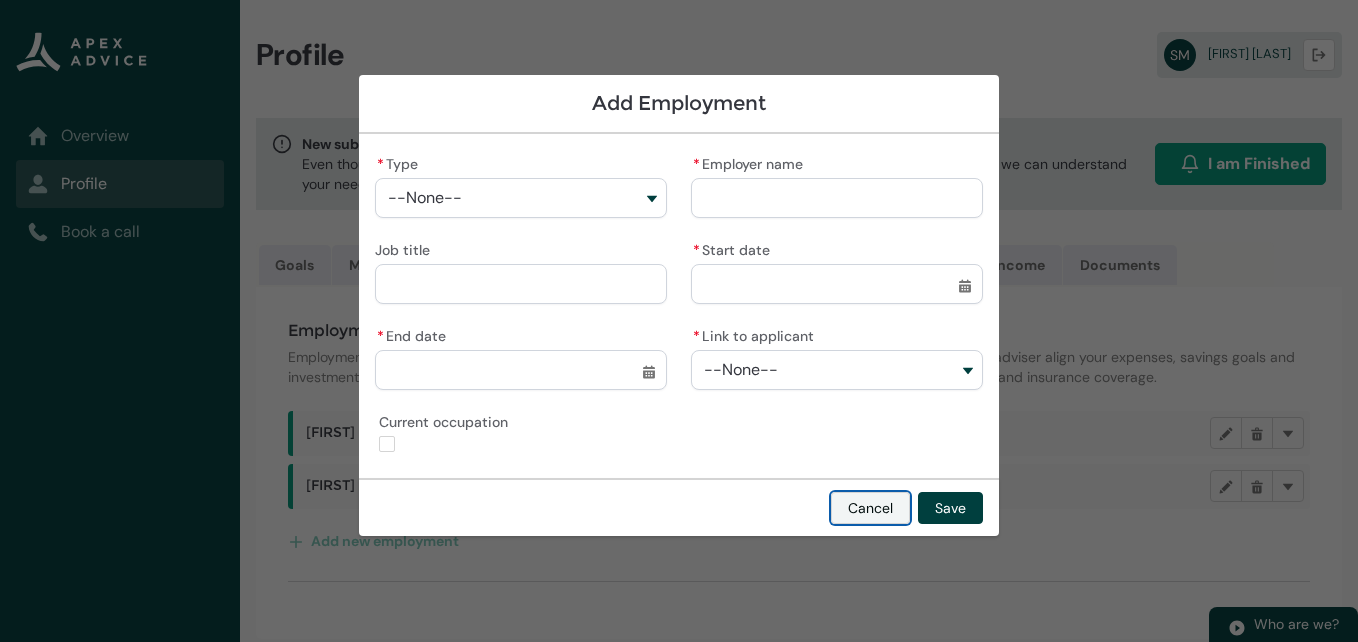 click on "Cancel" at bounding box center [870, 508] 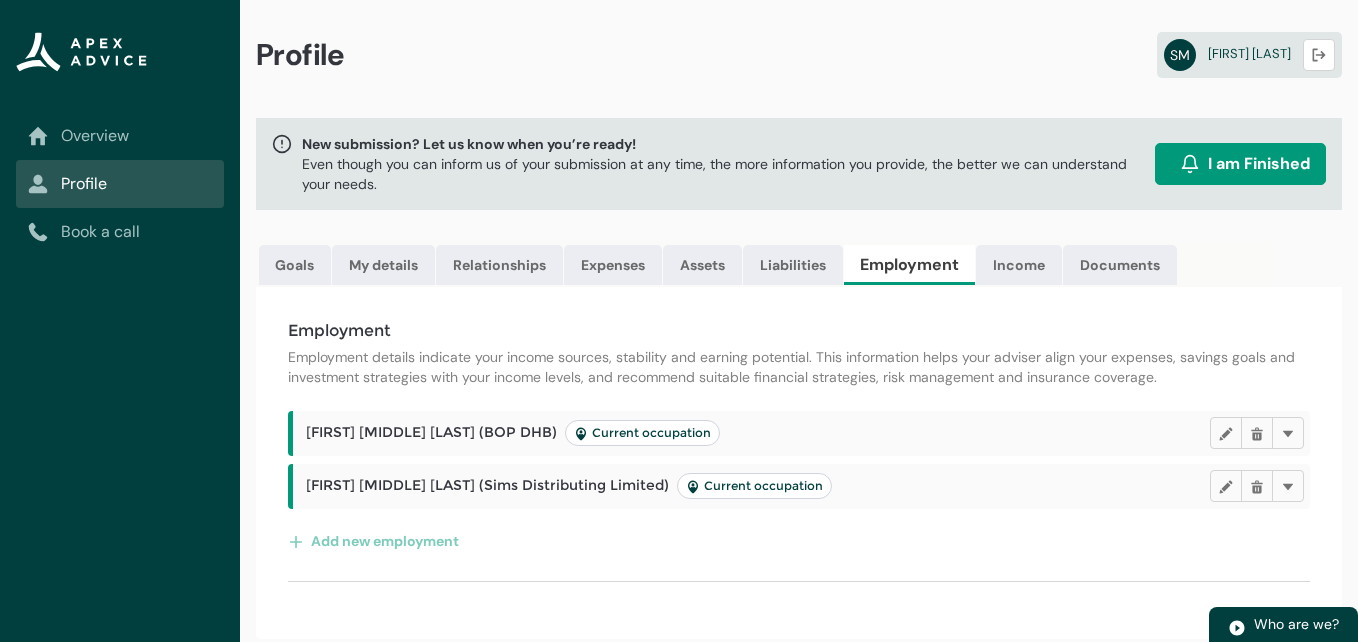 click on "Current occupation" at bounding box center [754, 486] 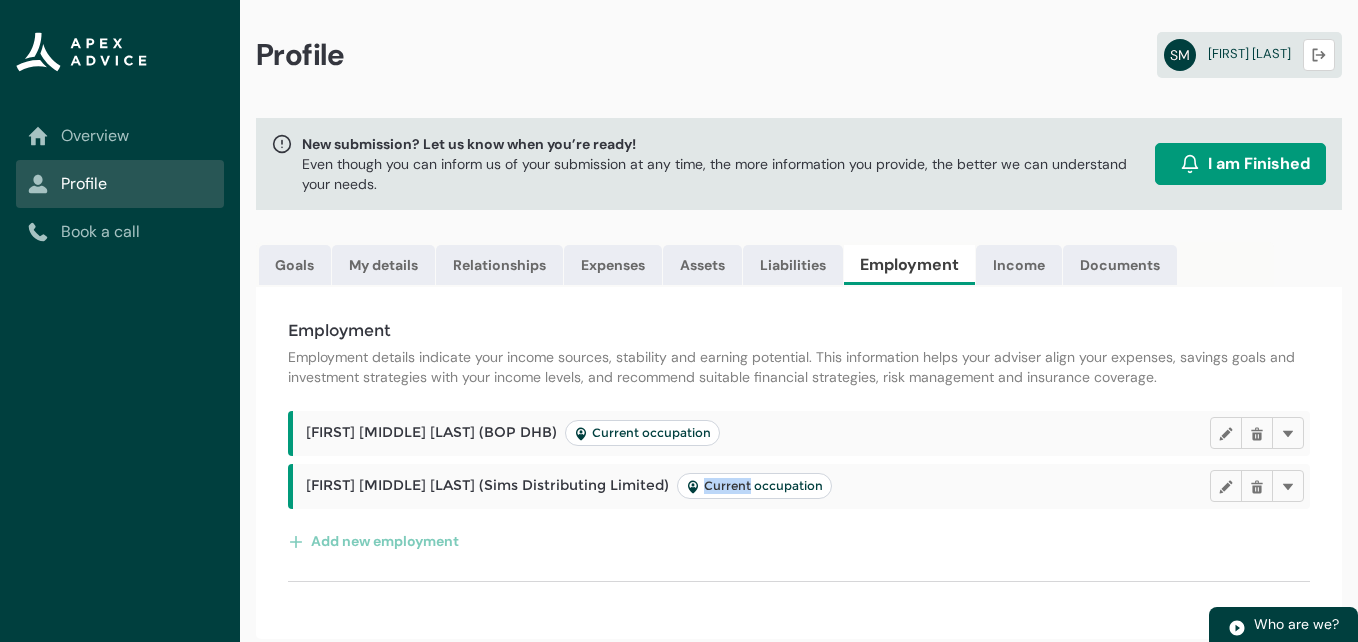 click on "Current occupation" at bounding box center (754, 486) 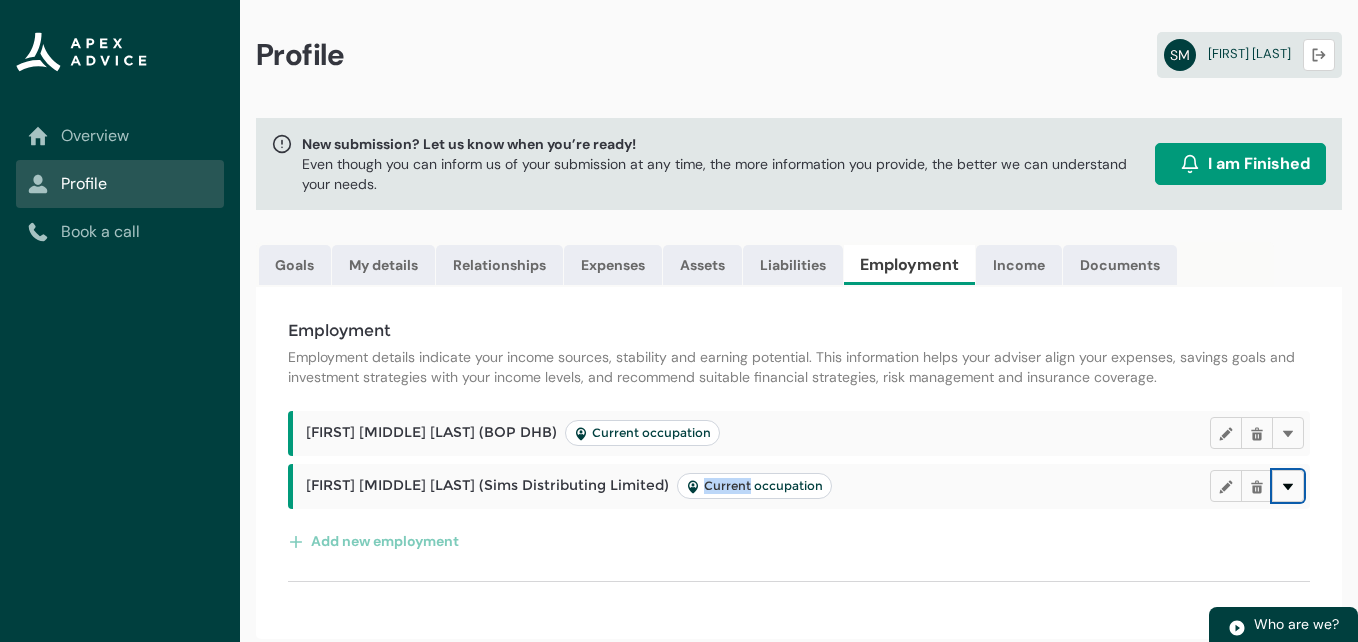 click at bounding box center (1288, 485) 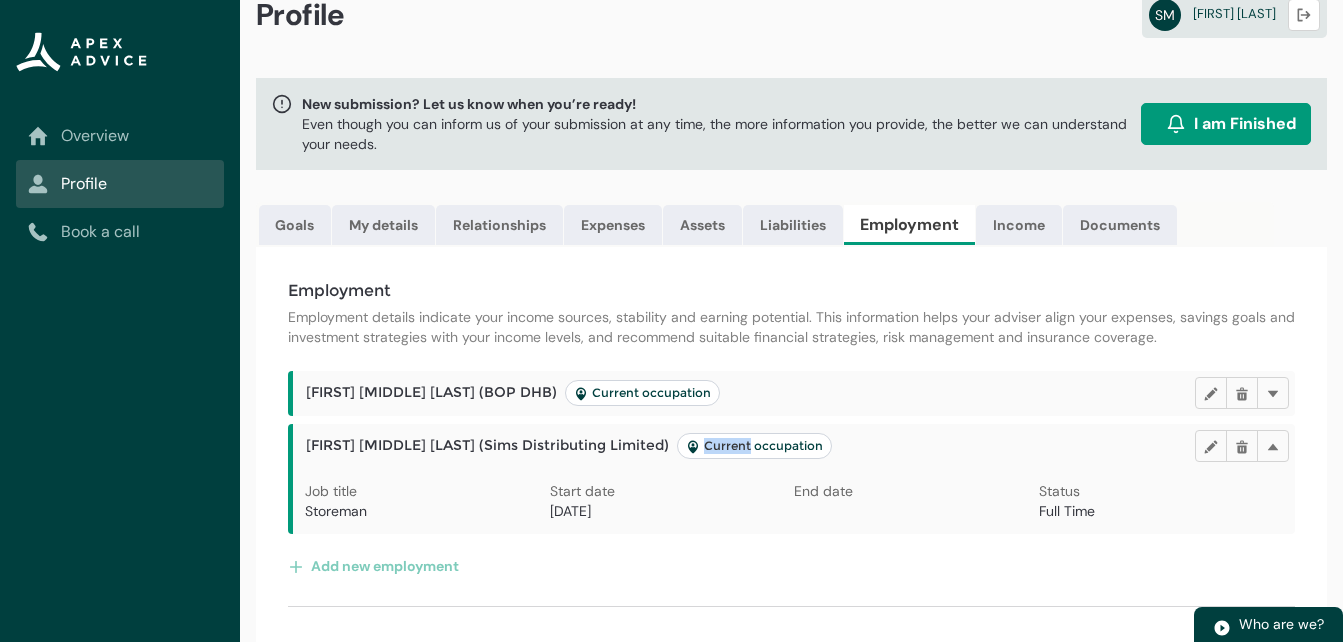 scroll, scrollTop: 62, scrollLeft: 0, axis: vertical 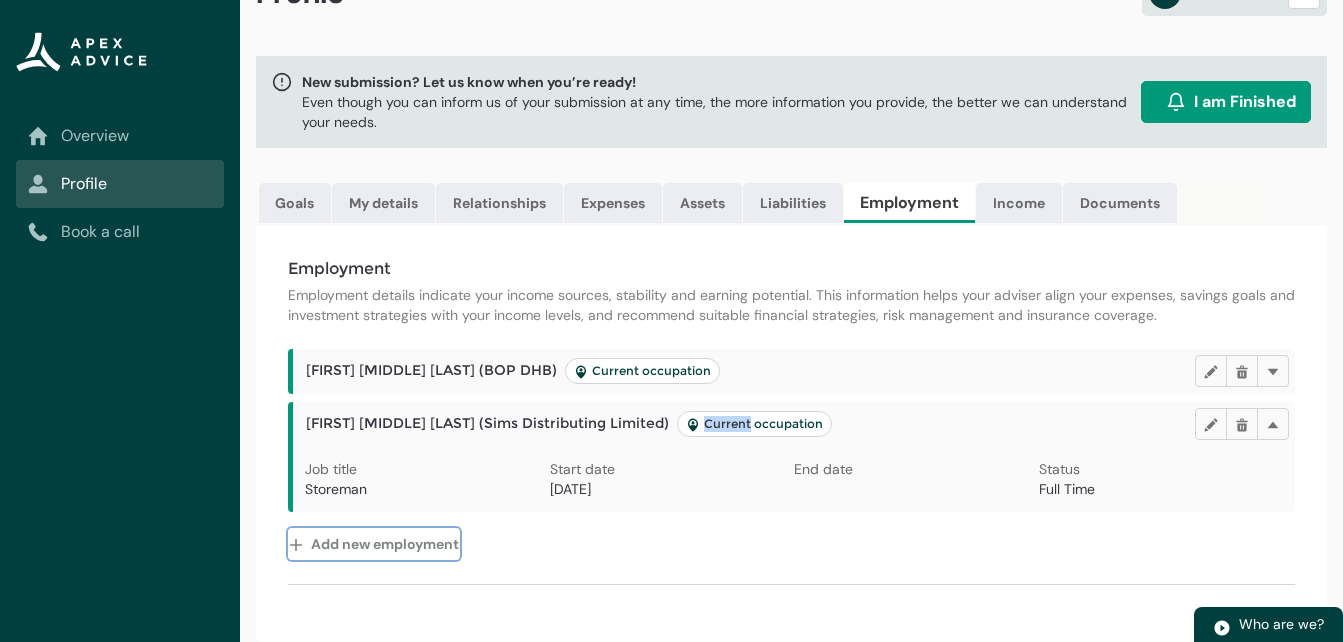 click on "Add new employment" at bounding box center (374, 544) 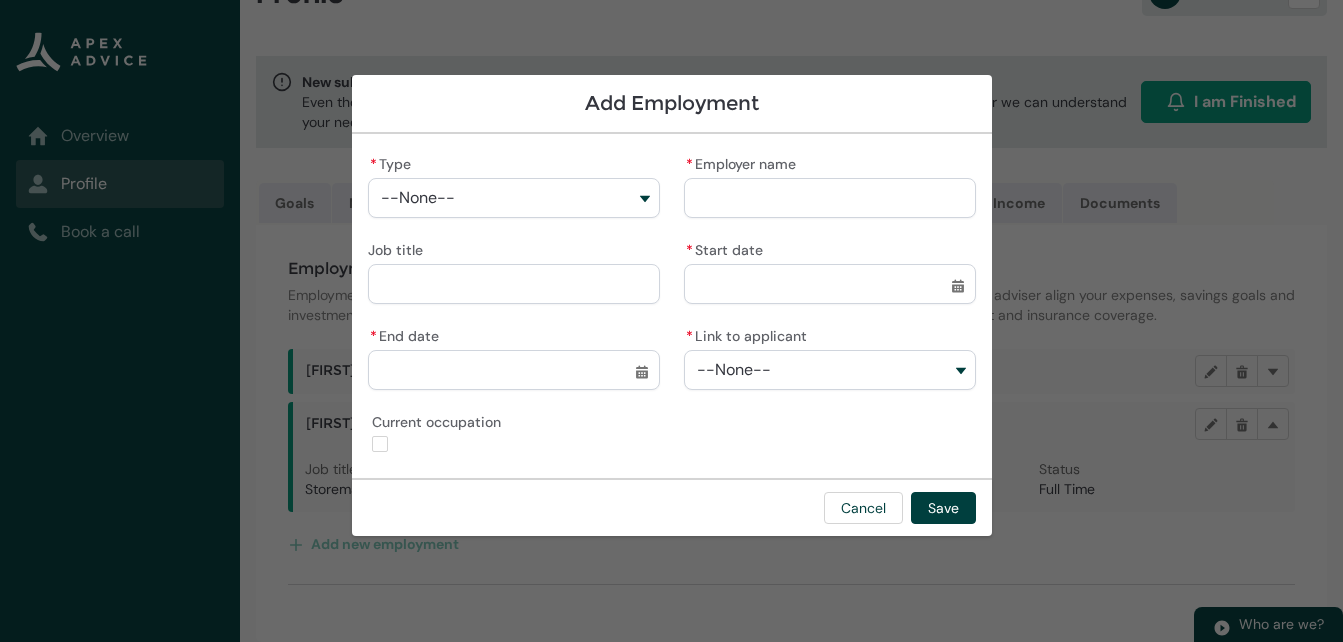 click on "--None--" at bounding box center [418, 198] 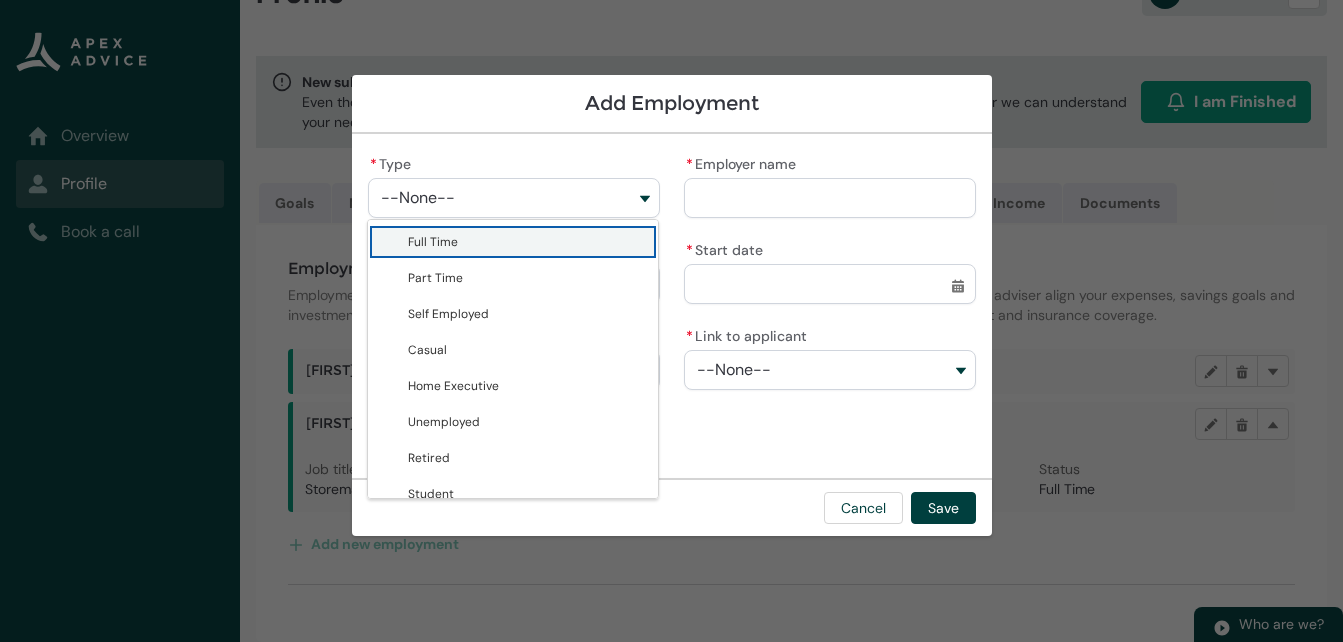 click on "Full Time" at bounding box center (433, 242) 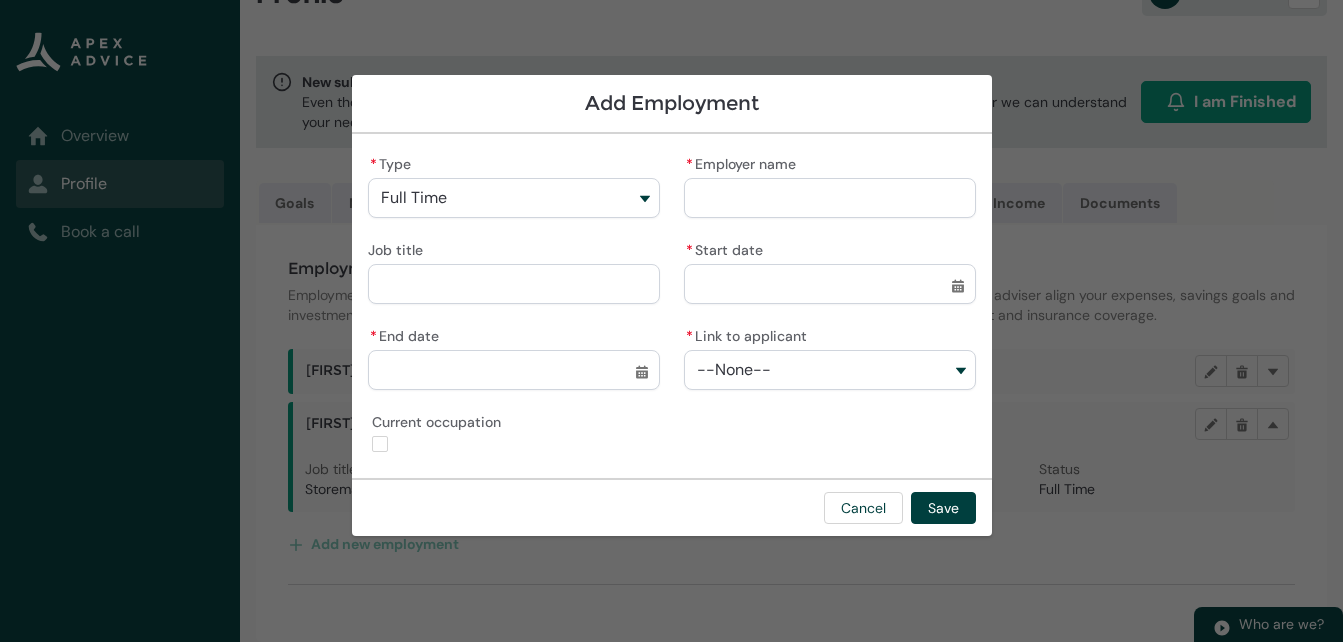 click on "* Employer name" at bounding box center (830, 198) 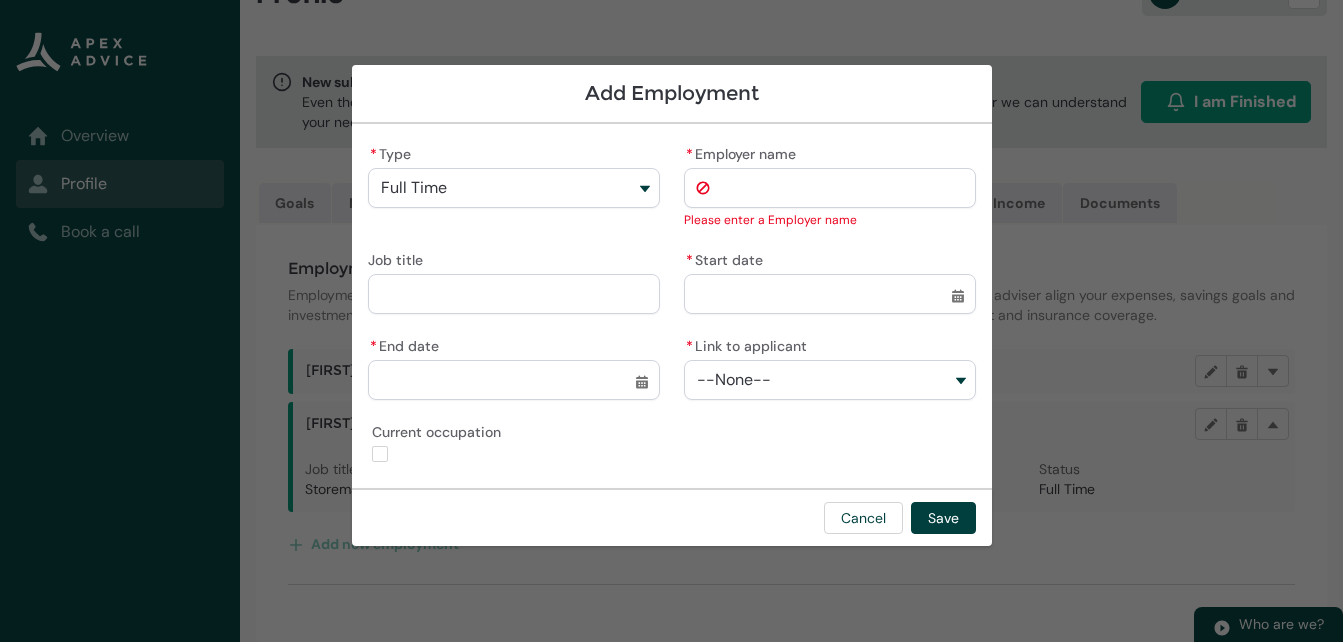 type on "T" 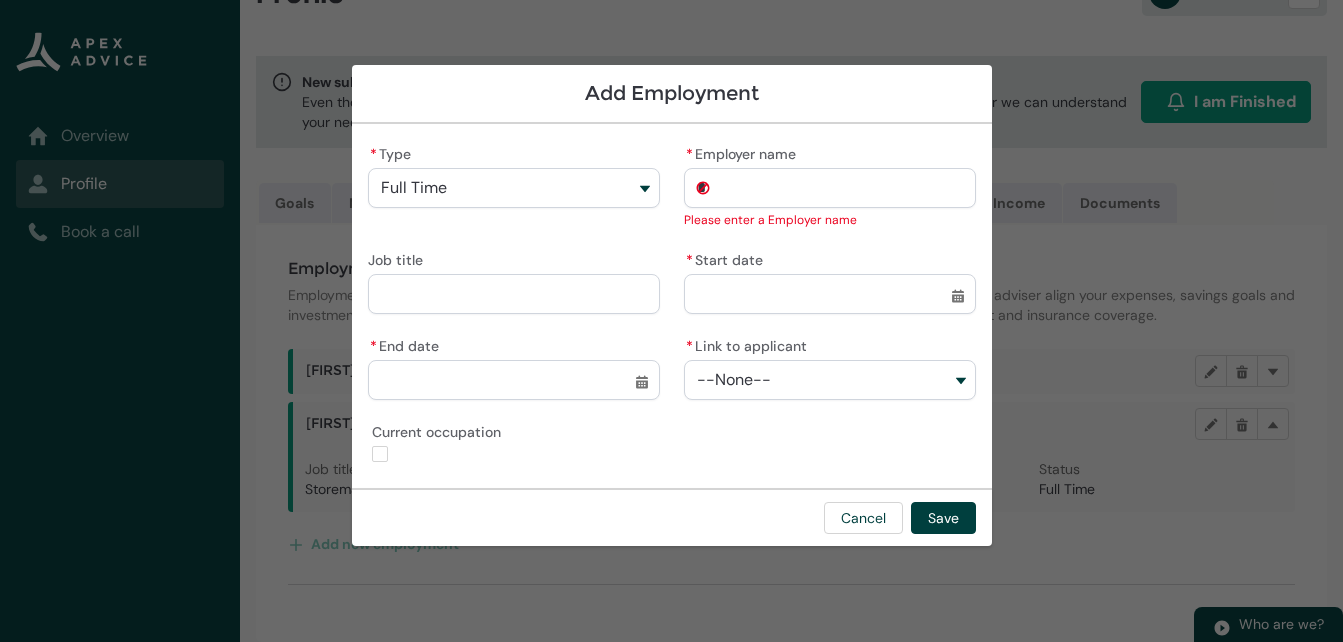 type on "TR" 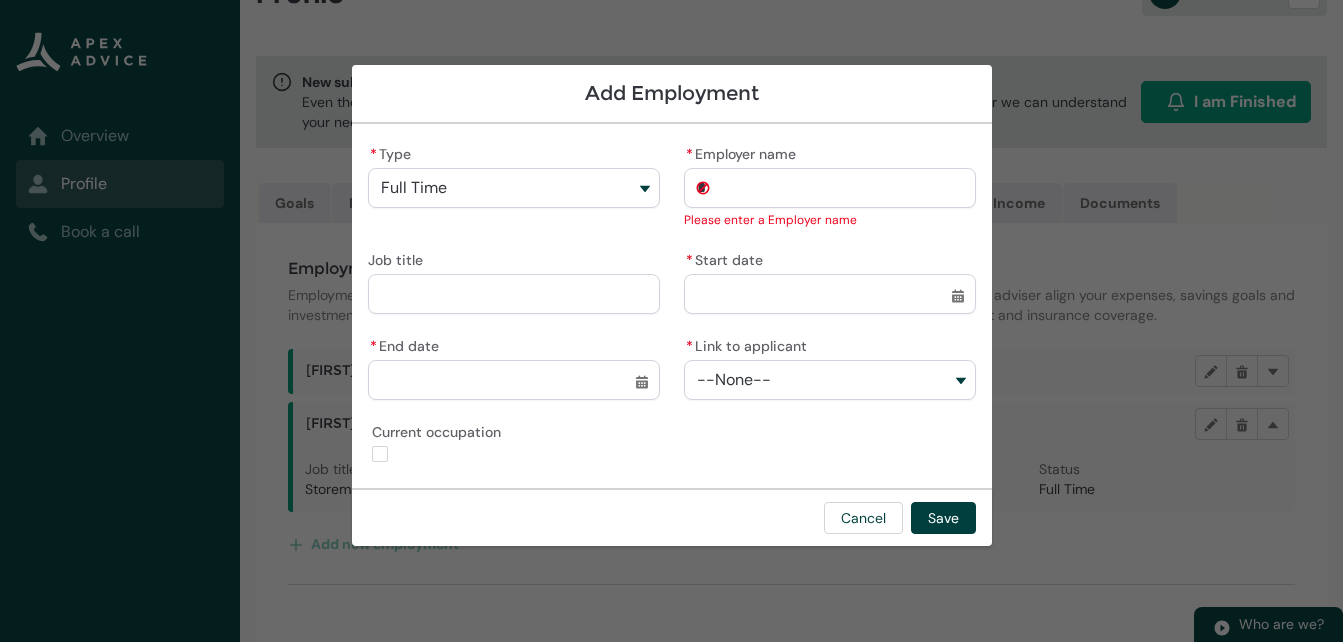 type on "**" 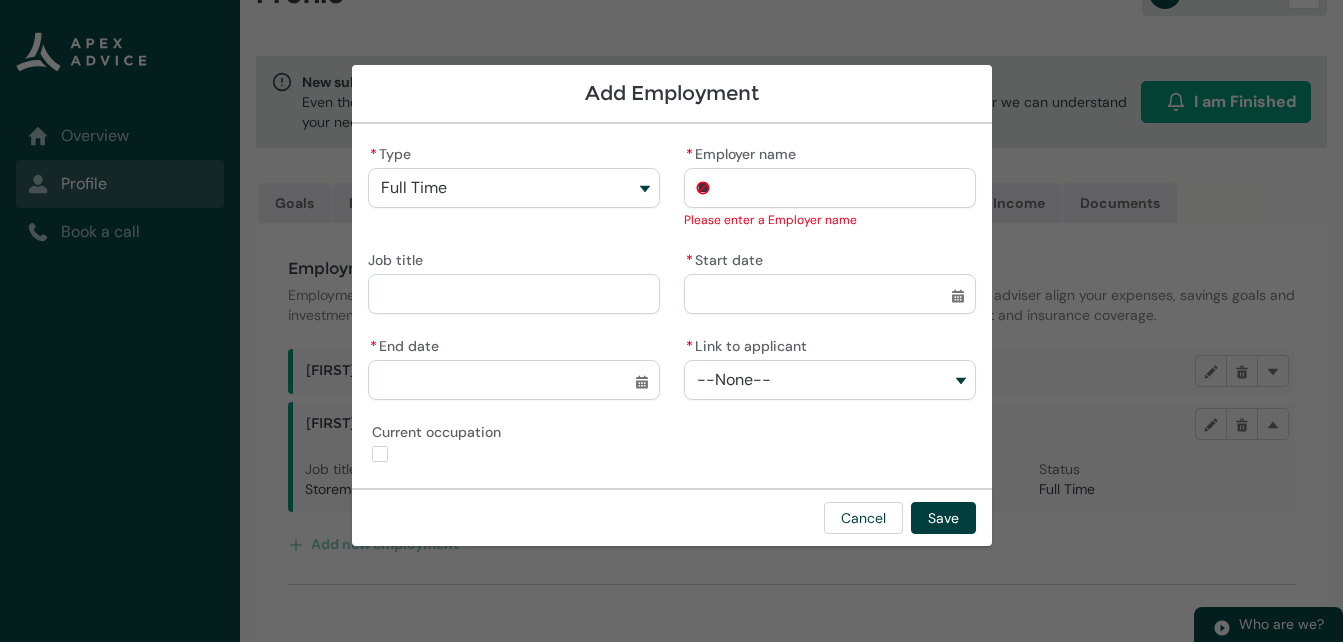 type on "TR" 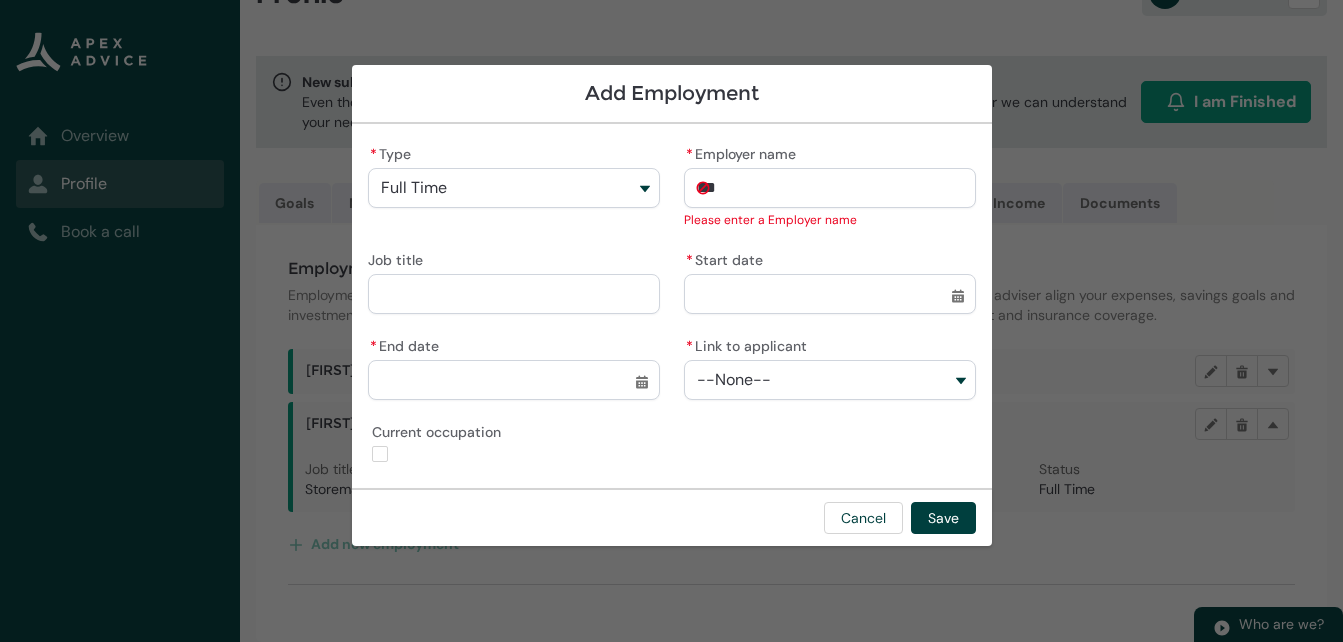type on "TR l" 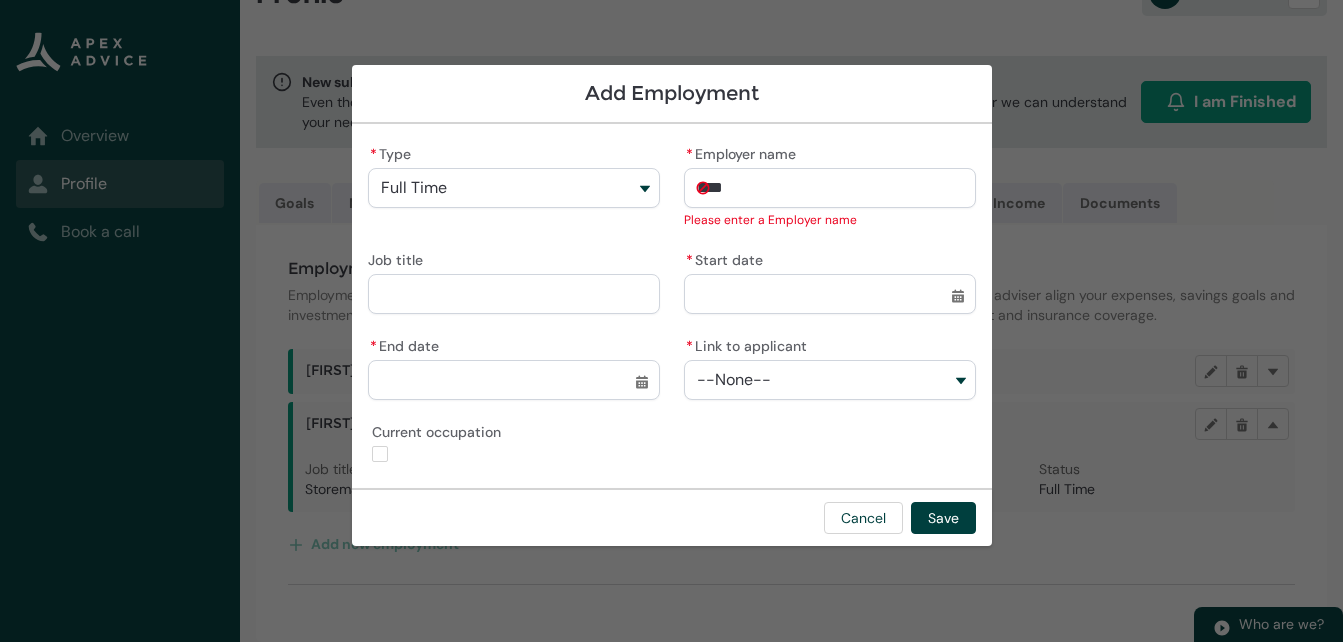 type on "TR ll" 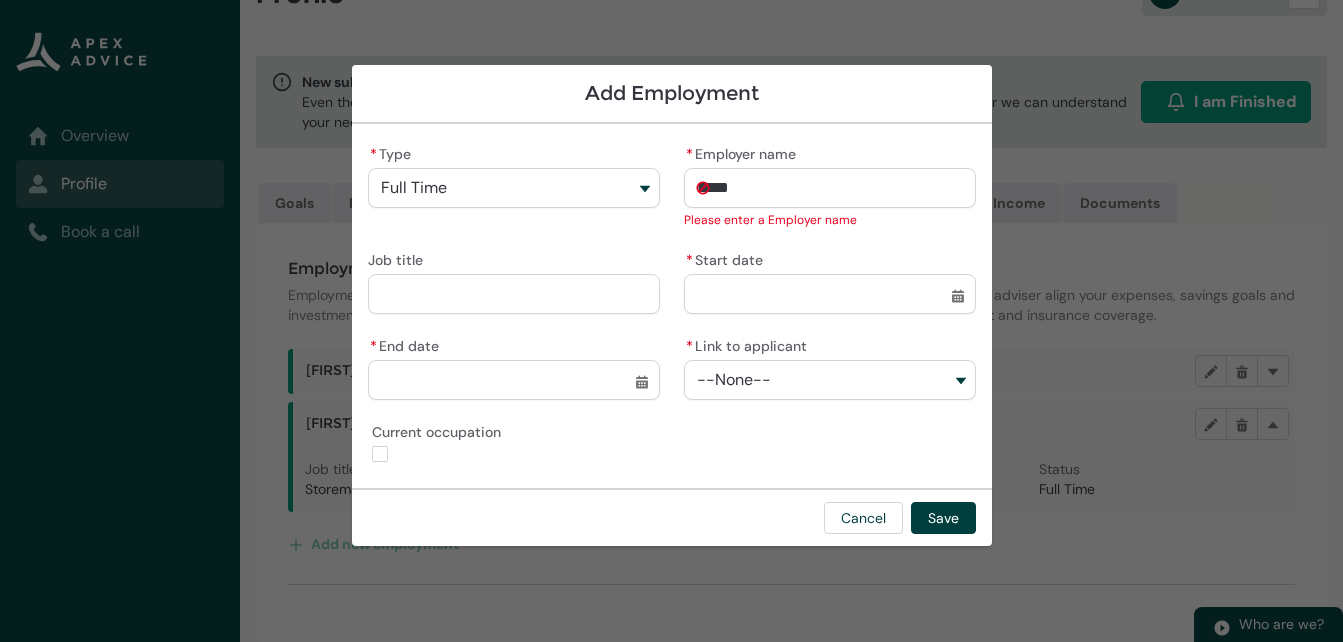 type on "TR l" 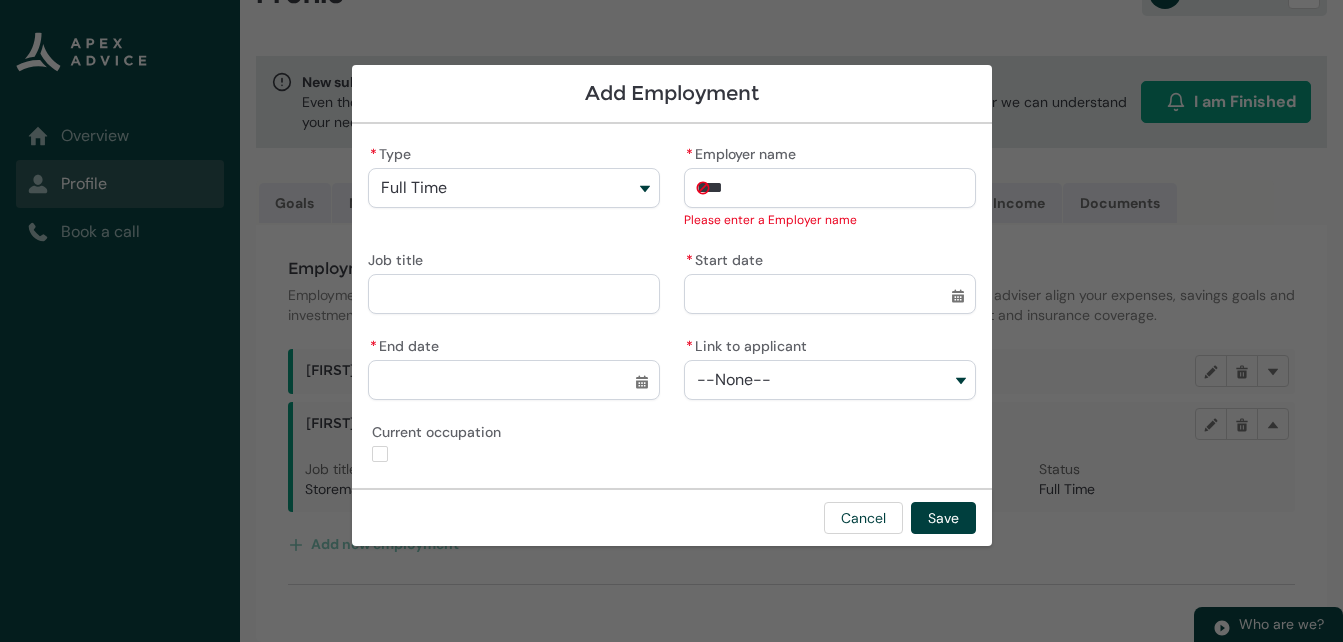 type on "TR" 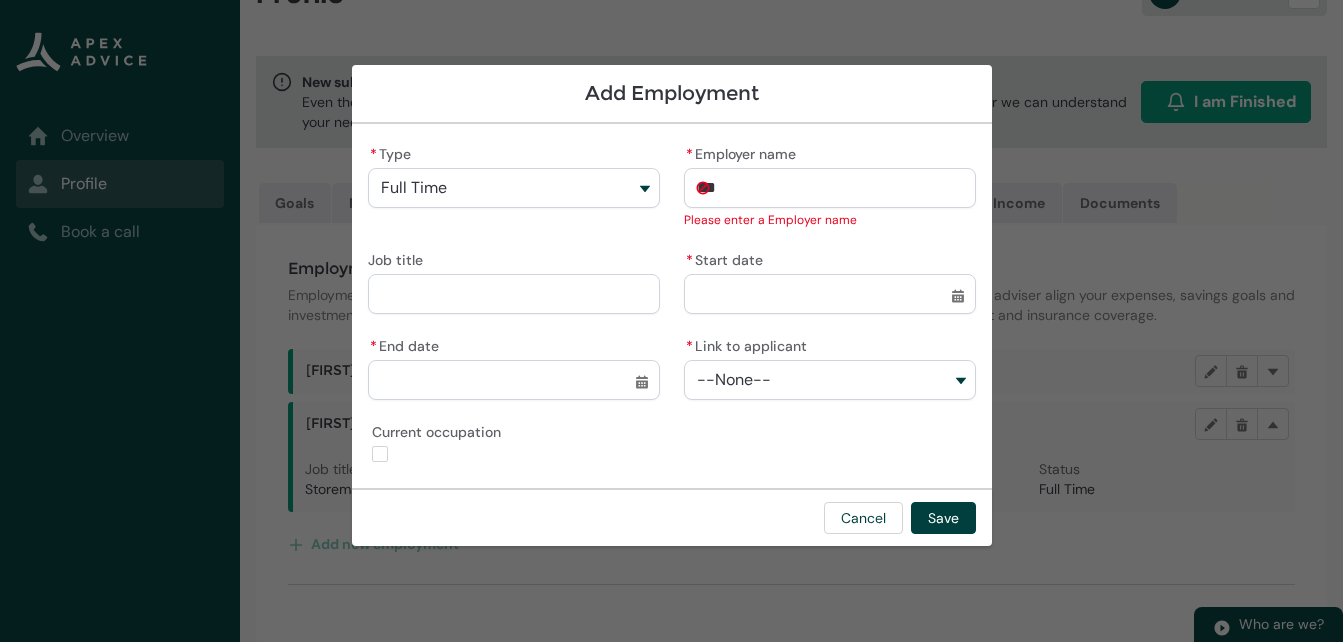 type on "TR" 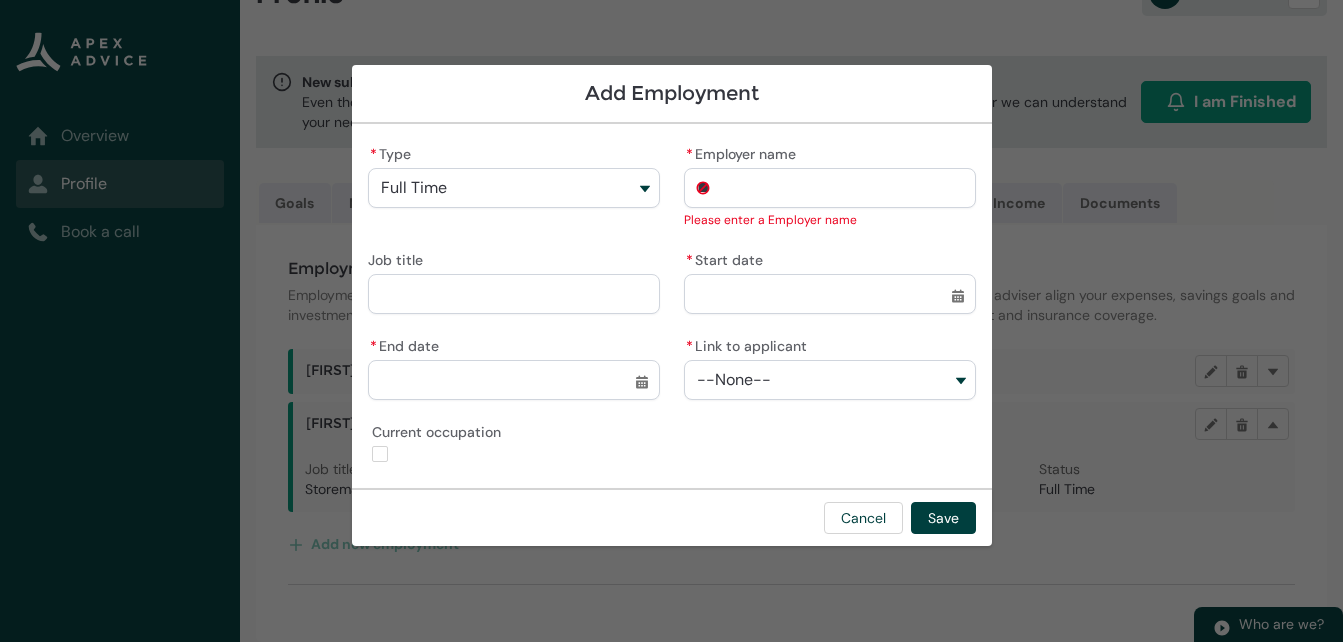 type on "T" 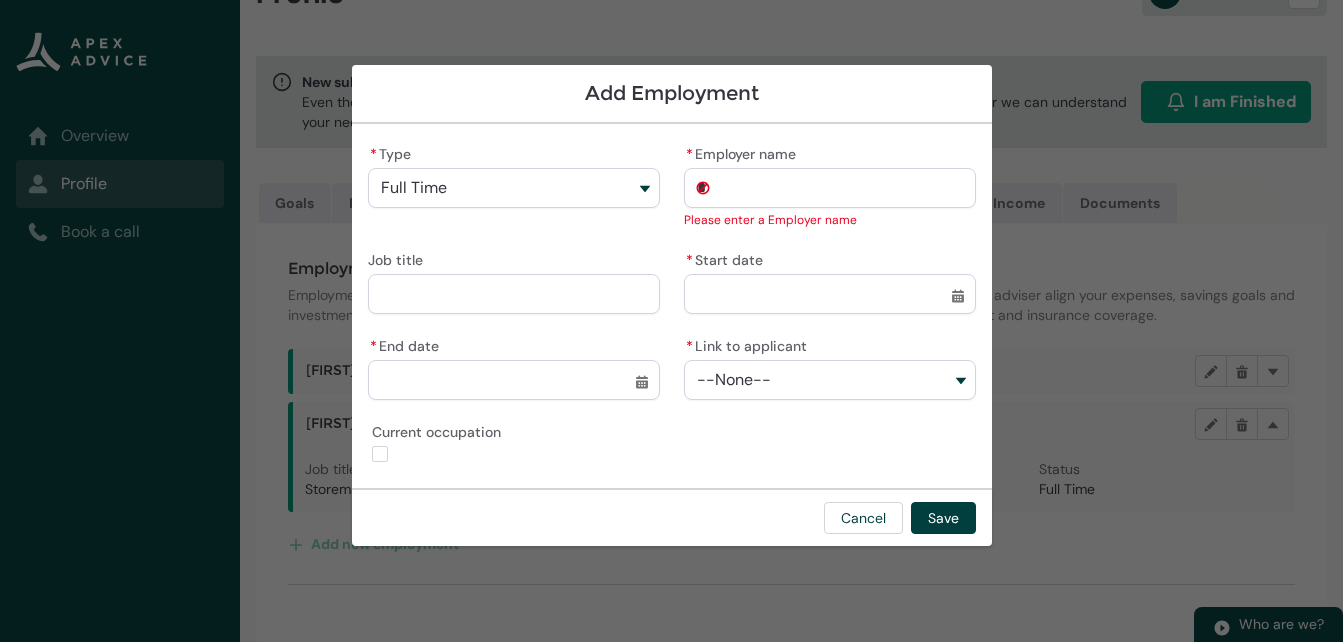 type 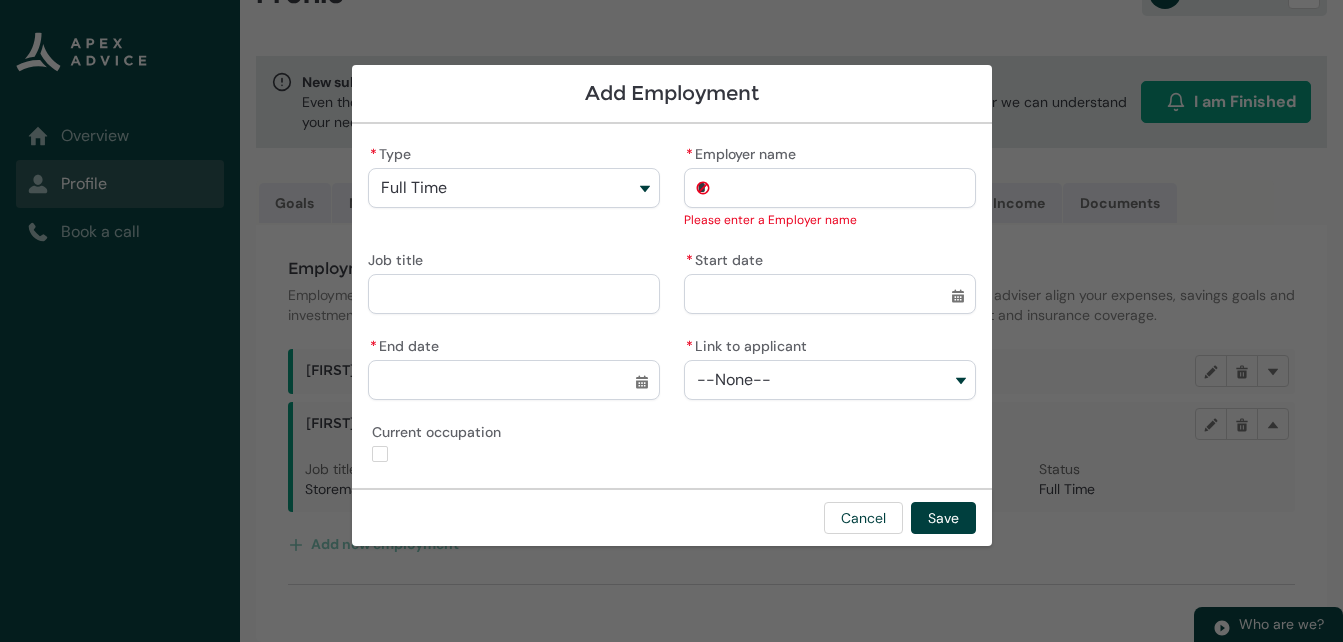 type 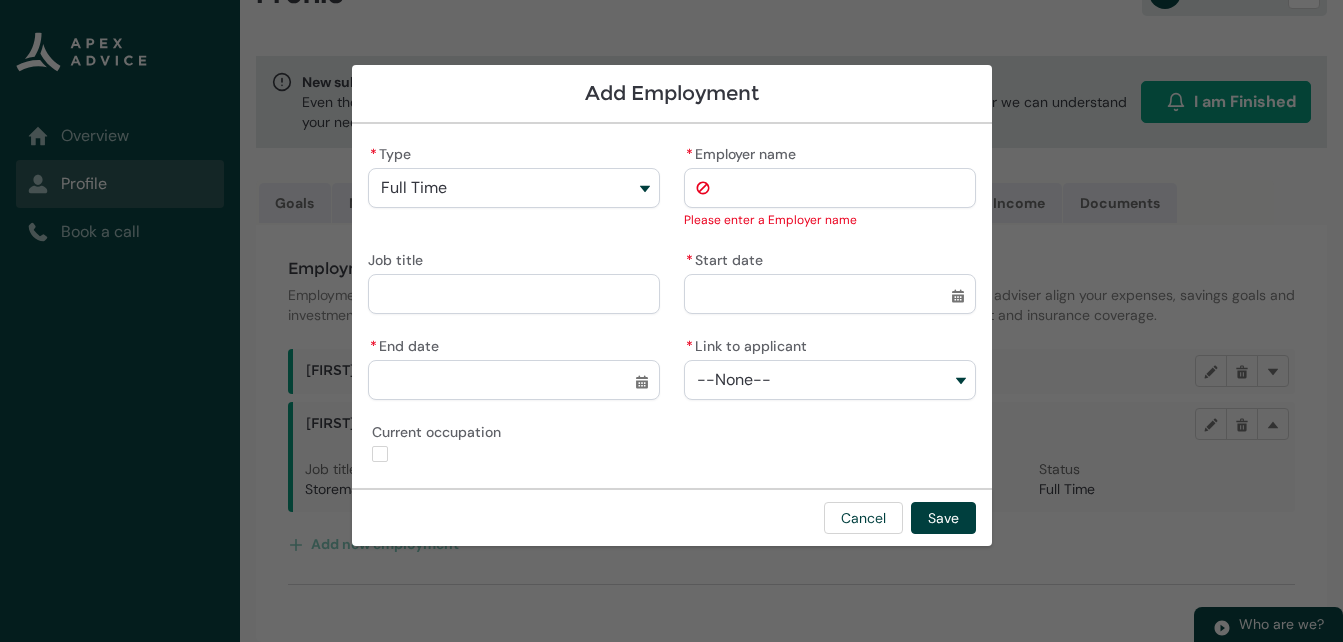 type on "T" 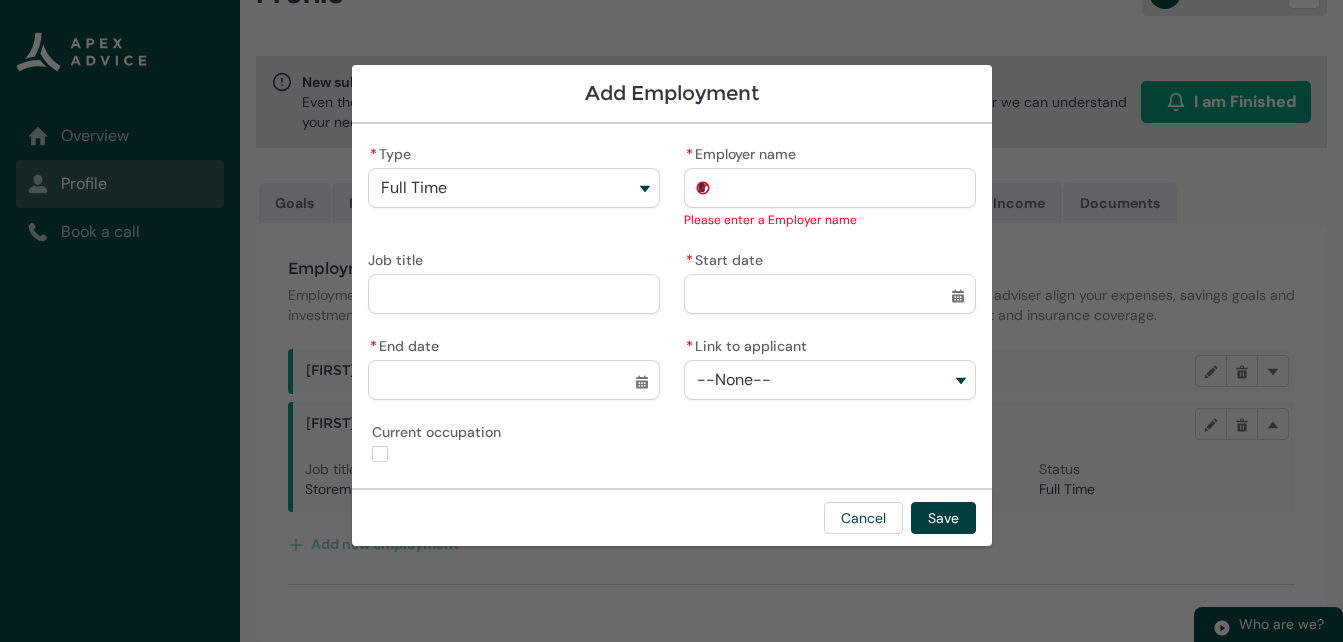 type on "T" 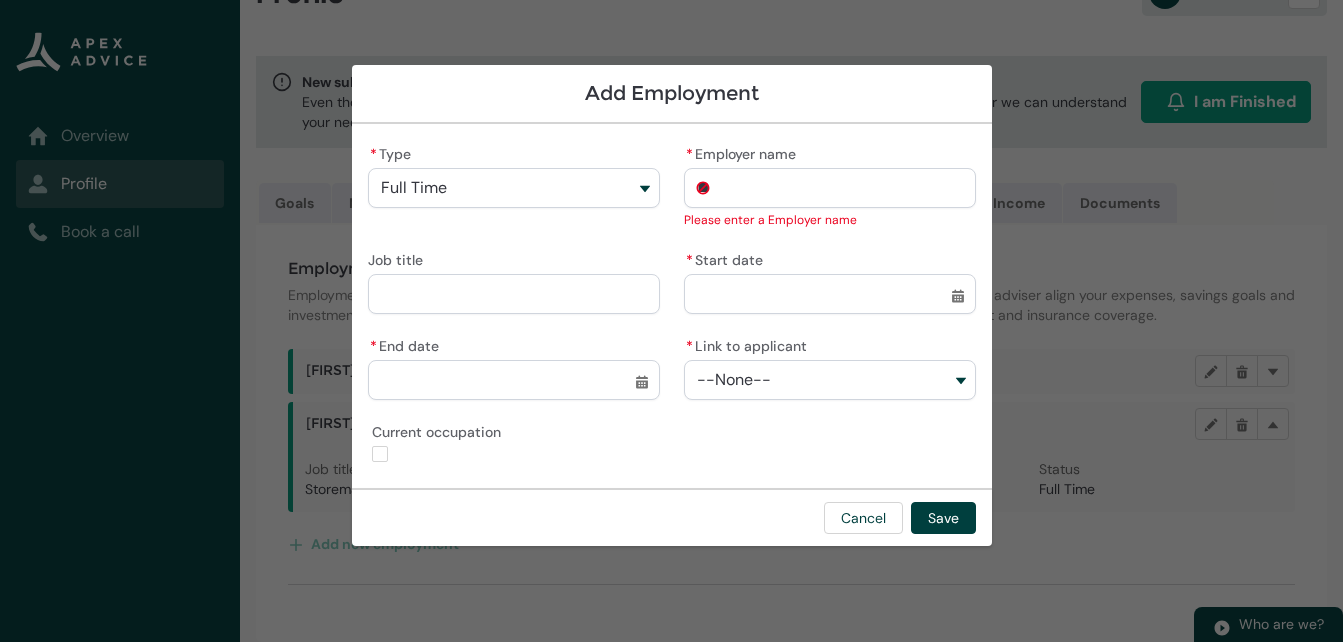 type on "T R" 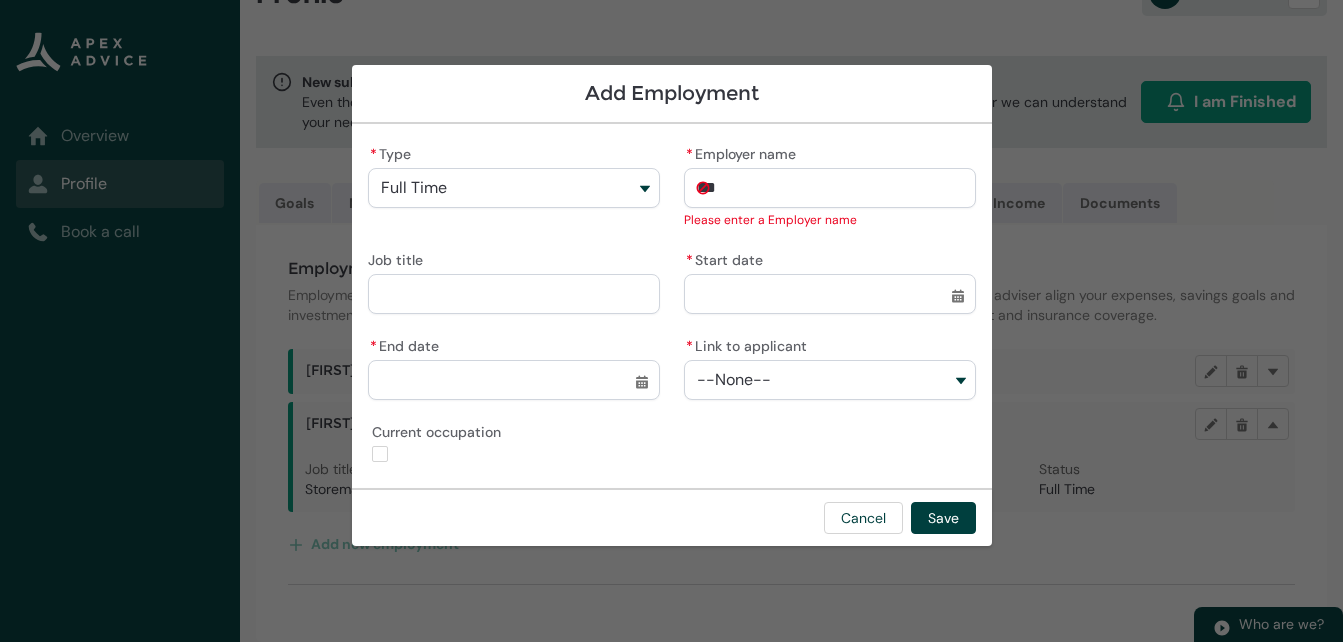 type on "T R" 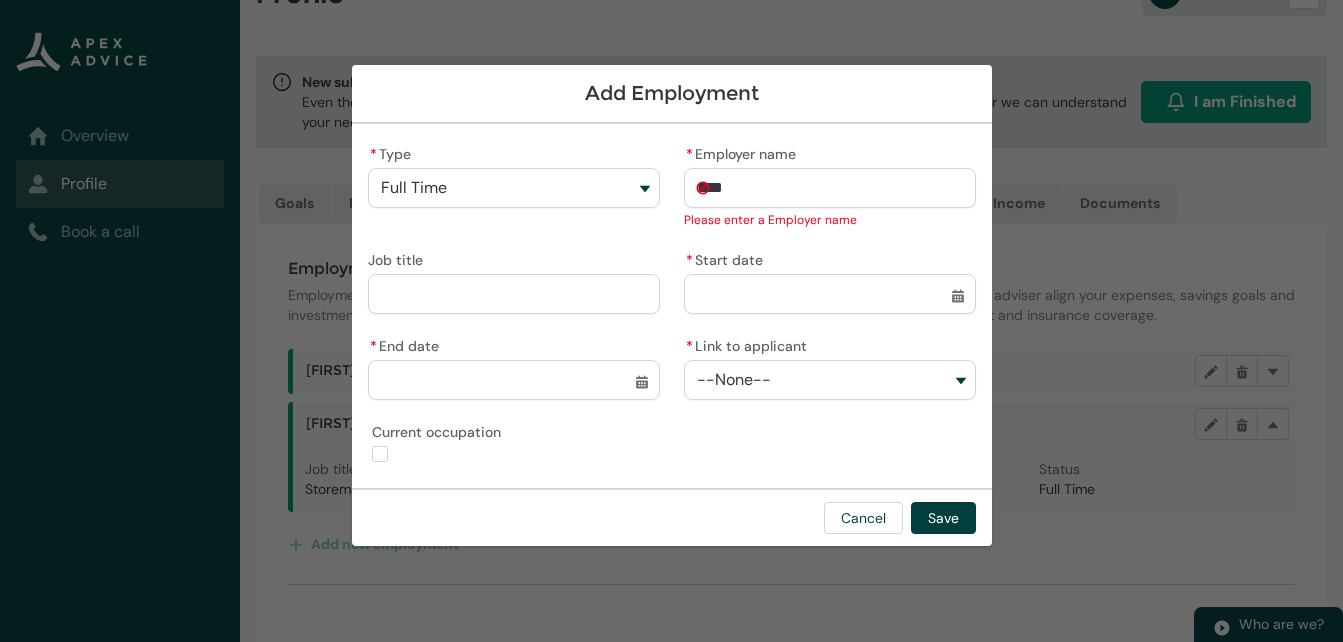 type on "T R T" 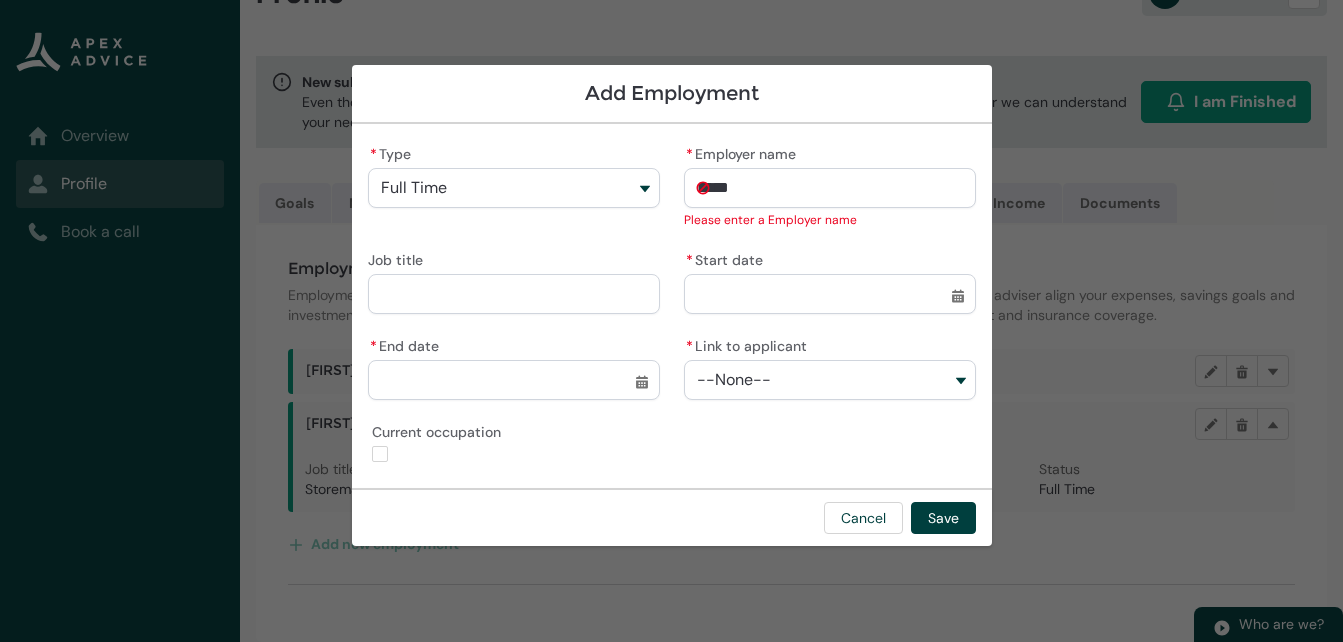 type on "T R Tr" 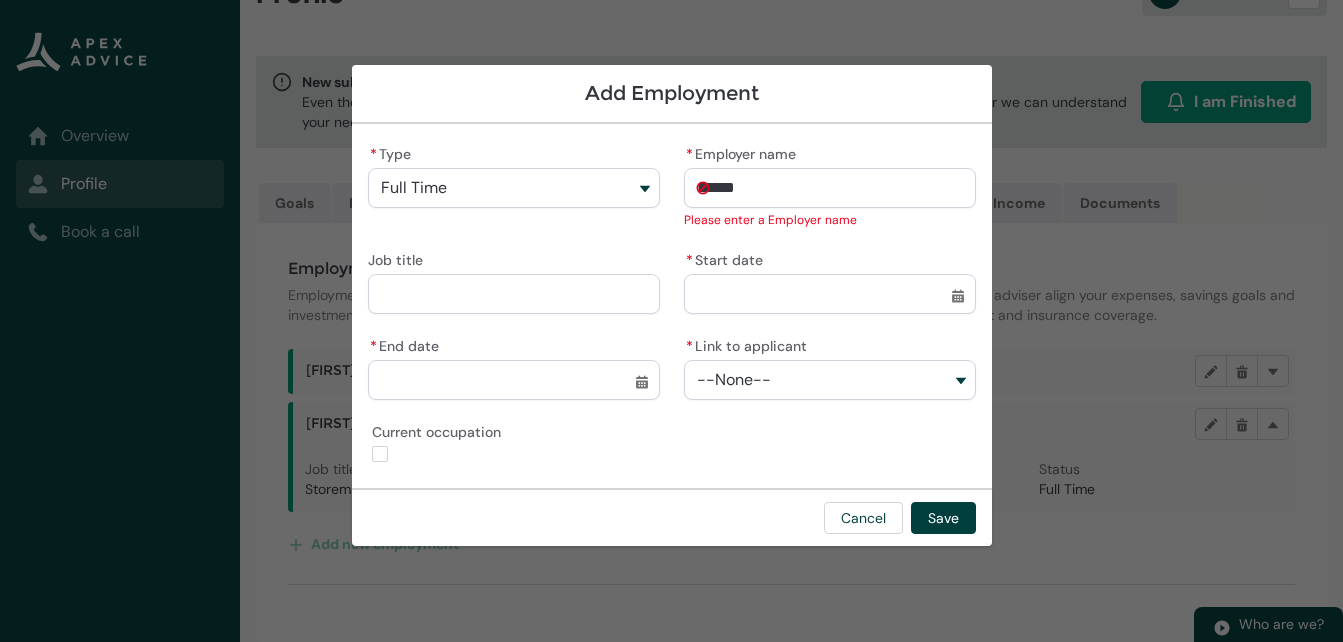 type on "T R Tru" 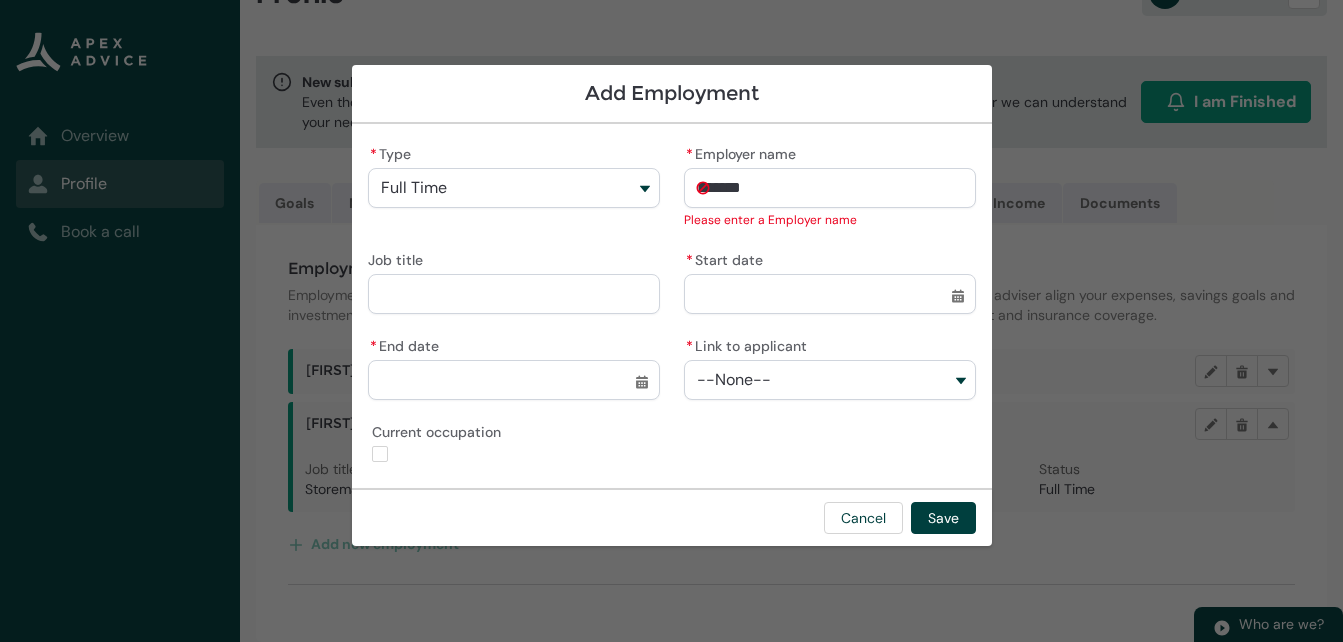 type on "T R Truc" 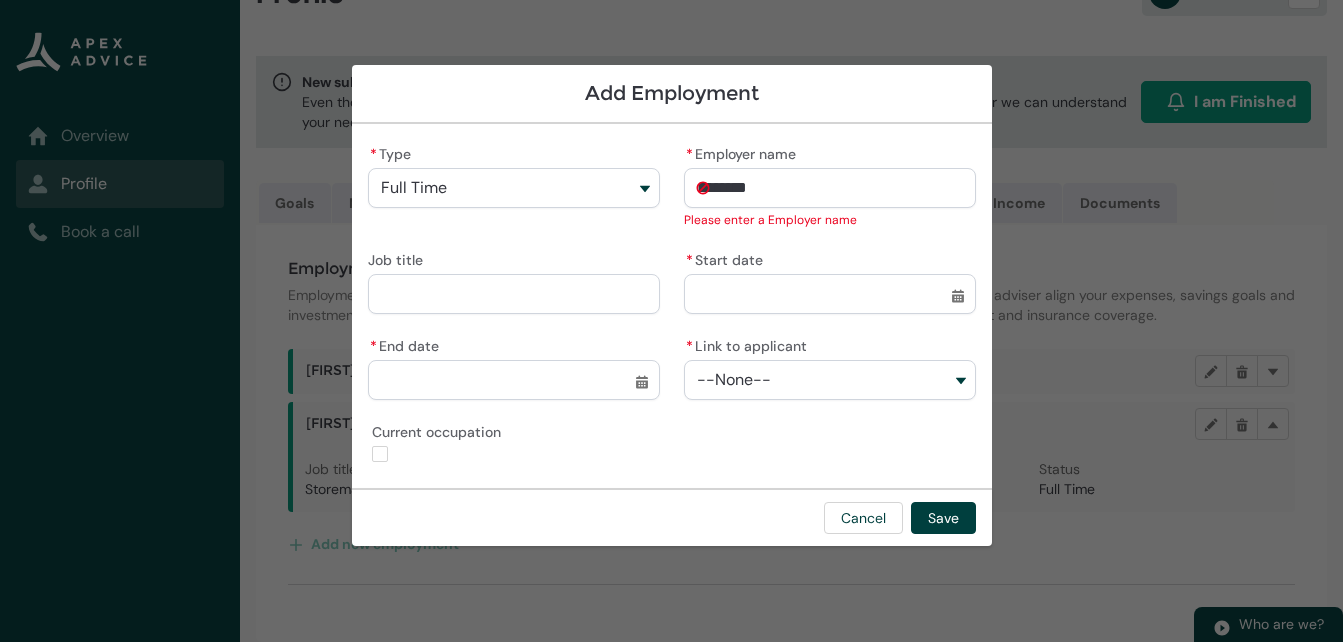 type on "T R Truck" 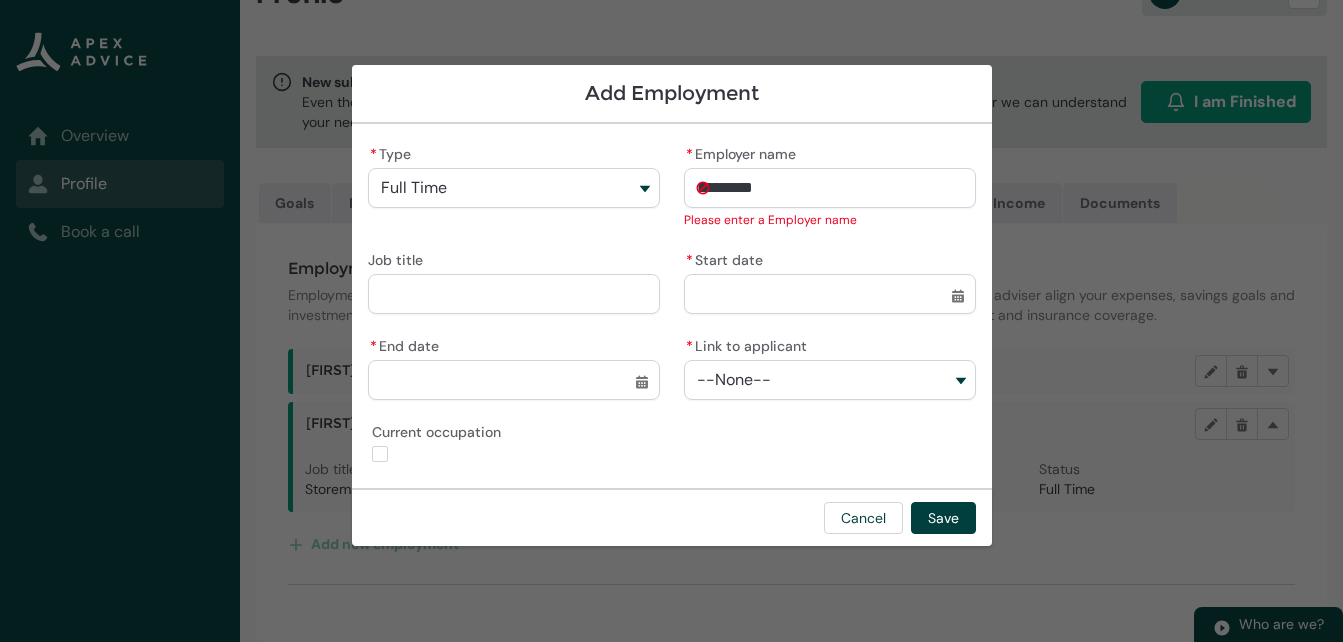 type on "T R Truck" 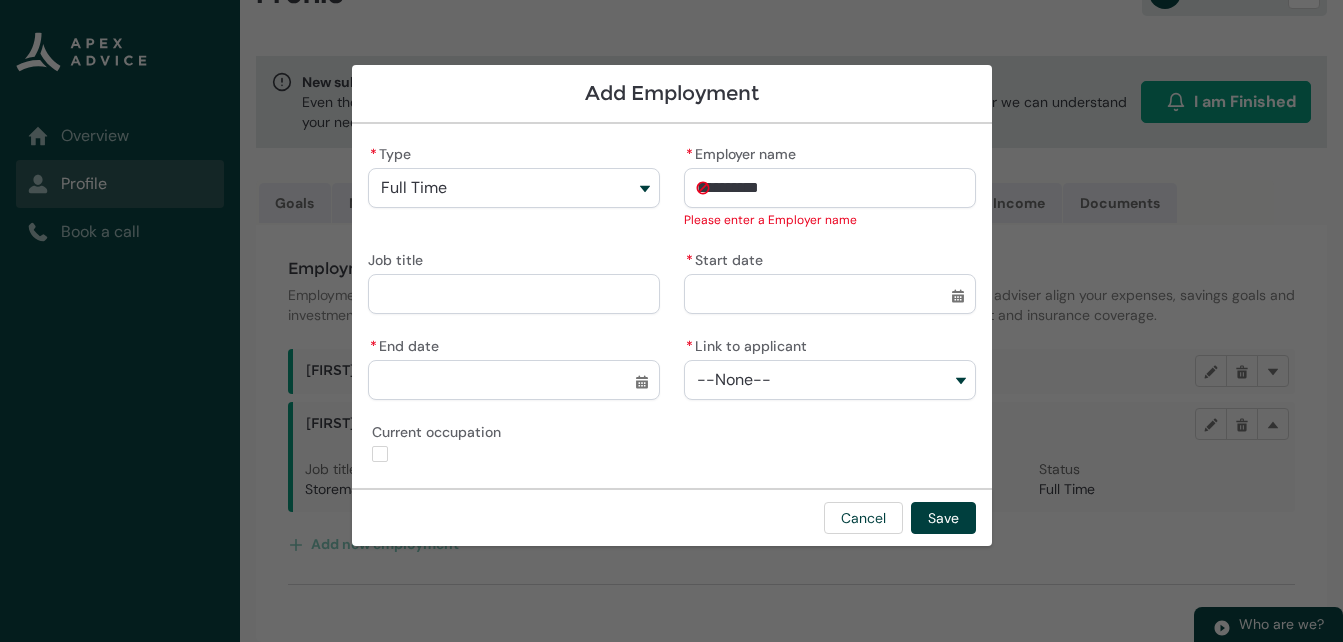 type on "T R Truck r" 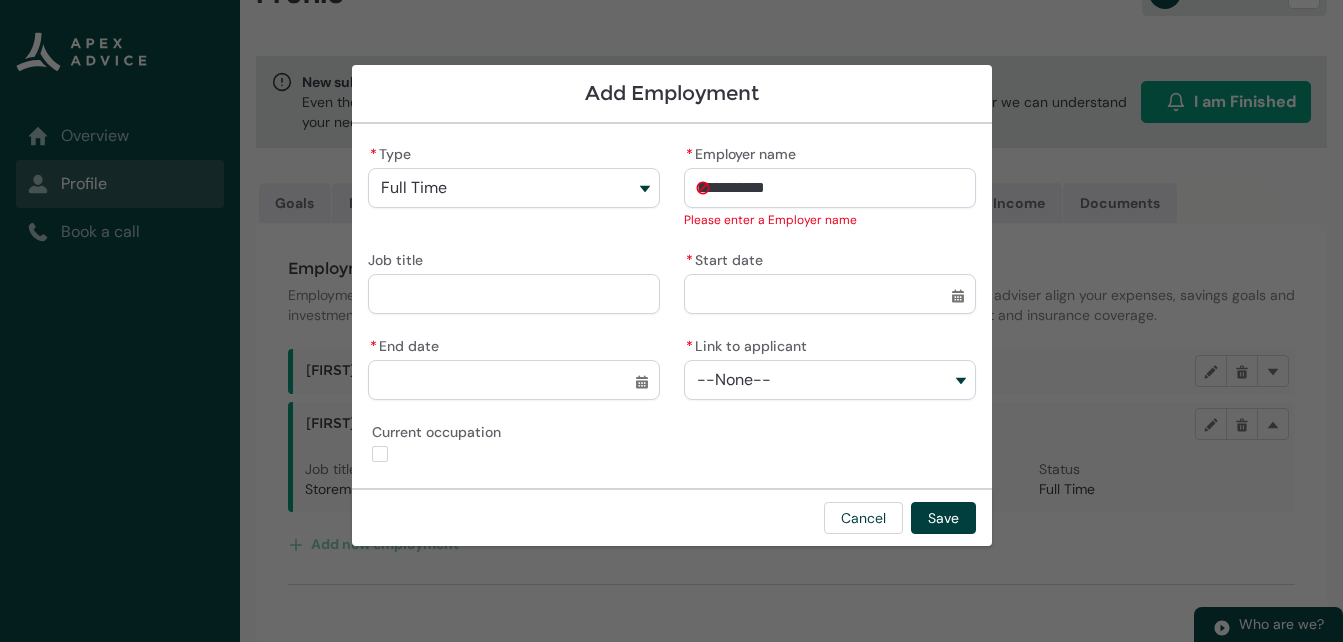 type on "T R Truck re" 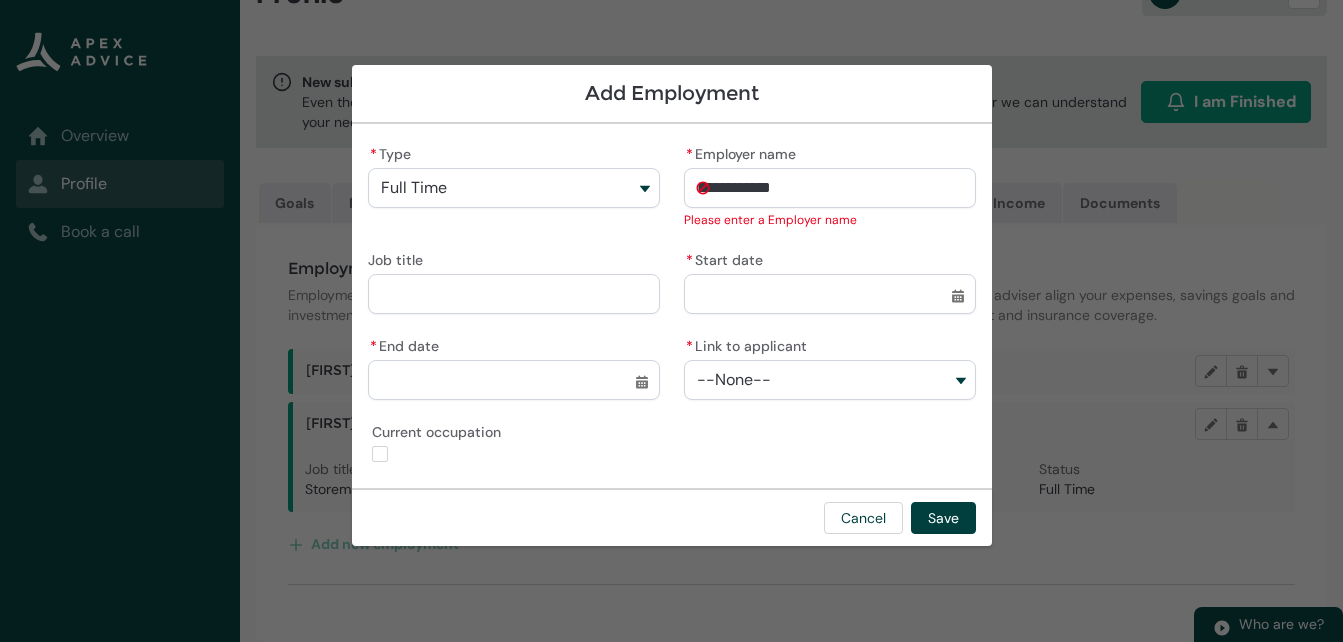 type on "T R Truck ren" 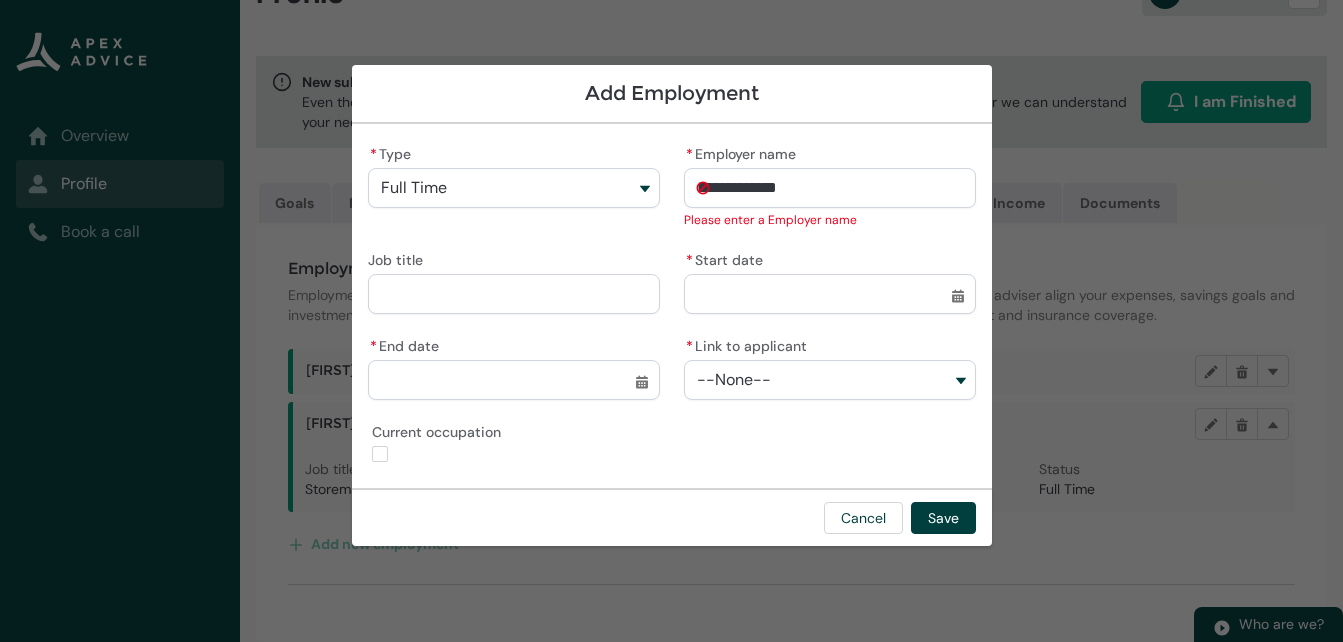 type on "T R Truck rent" 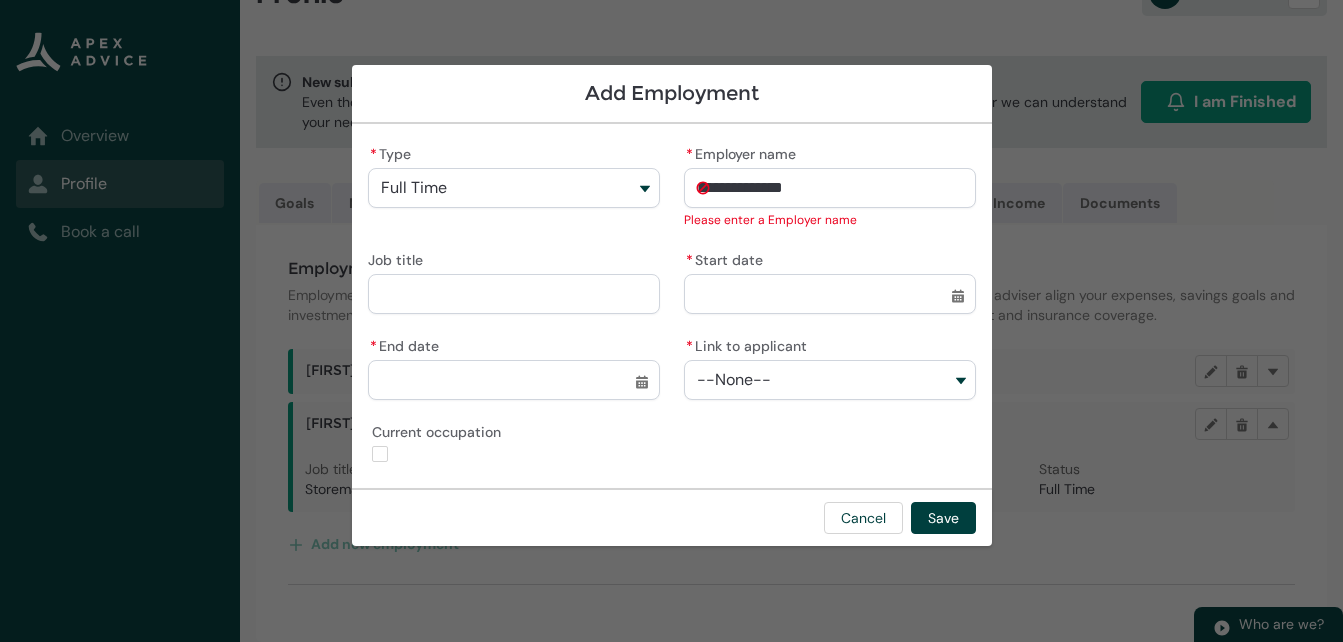 type on "T R Truck renta" 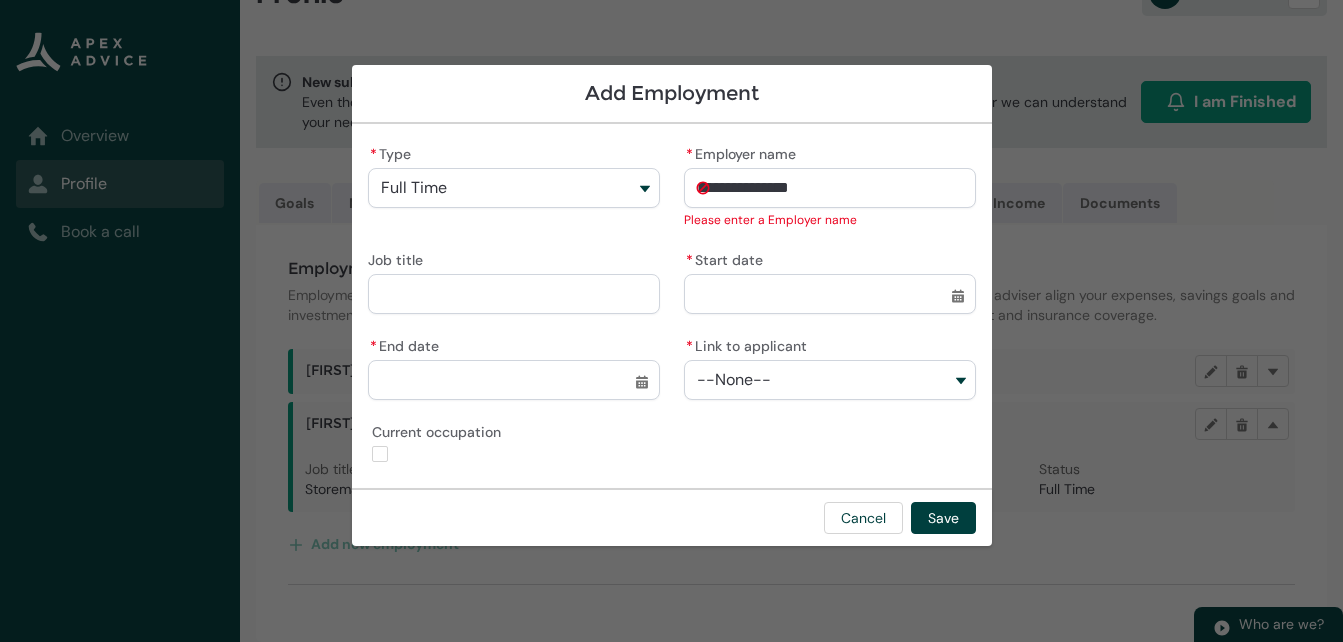 type on "T R Truck rental" 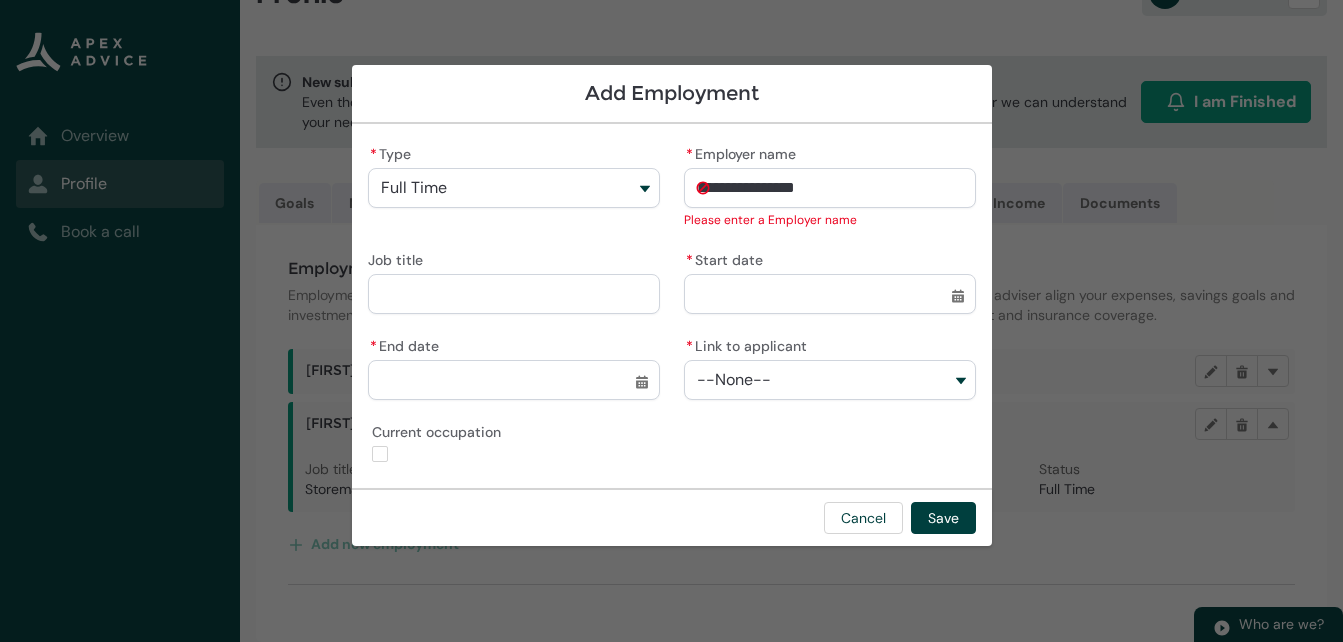type on "T R Truck rentals" 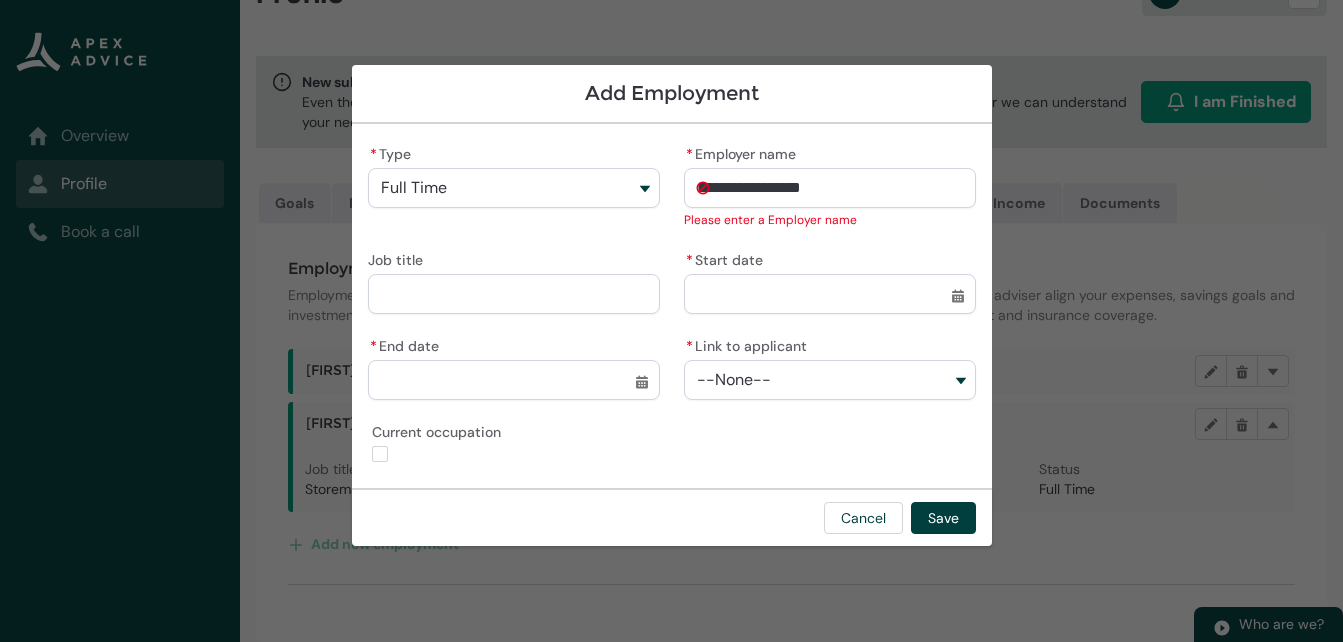 type on "T R Truck rental" 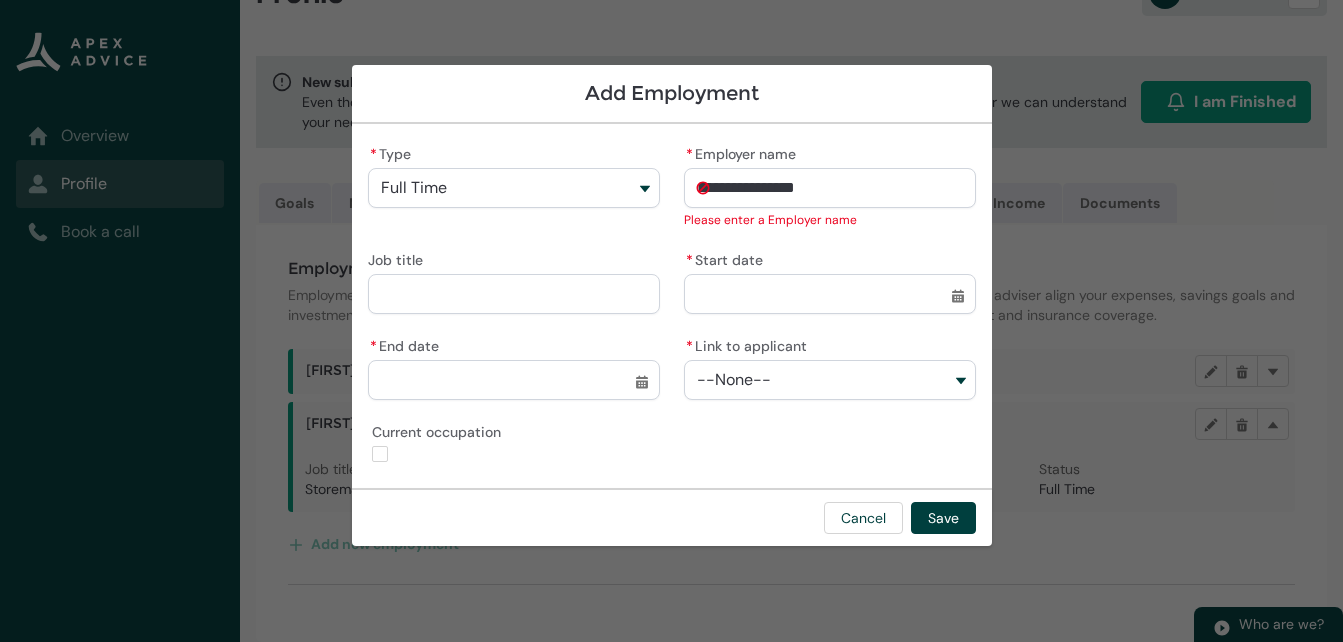 type on "T R Truck renta" 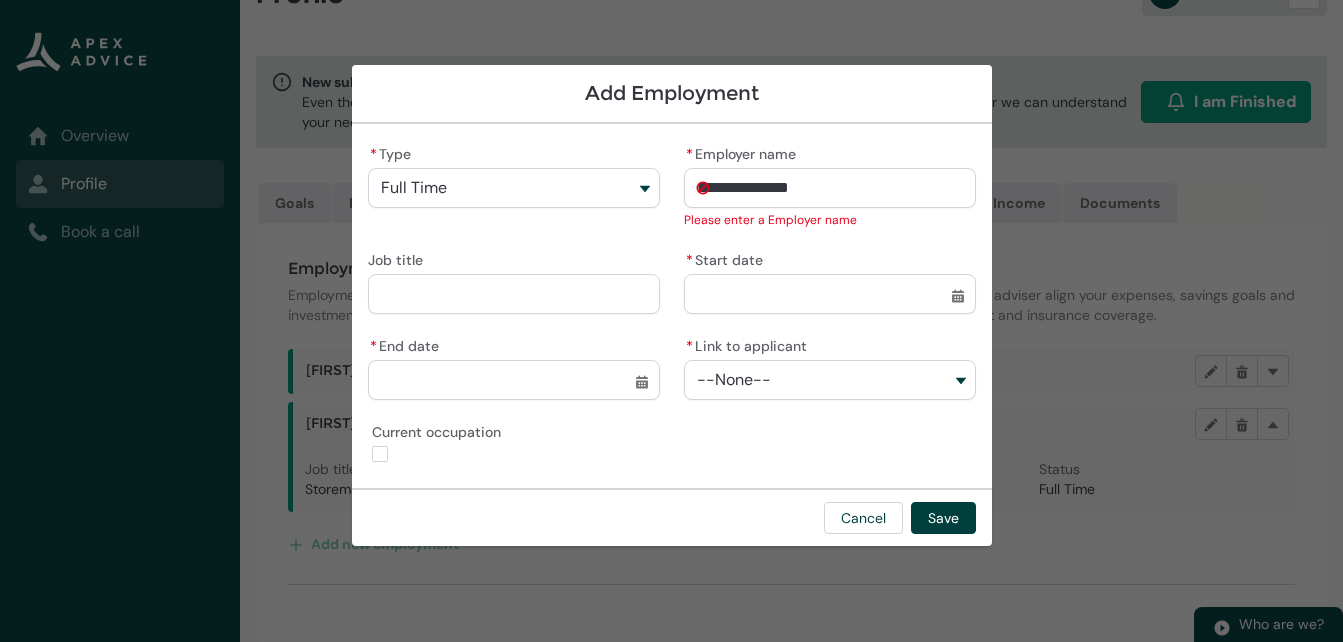 type on "T R Truck rent" 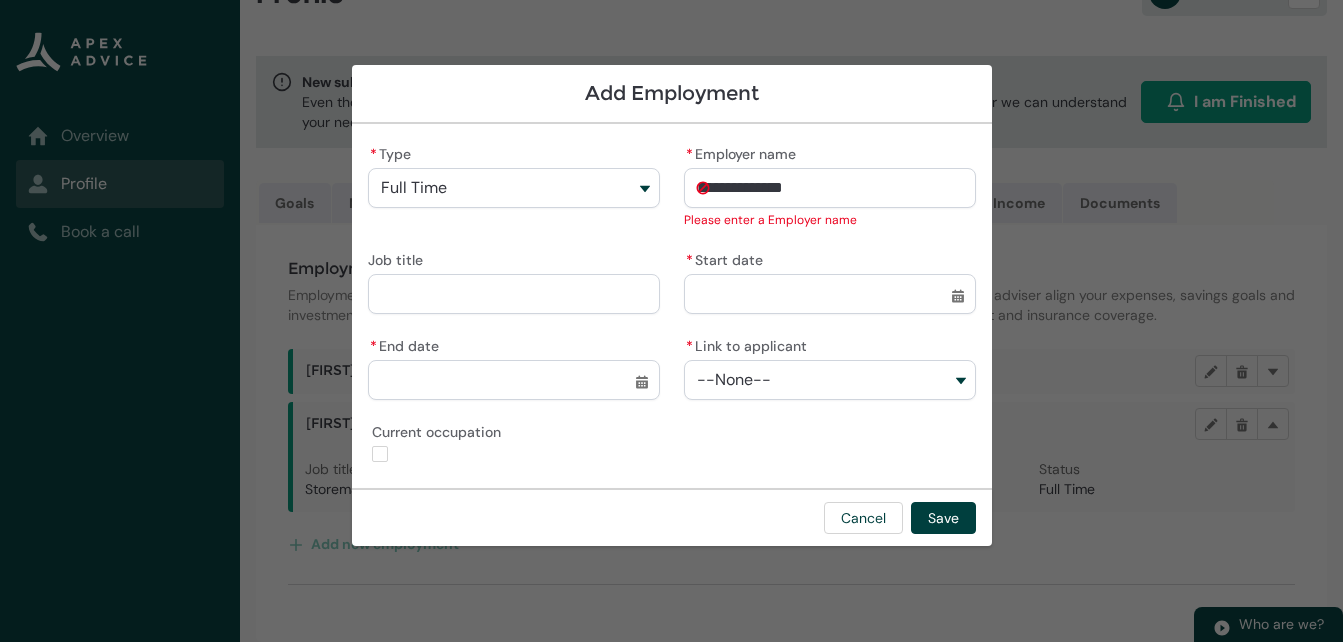 type on "T R Truck ren" 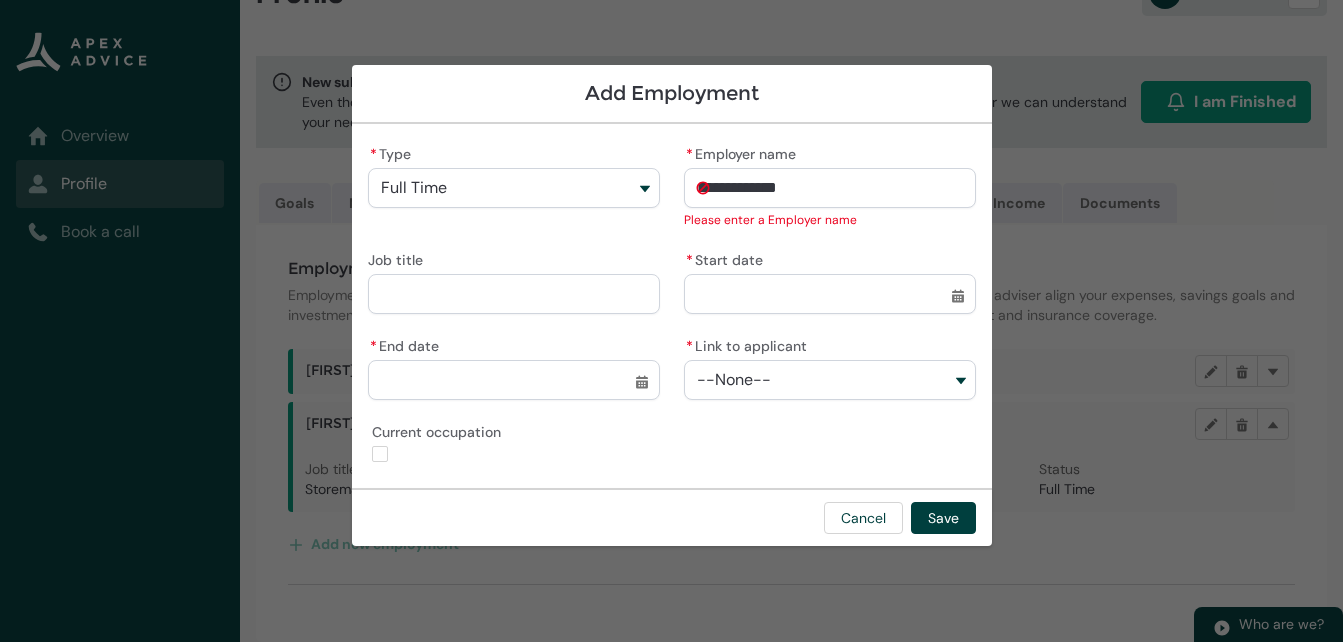type on "T R Truck re" 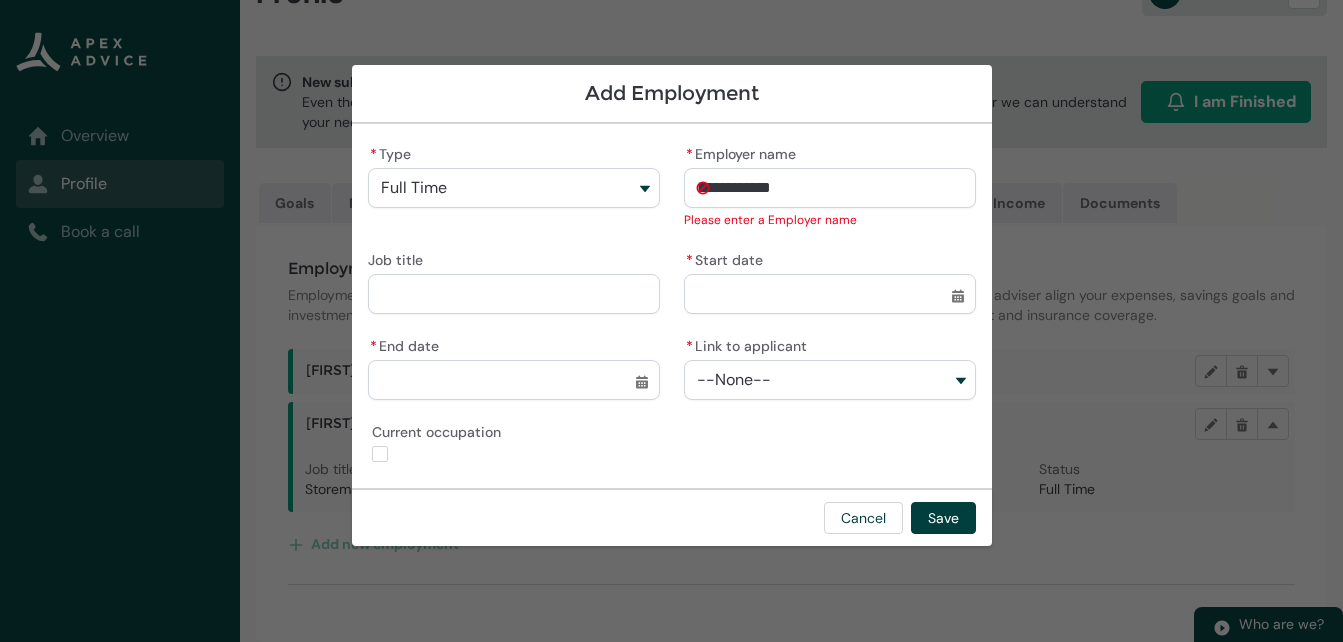 type on "T R Truck r" 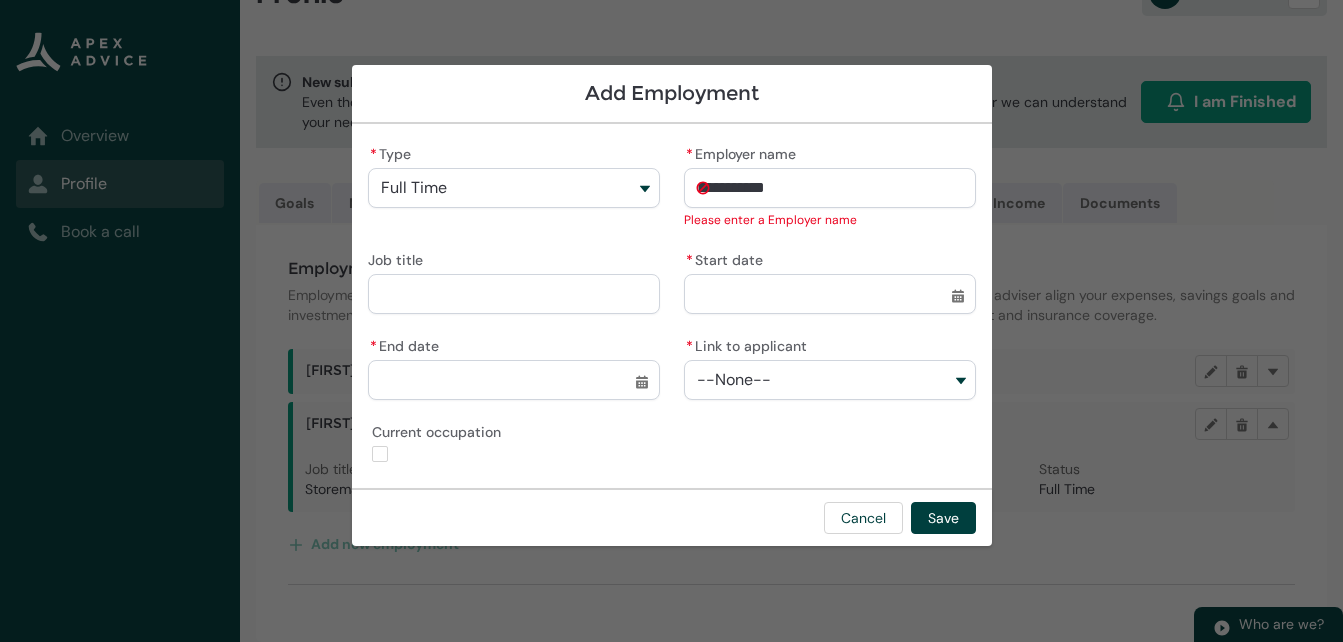 type on "T R Truck" 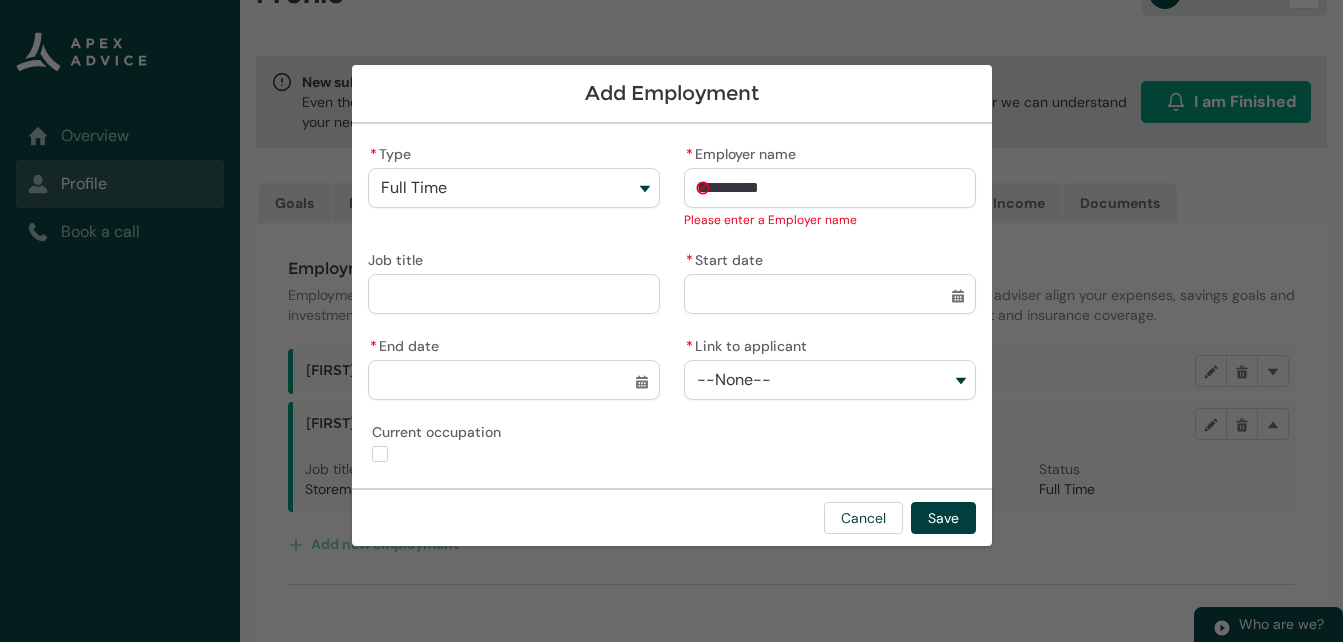 type on "T R Truck" 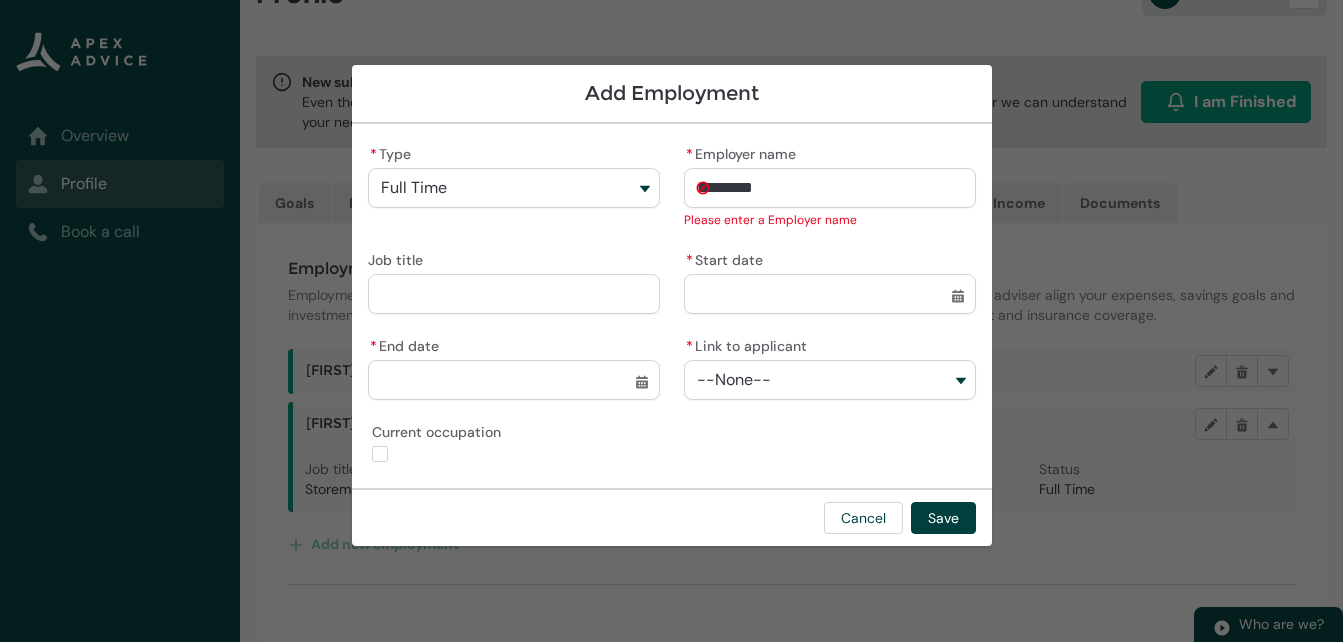 type on "T R Truc" 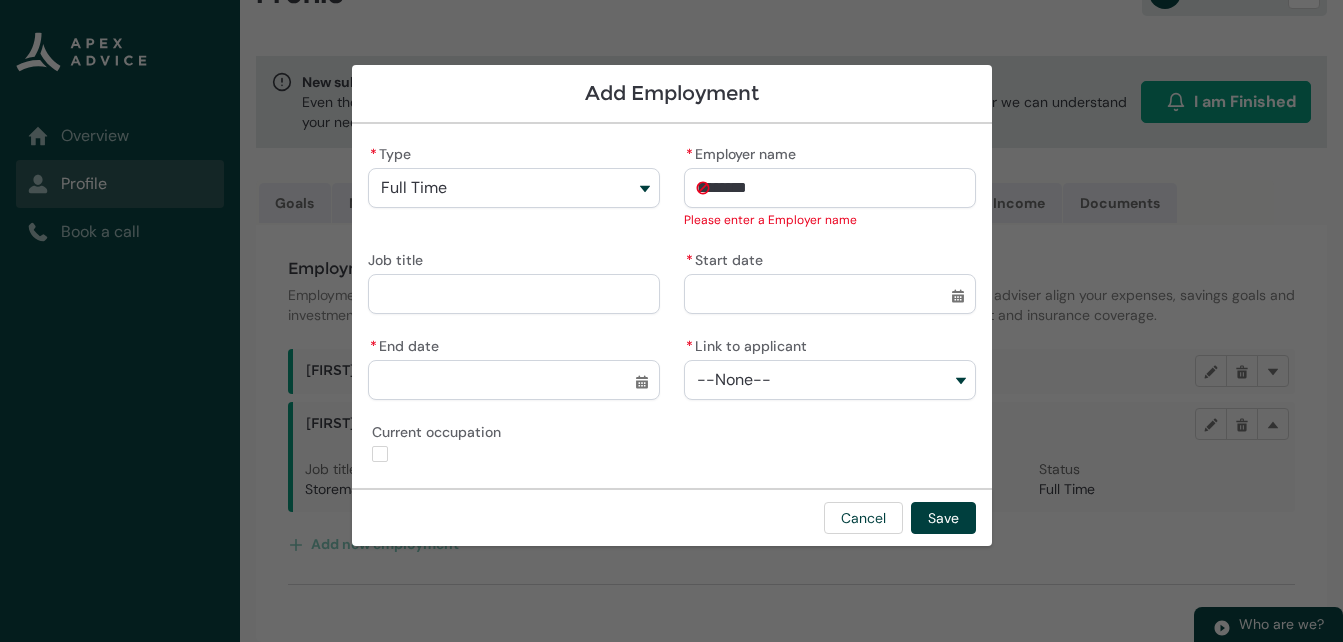 type on "T R Tru" 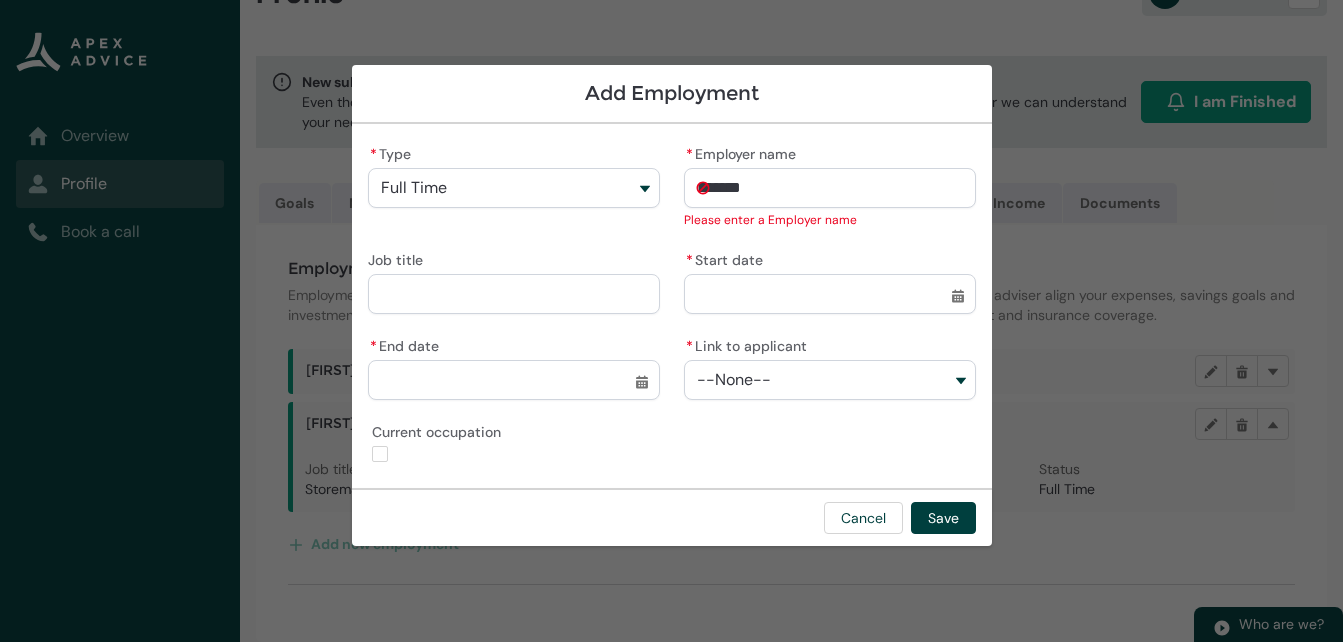 type on "T R Tr" 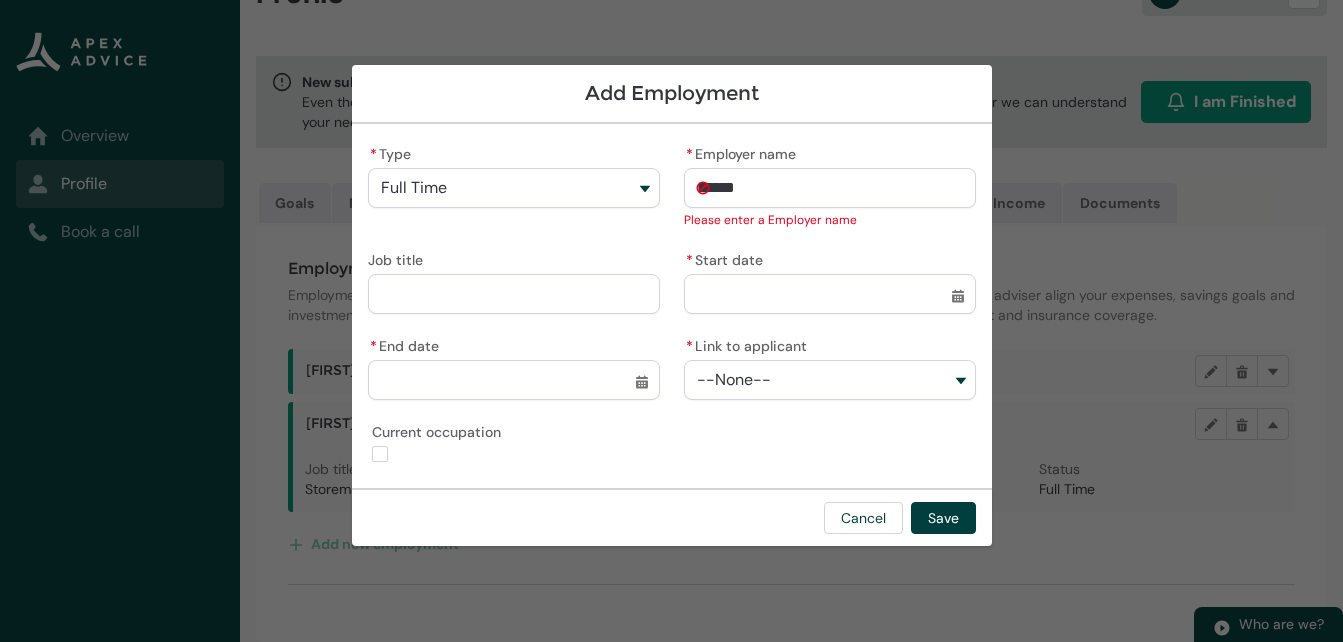 type on "T R T" 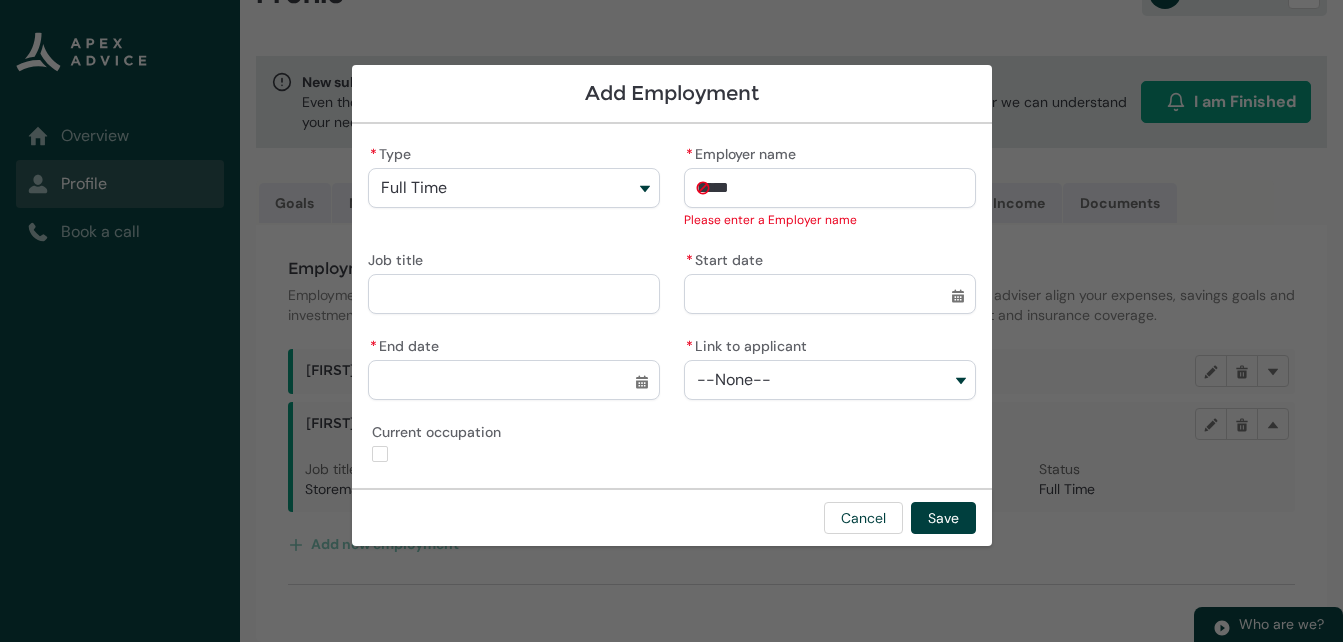 type on "T R" 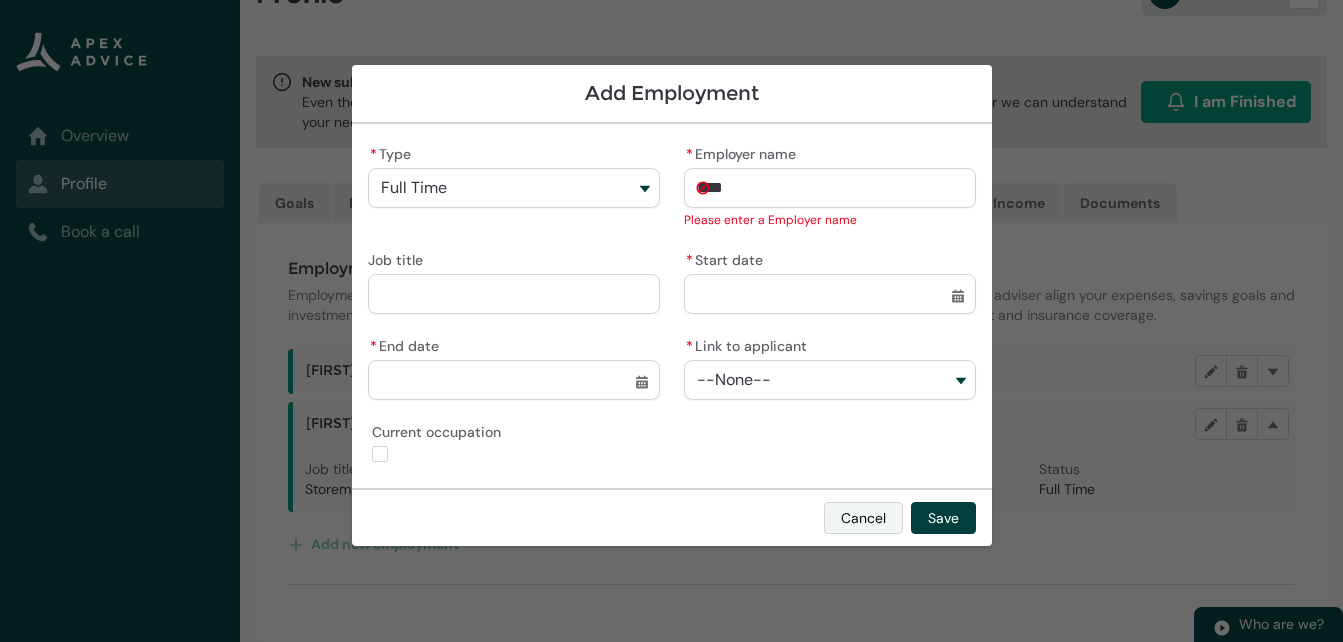 type on "T R G" 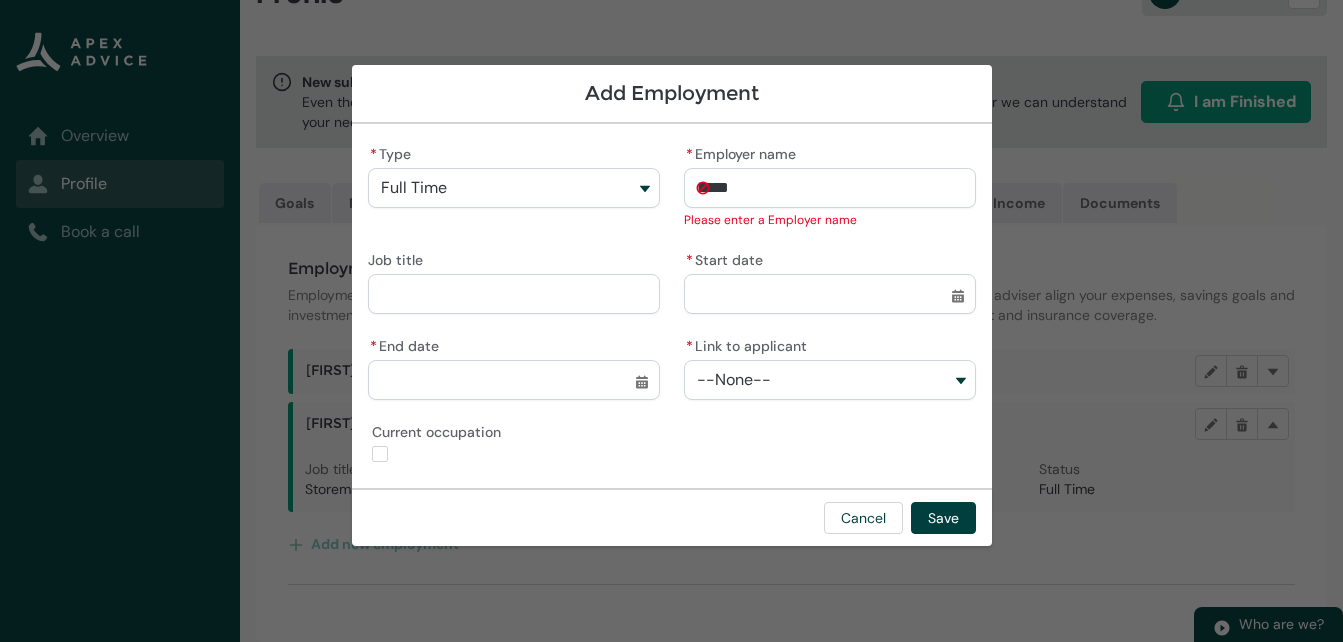 type on "T R Gr" 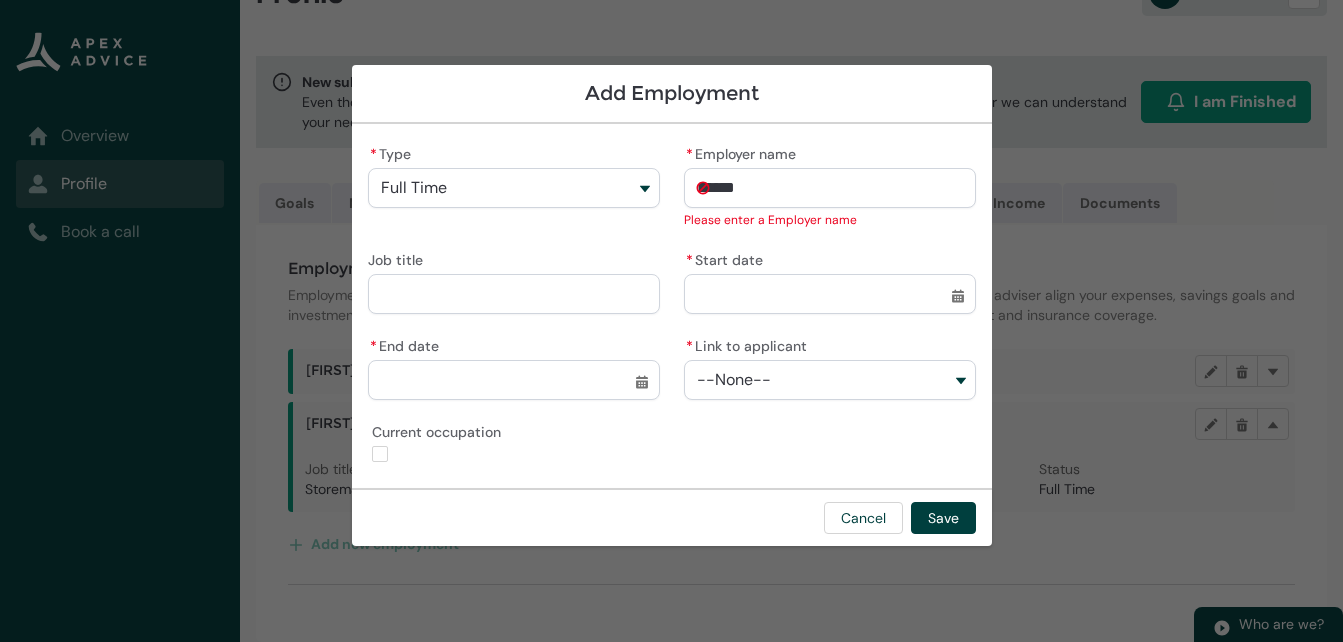 type on "T R Gro" 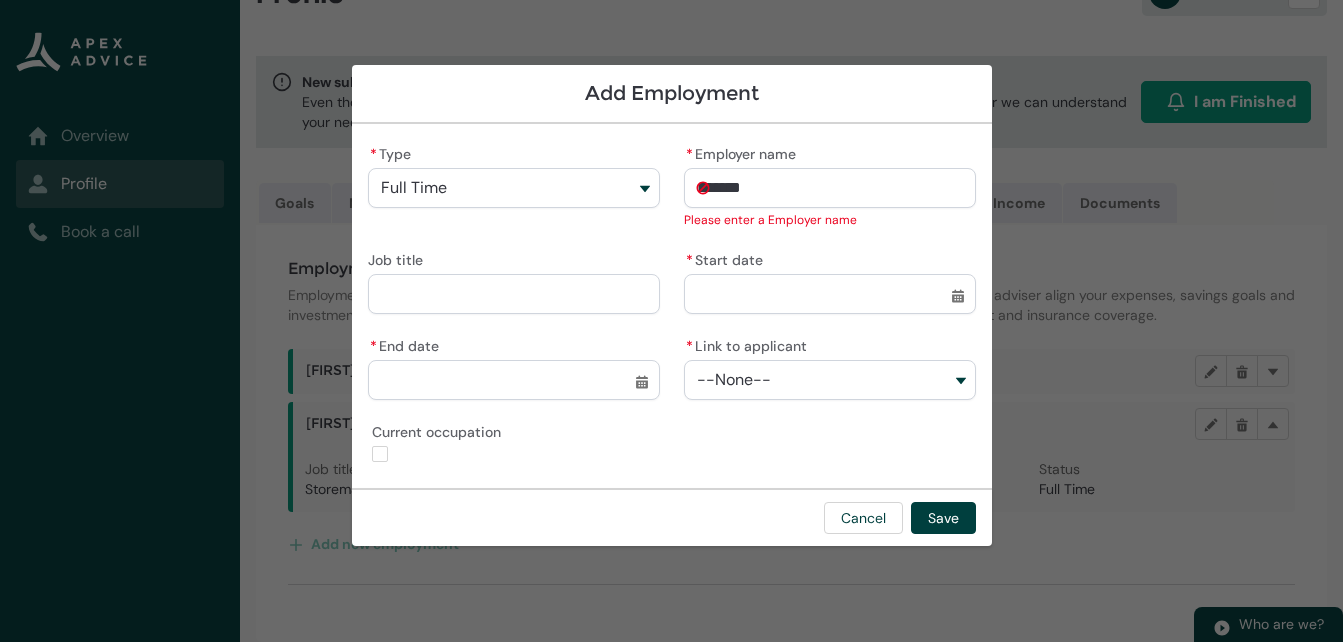 type on "T R Grou" 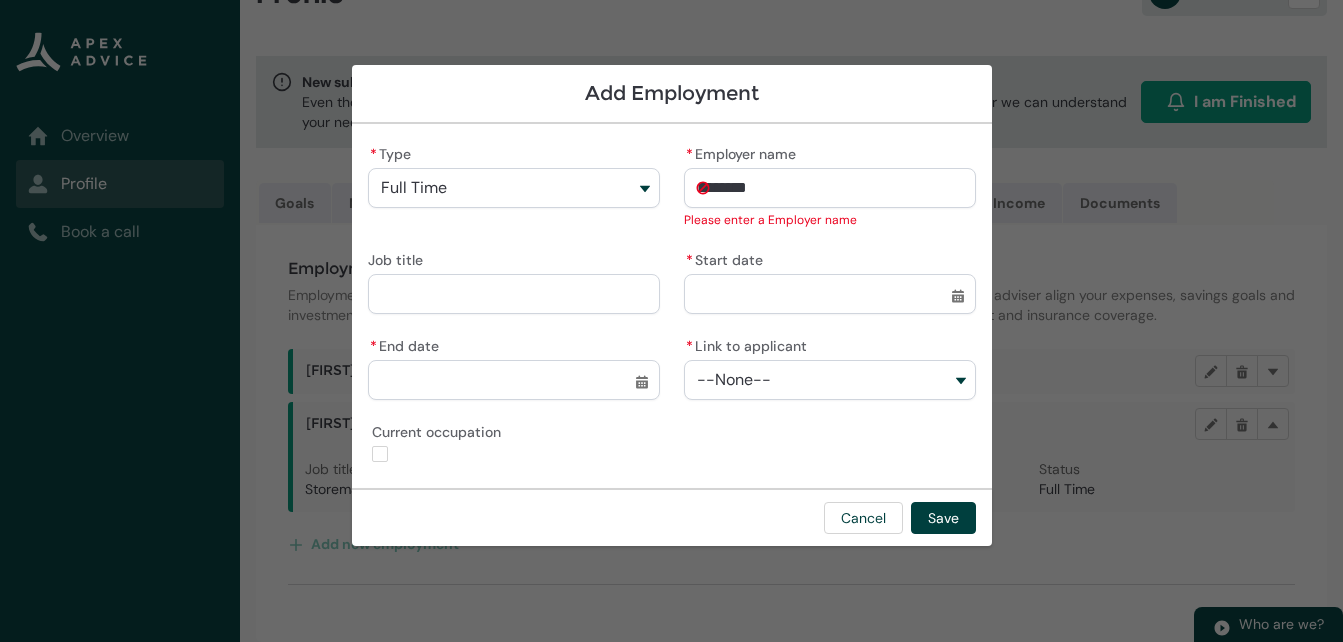 type on "T R Group" 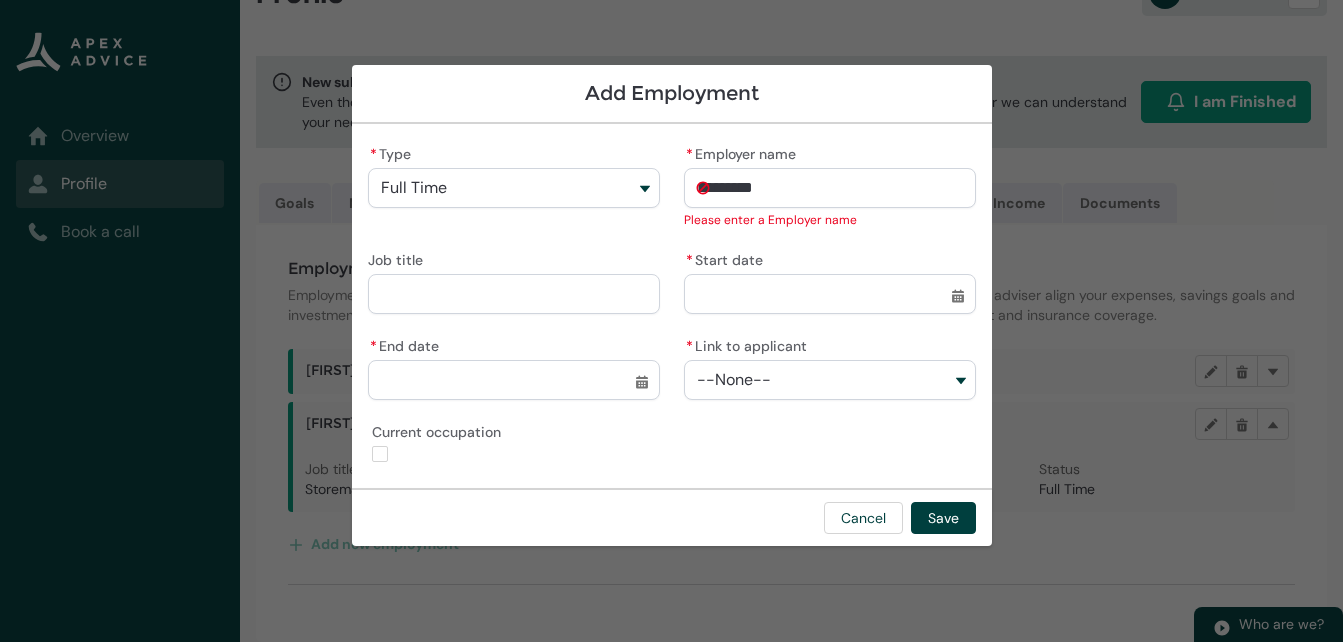 type on "T R Group" 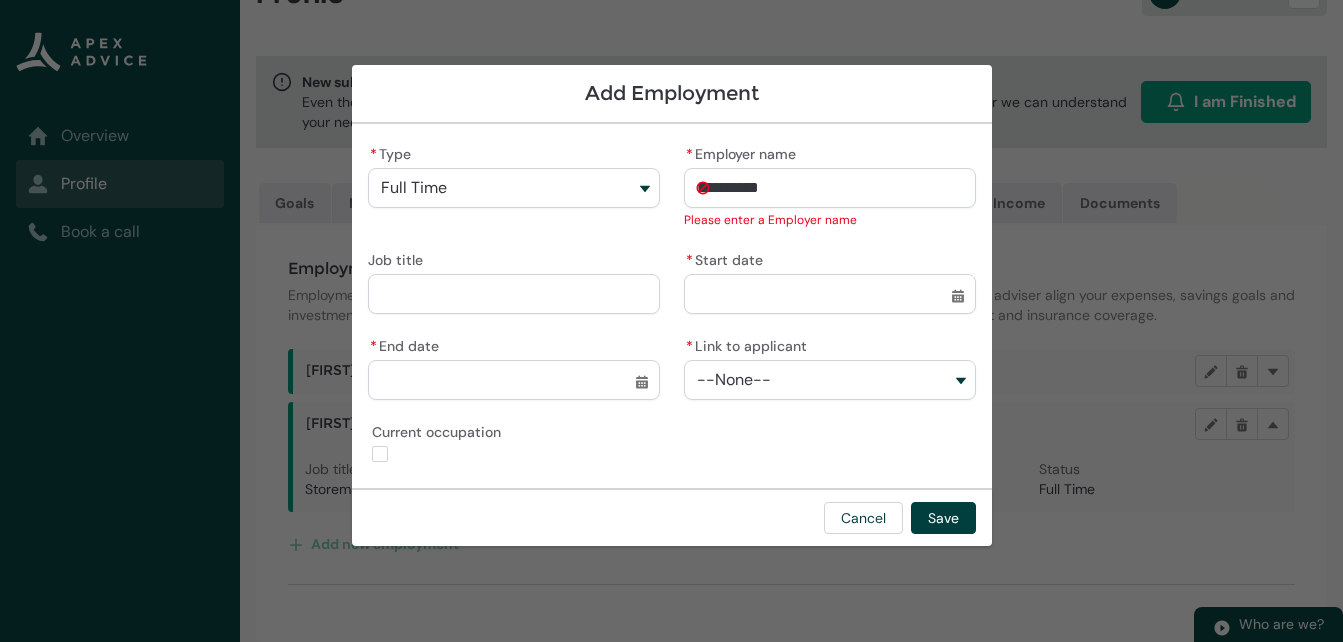 type on "T R Group L" 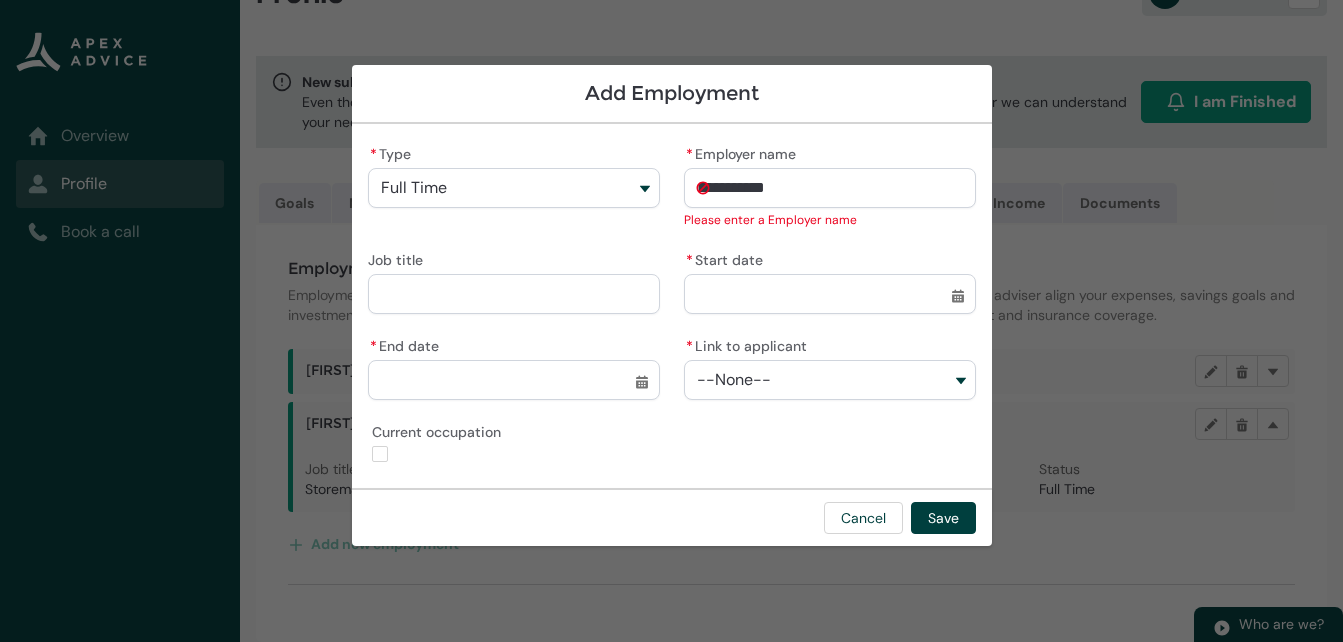type on "T R Group Lt" 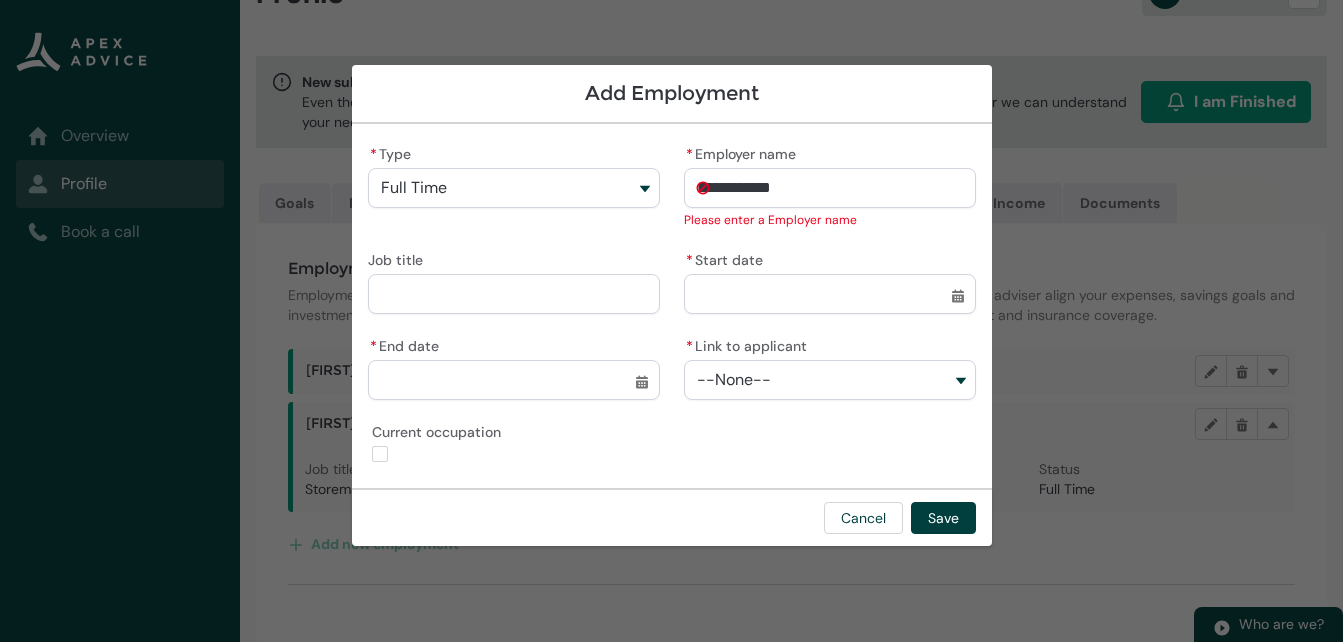 type on "T R Group Ltd" 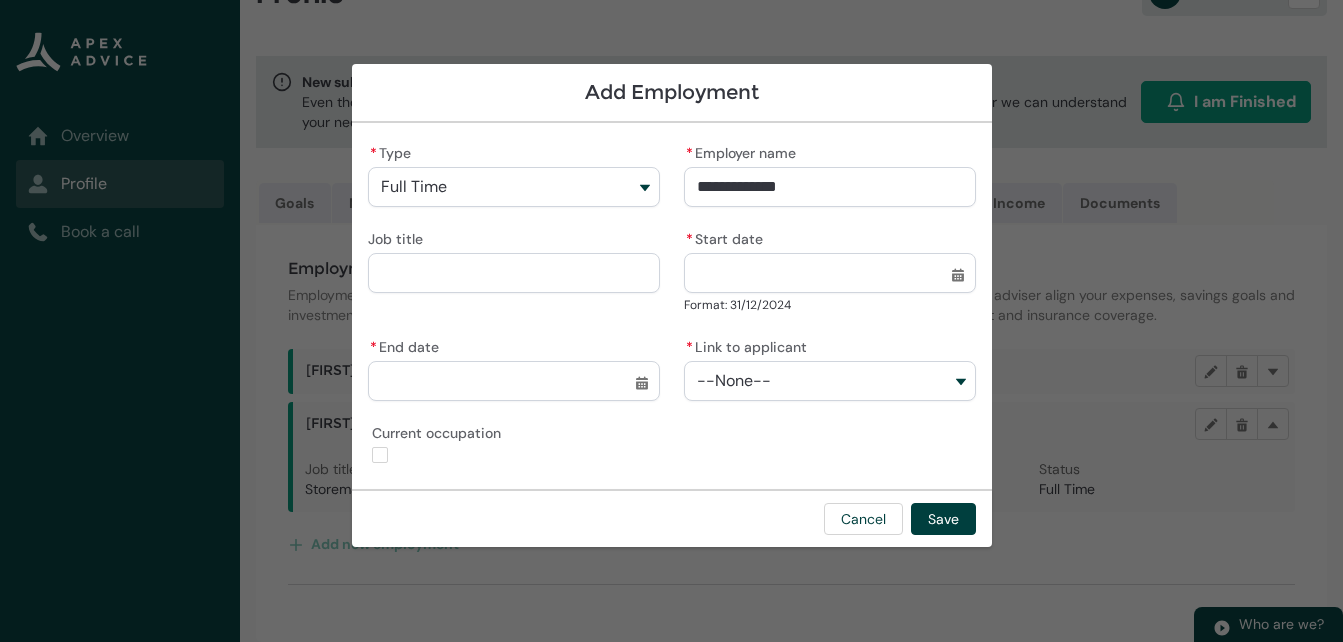 click on "* Start date" at bounding box center (830, 273) 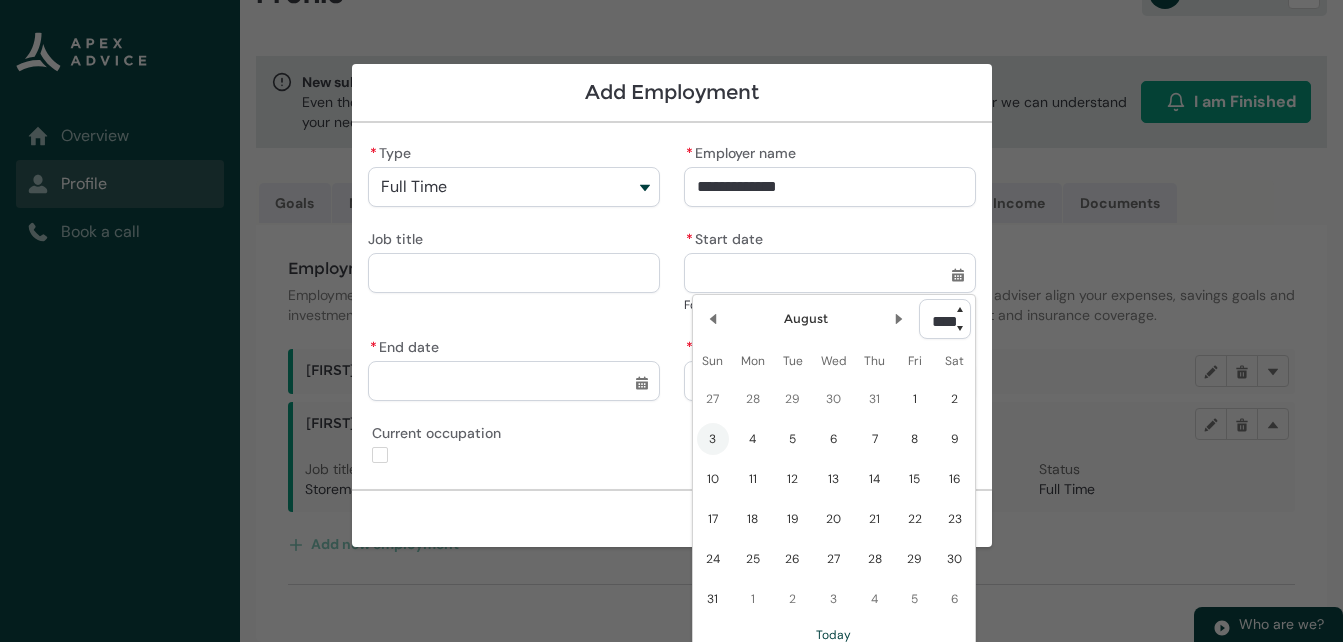 click on "**** **** **** **** **** **** **** **** **** **** **** **** **** **** **** **** **** **** **** **** **** **** **** **** **** **** **** **** **** **** **** **** **** **** **** **** **** **** **** **** **** **** **** **** **** **** **** **** **** **** **** **** **** **** **** **** **** **** **** **** **** **** **** **** **** **** **** **** **** **** **** **** **** **** **** **** **** **** **** **** **** **** **** **** **** **** **** **** **** **** **** **** **** **** **** **** **** **** **** **** **** **** **** **** **** **** **** **** **** **** **** **** **** **** **** **** **** **** **** **** **** **** **** **** **** **** **** **** **** **** **** **** **** **** **** **** **** **** **** **** **** **** **** **** **** **** **** **** **** **** **** **** **** **** **** **** **** **** **** **** **** **** **** **** **** **** **** **** **** **** **** **** **** **** **** **** **** **** **** **** **** **** **** **** **** **** **** **** **** **** **** **** **** **** **** **** **** **** **** **** ****" at bounding box center [945, 319] 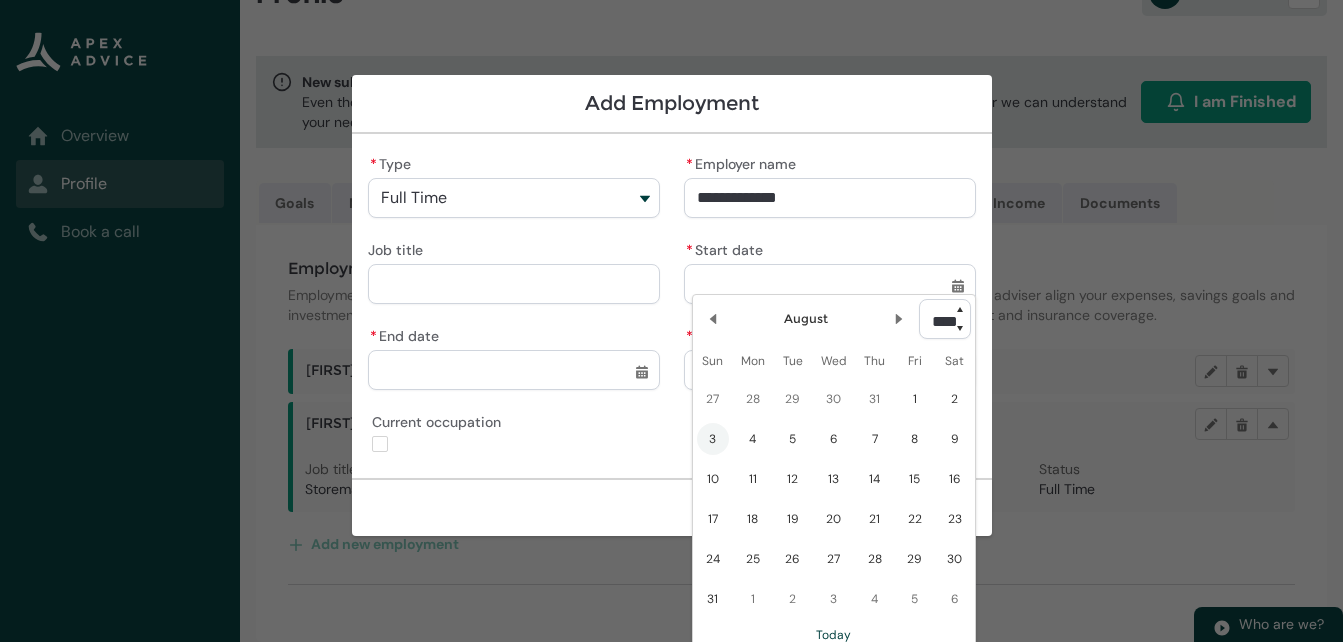 click on "**** **** **** **** **** **** **** **** **** **** **** **** **** **** **** **** **** **** **** **** **** **** **** **** **** **** **** **** **** **** **** **** **** **** **** **** **** **** **** **** **** **** **** **** **** **** **** **** **** **** **** **** **** **** **** **** **** **** **** **** **** **** **** **** **** **** **** **** **** **** **** **** **** **** **** **** **** **** **** **** **** **** **** **** **** **** **** **** **** **** **** **** **** **** **** **** **** **** **** **** **** **** **** **** **** **** **** **** **** **** **** **** **** **** **** **** **** **** **** **** **** **** **** **** **** **** **** **** **** **** **** **** **** **** **** **** **** **** **** **** **** **** **** **** **** **** **** **** **** **** **** **** **** **** **** **** **** **** **** **** **** **** **** **** **** **** **** **** **** **** **** **** **** **** **** **** **** **** **** **** **** **** **** **** **** **** **** **** **** **** **** **** **** **** **** **** **** **** **** **** ****" at bounding box center [945, 319] 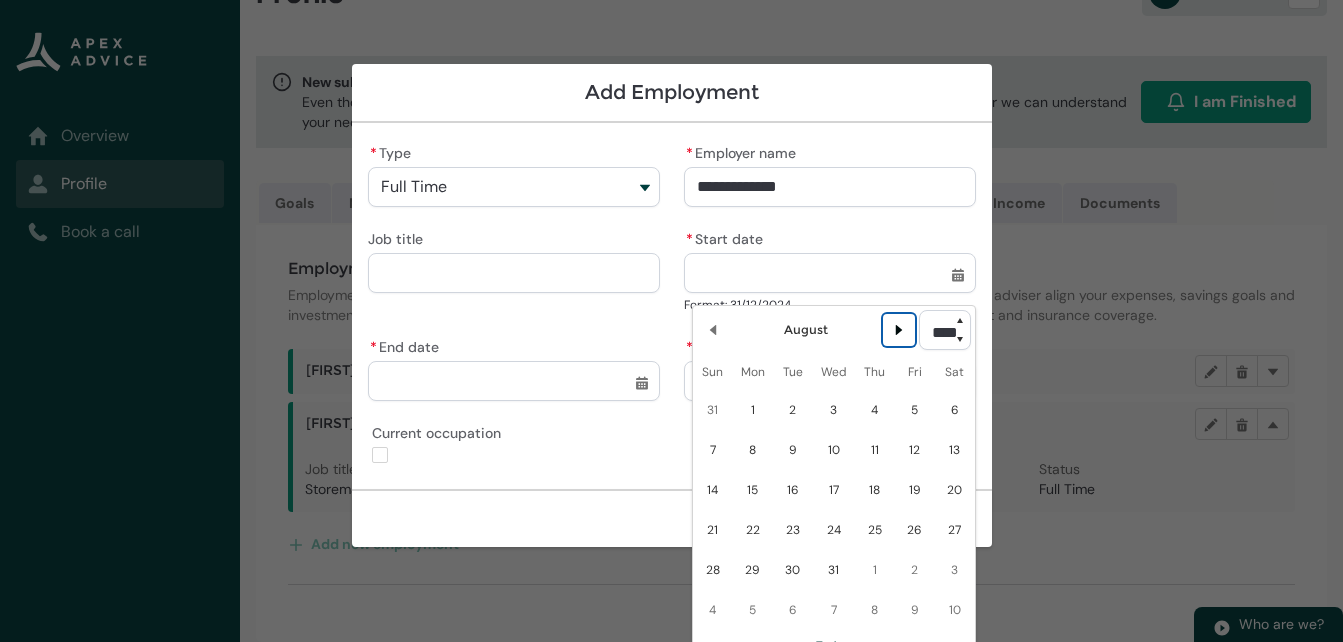 click 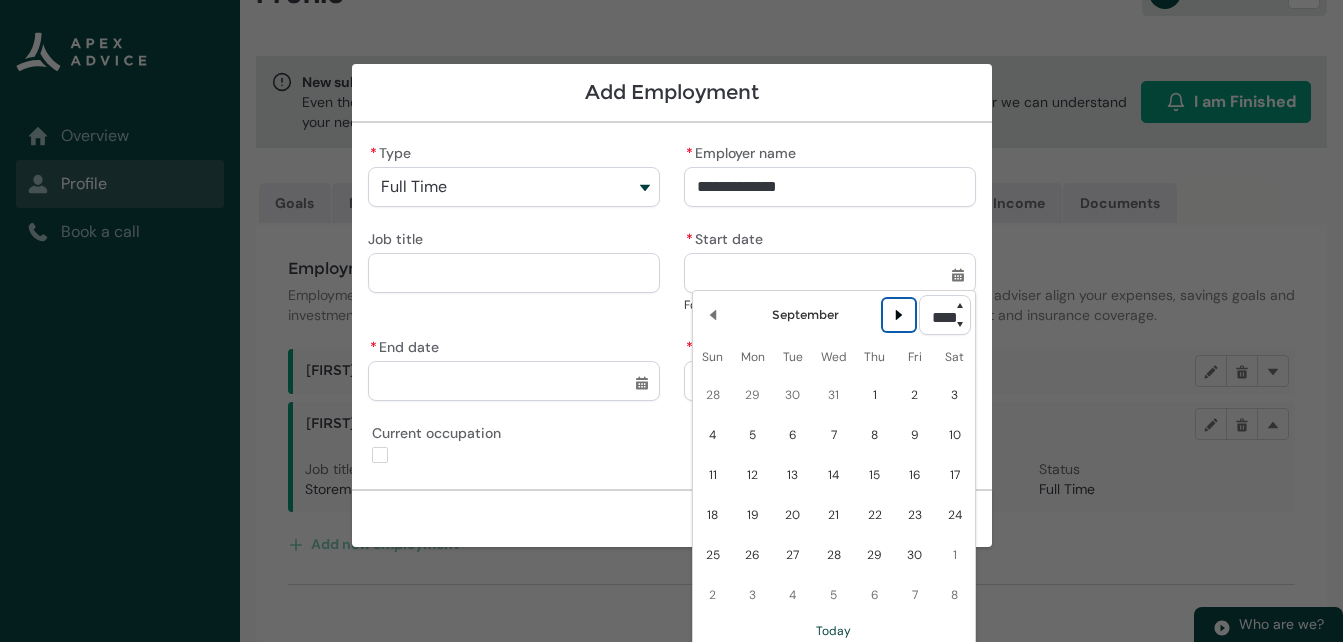 click on "Next Month" 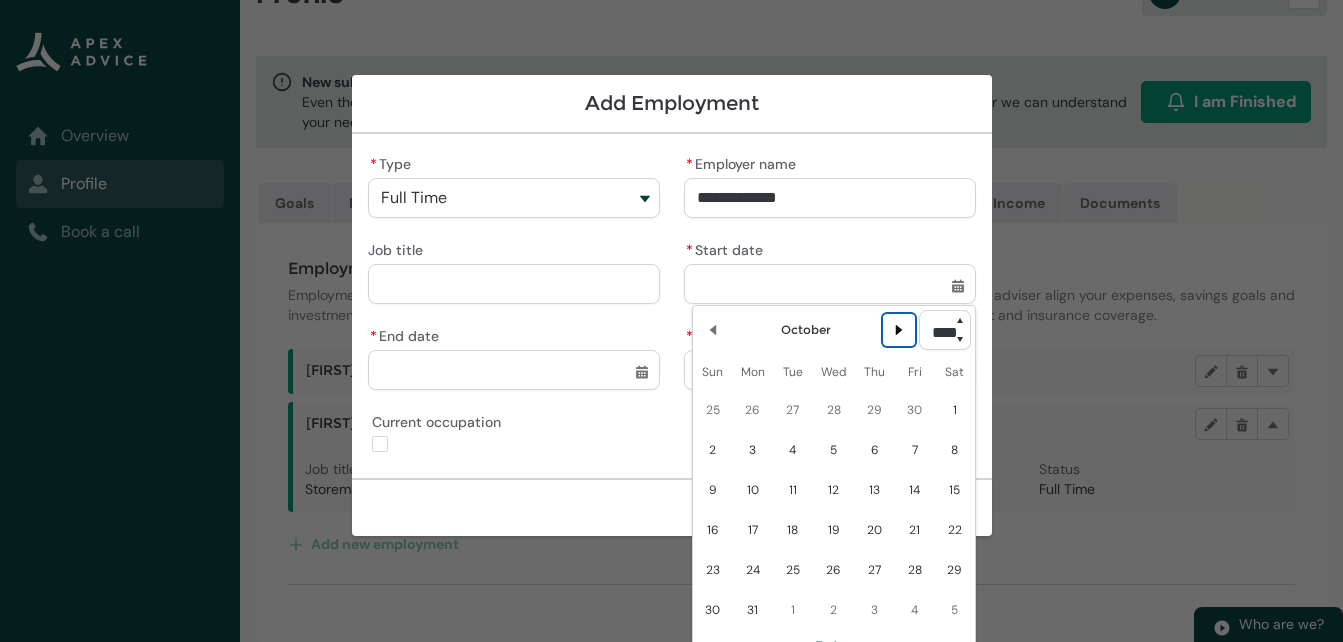 click 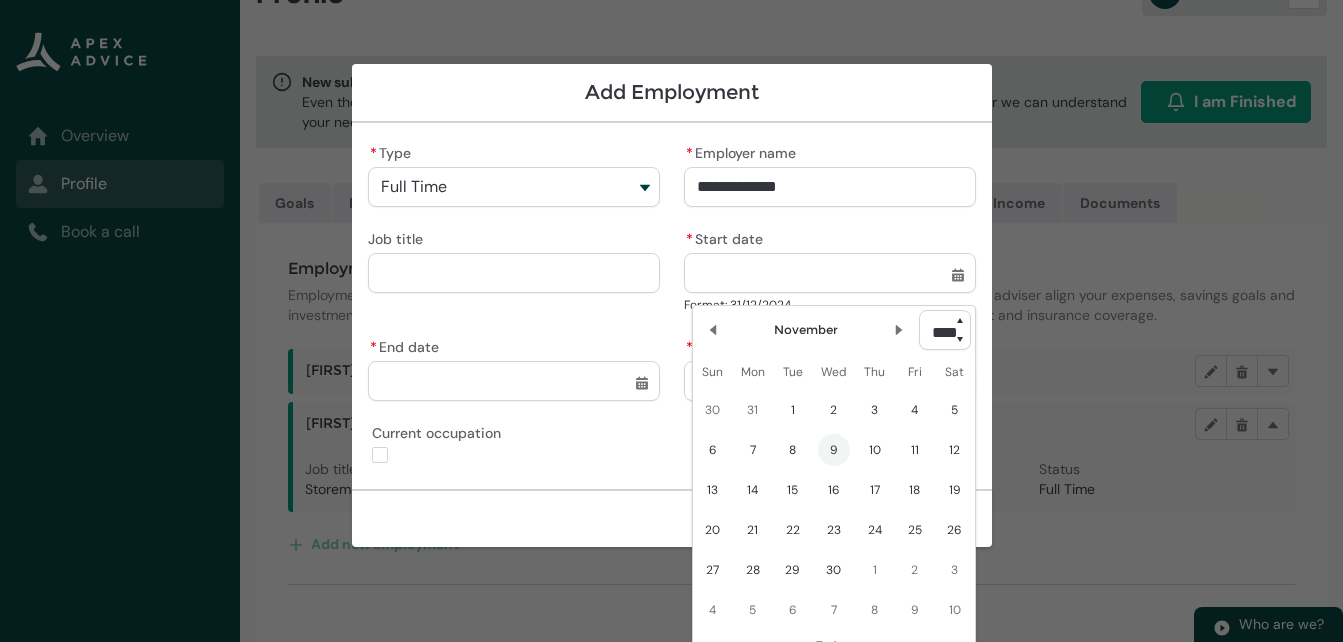 click on "9" 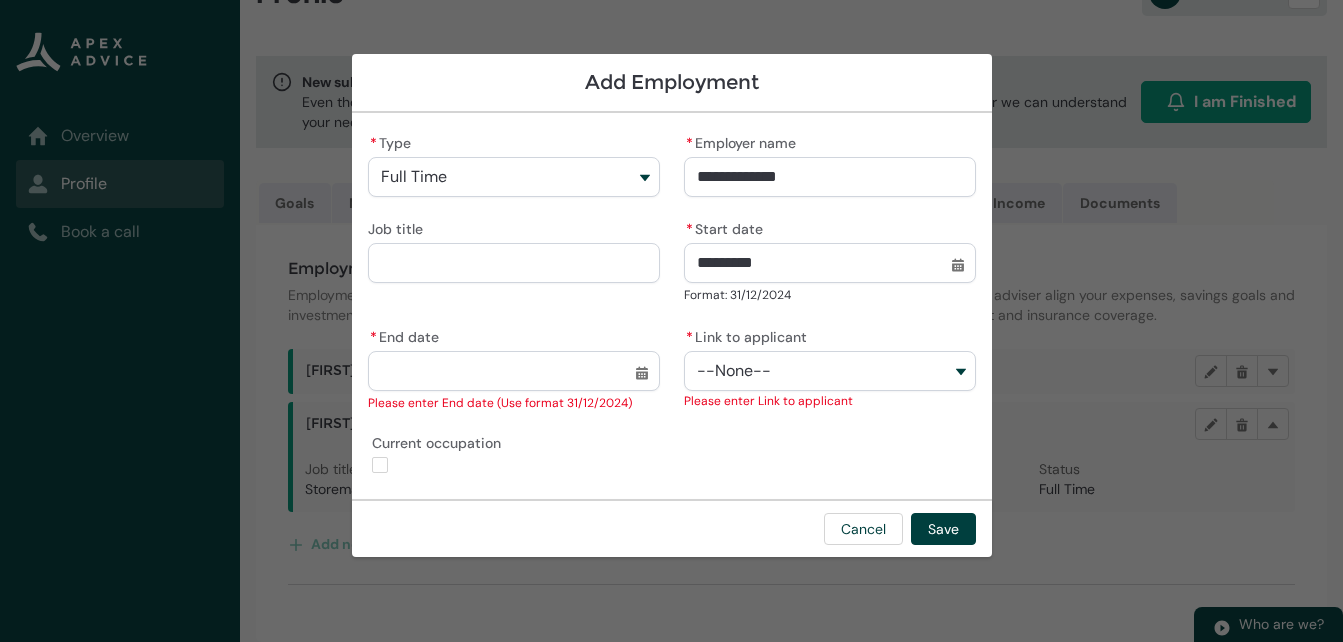 click on "**********" at bounding box center [672, 306] 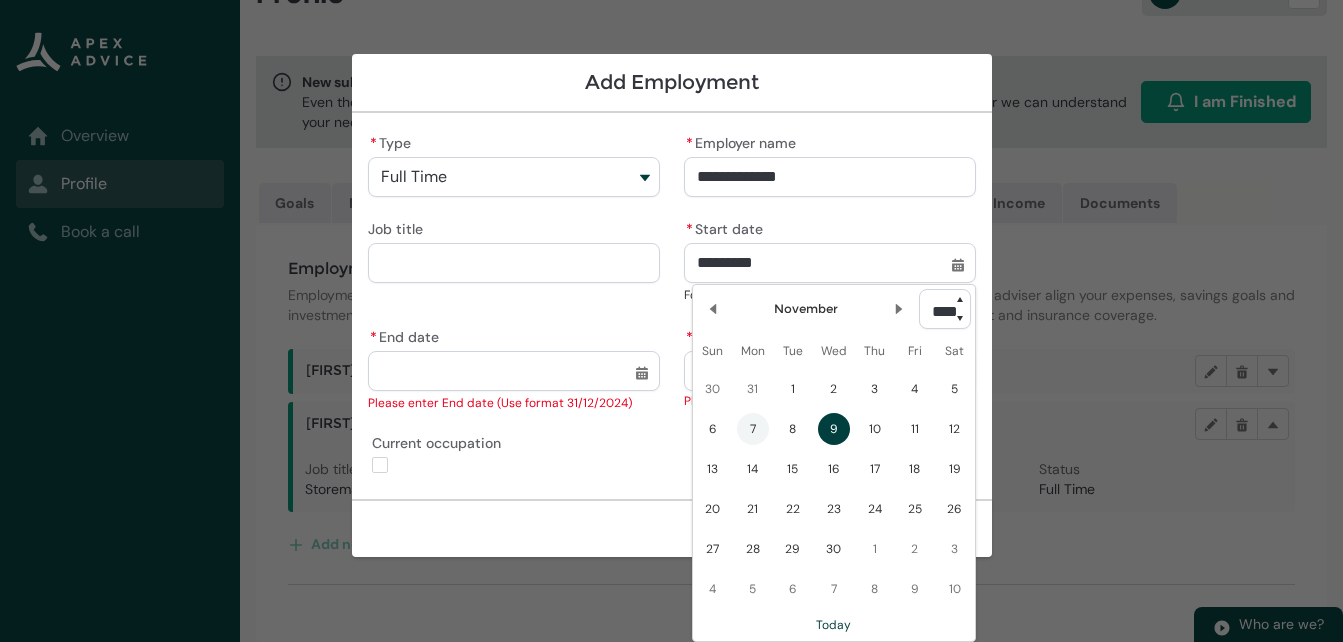 click on "7" 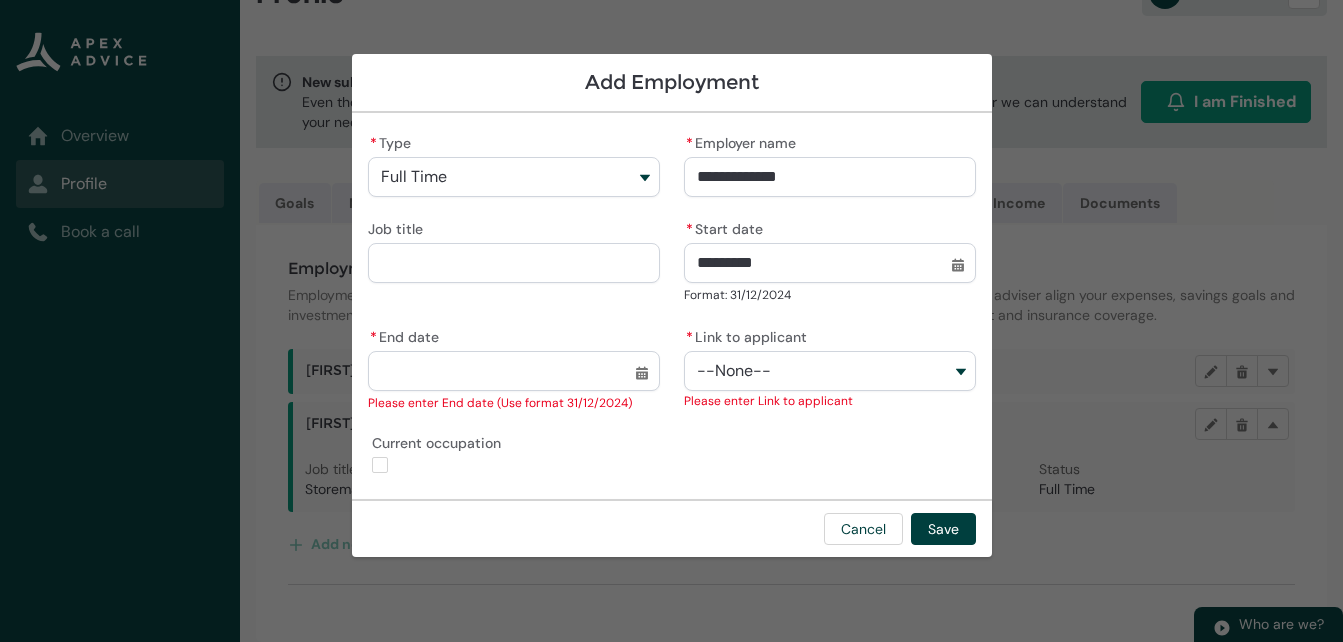 type on "true" 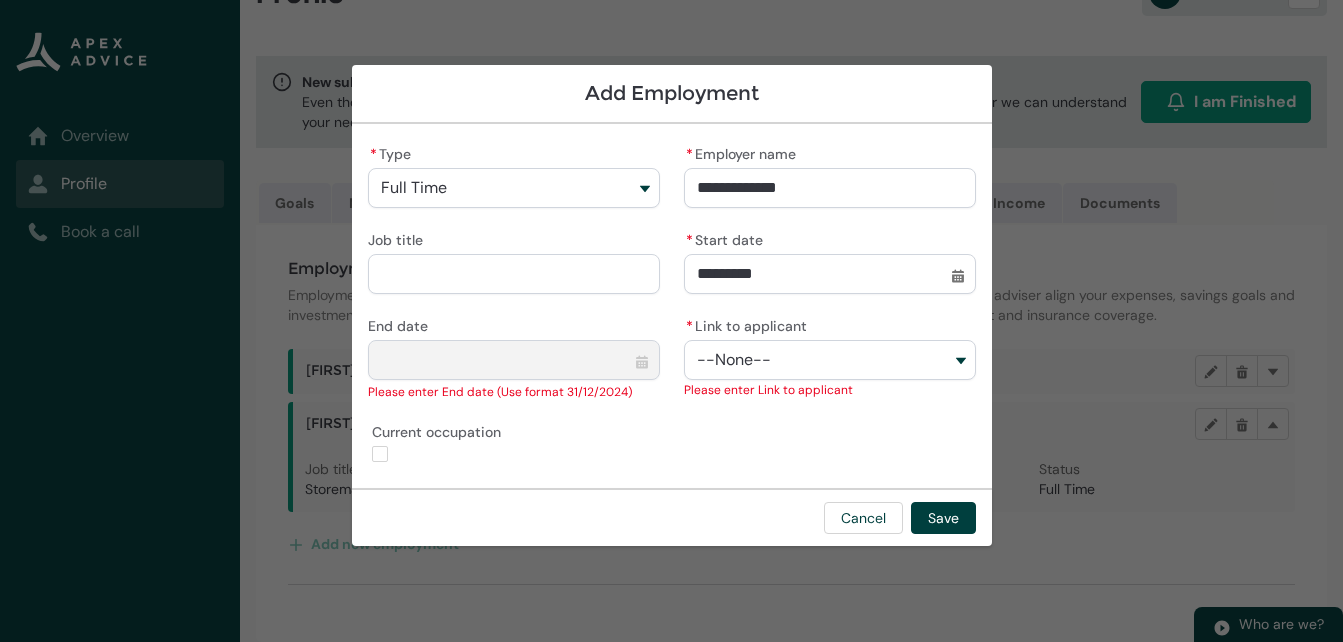 click on "--None--" at bounding box center [734, 360] 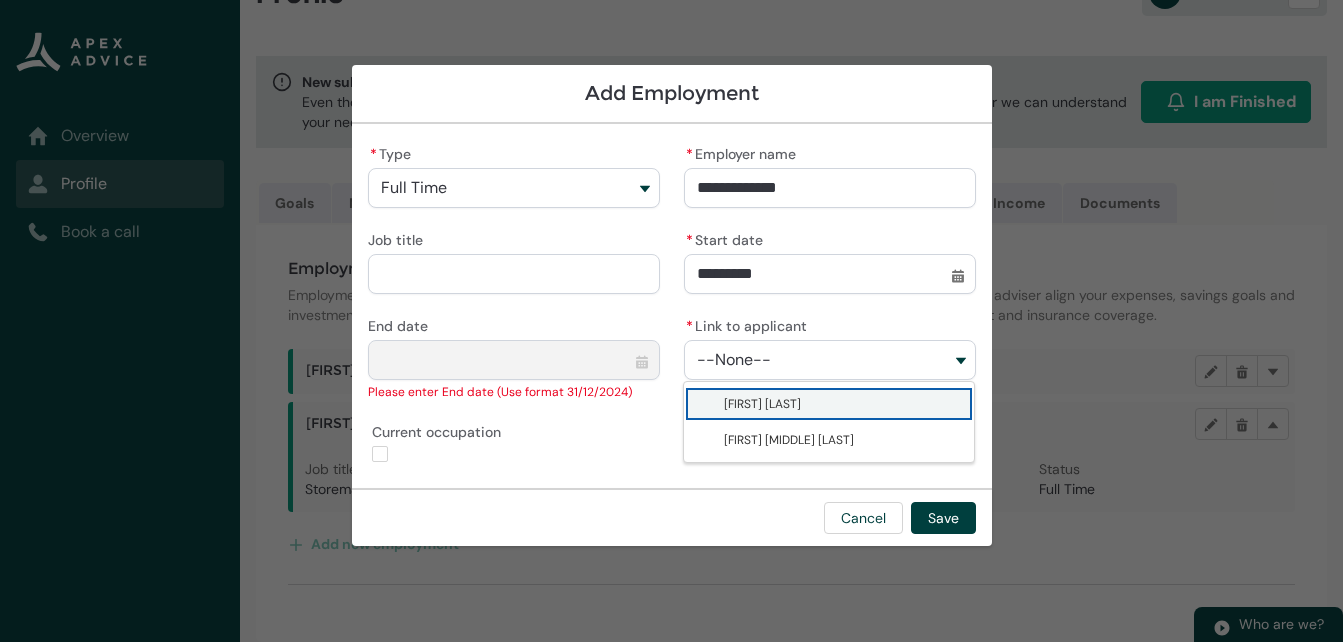 click on "[FIRST] [LAST]" at bounding box center [762, 404] 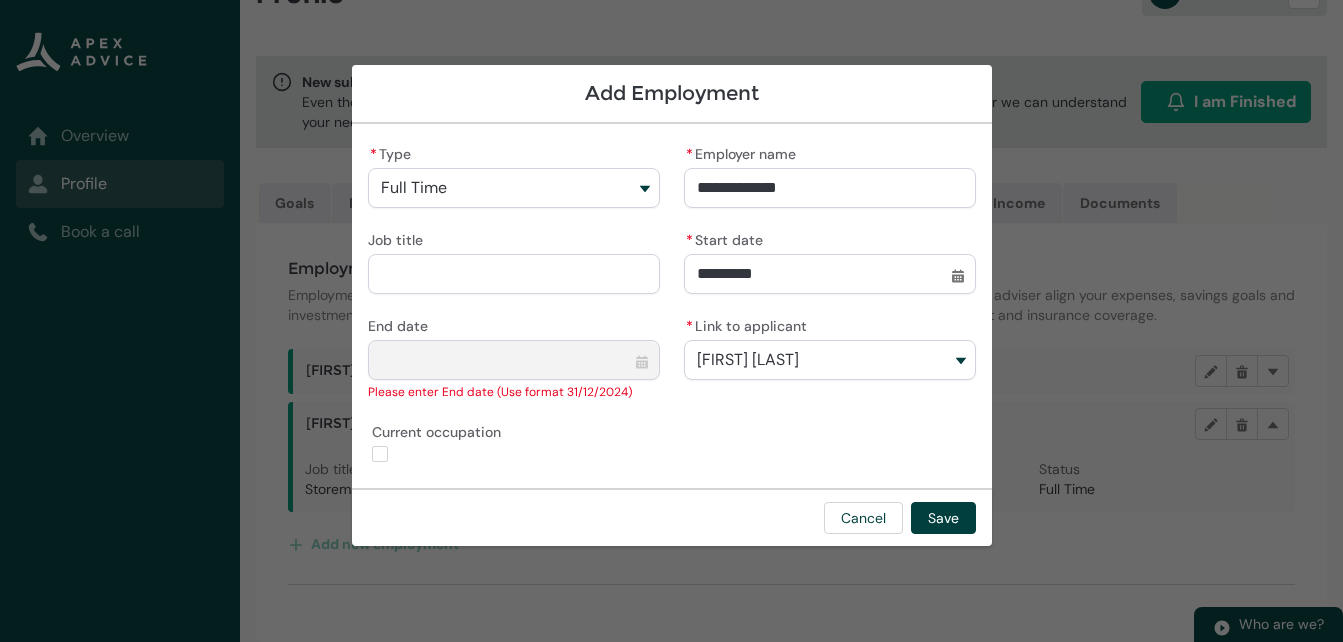 click on "Job title" at bounding box center (514, 274) 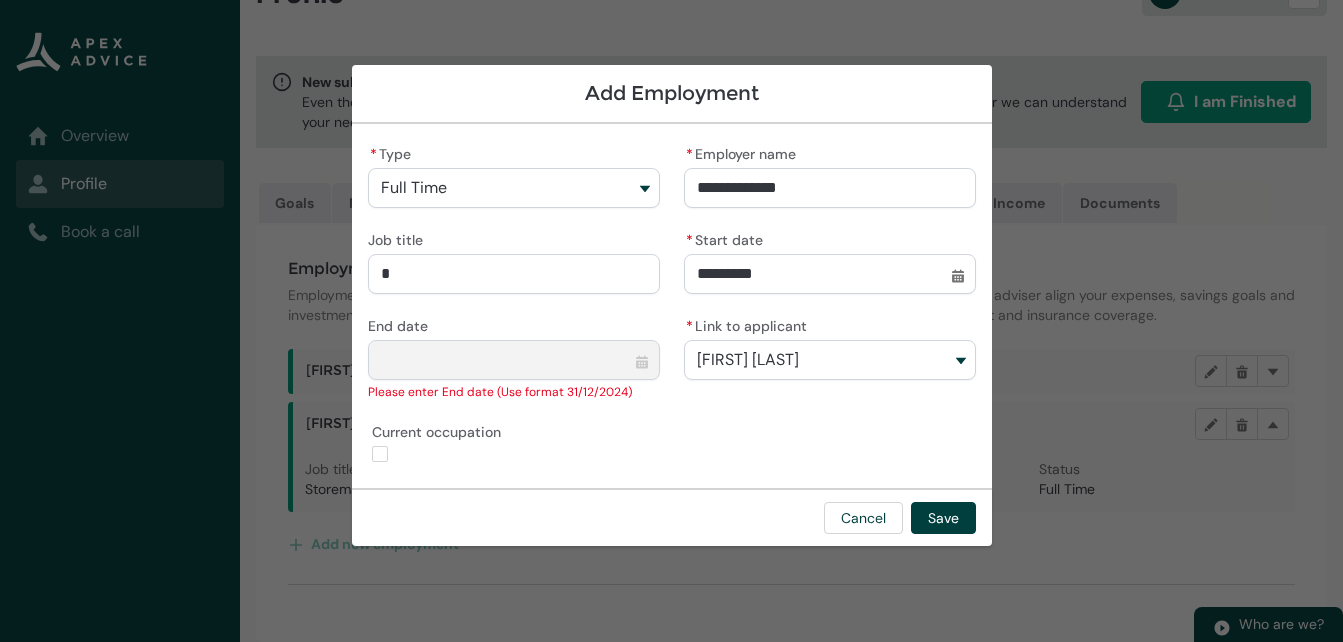 type on "Ve" 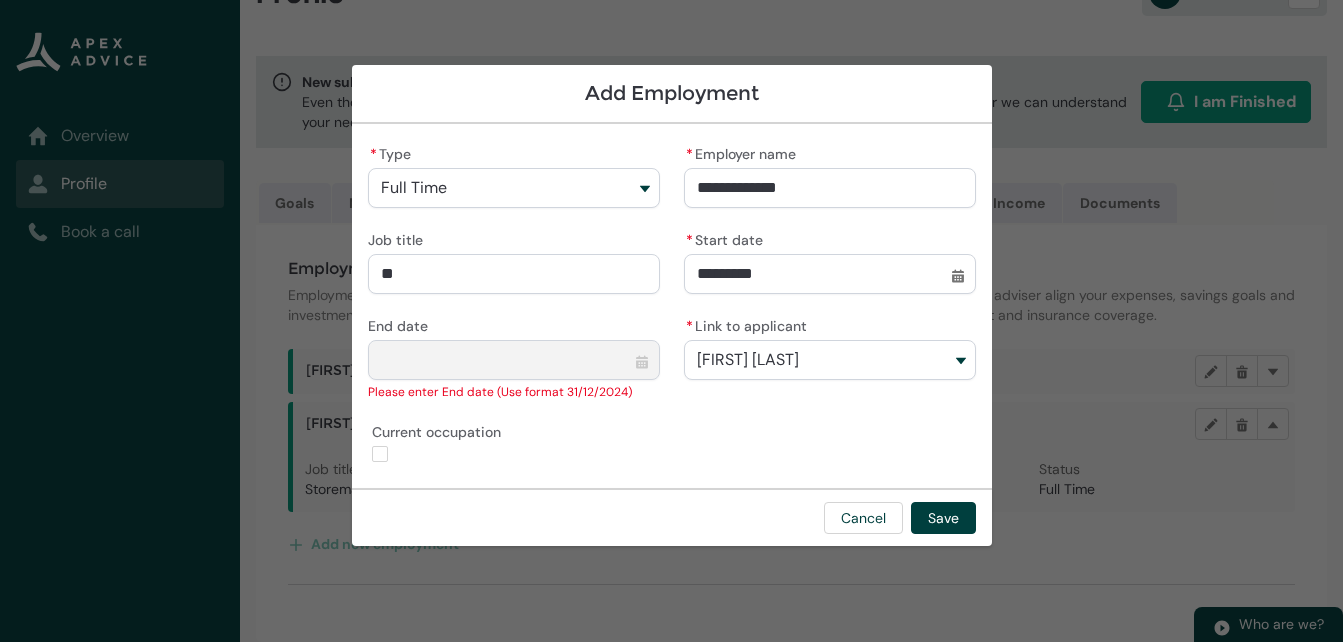 type on "Veh" 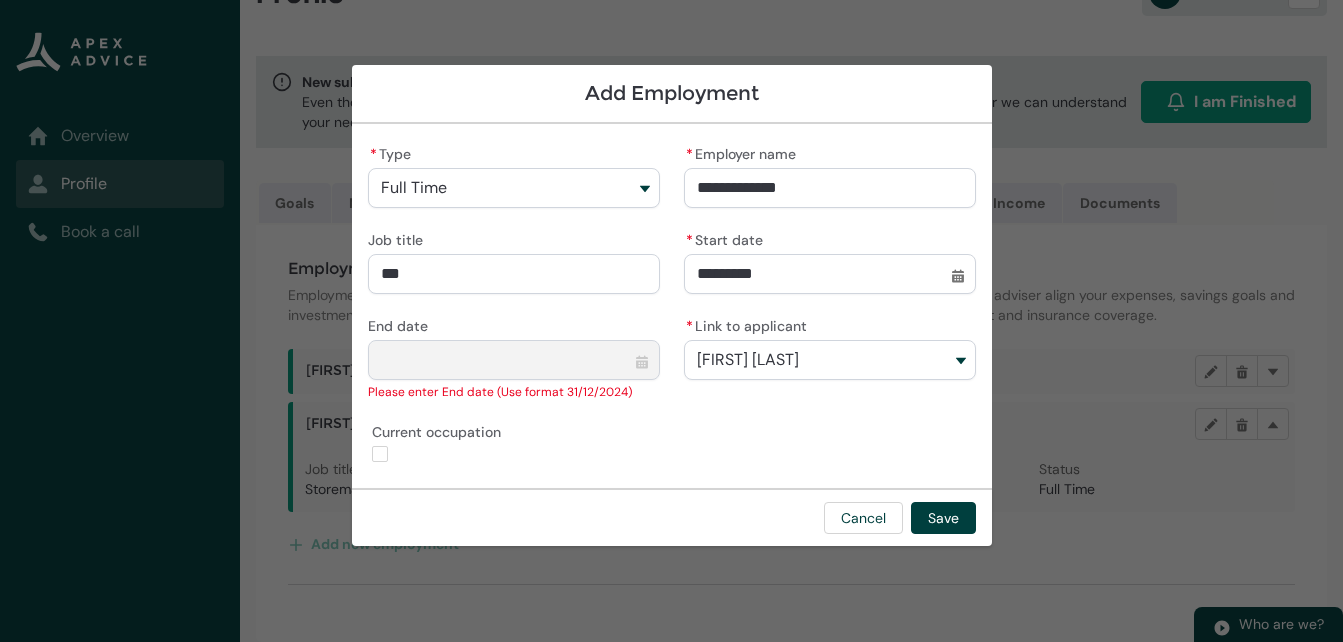 type on "Vehi" 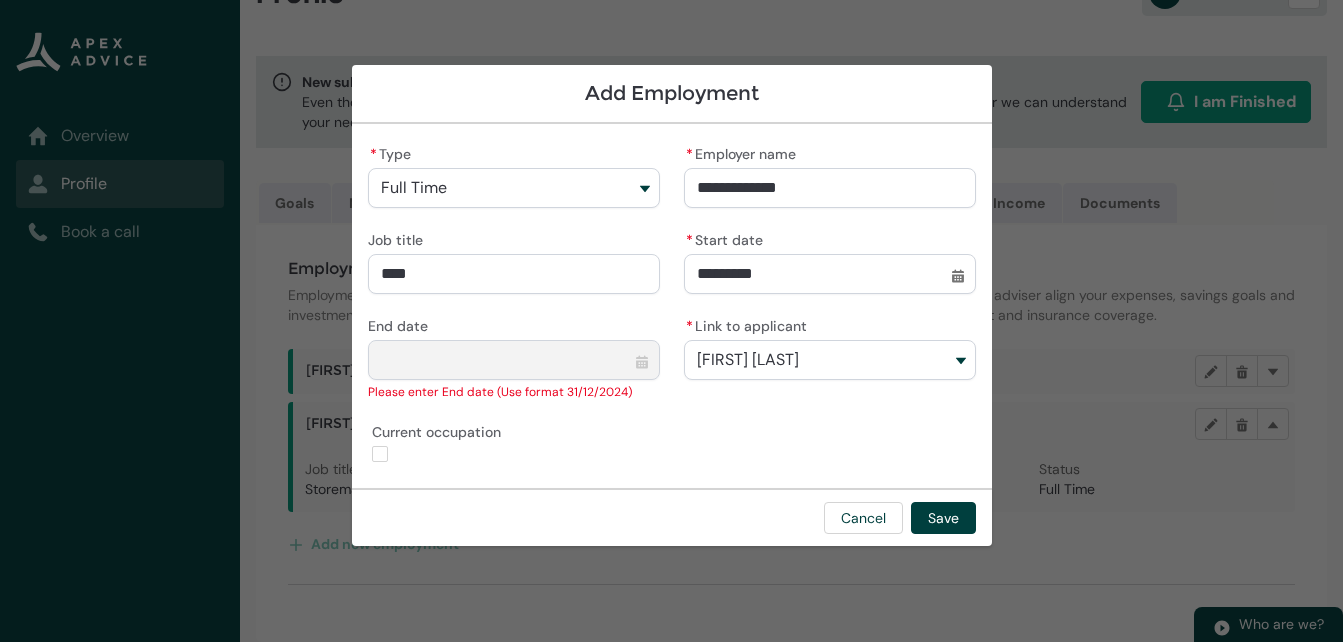 type on "Vehic" 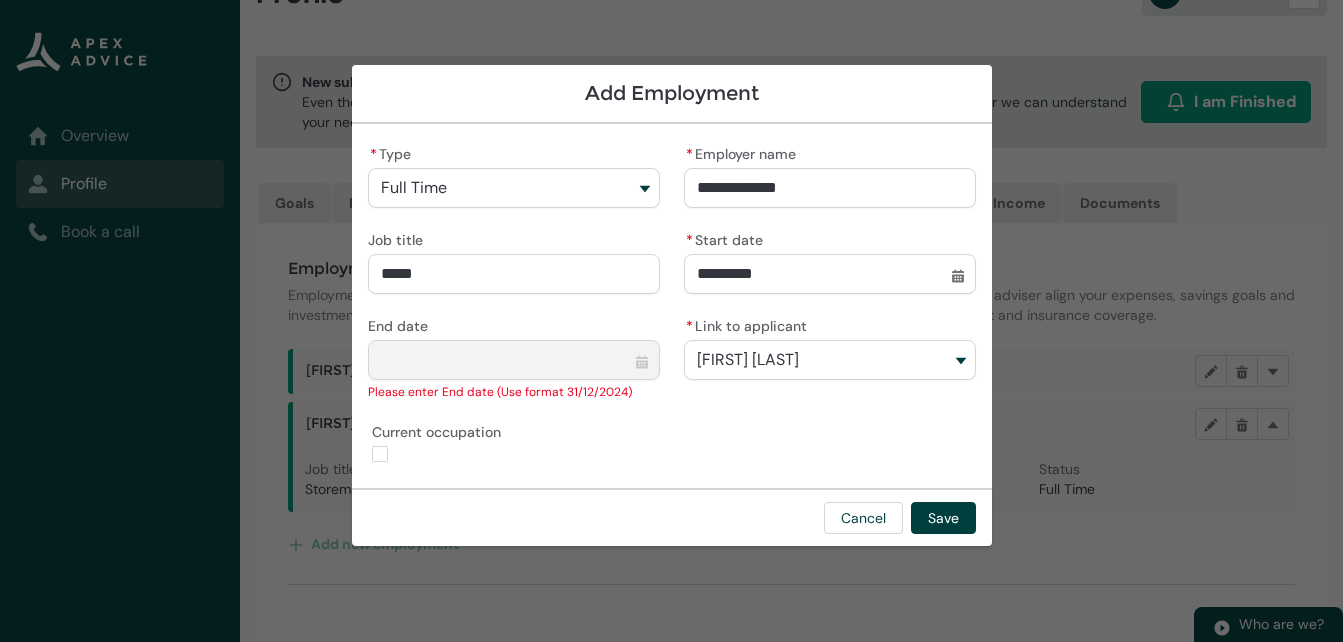 type on "Vehicl" 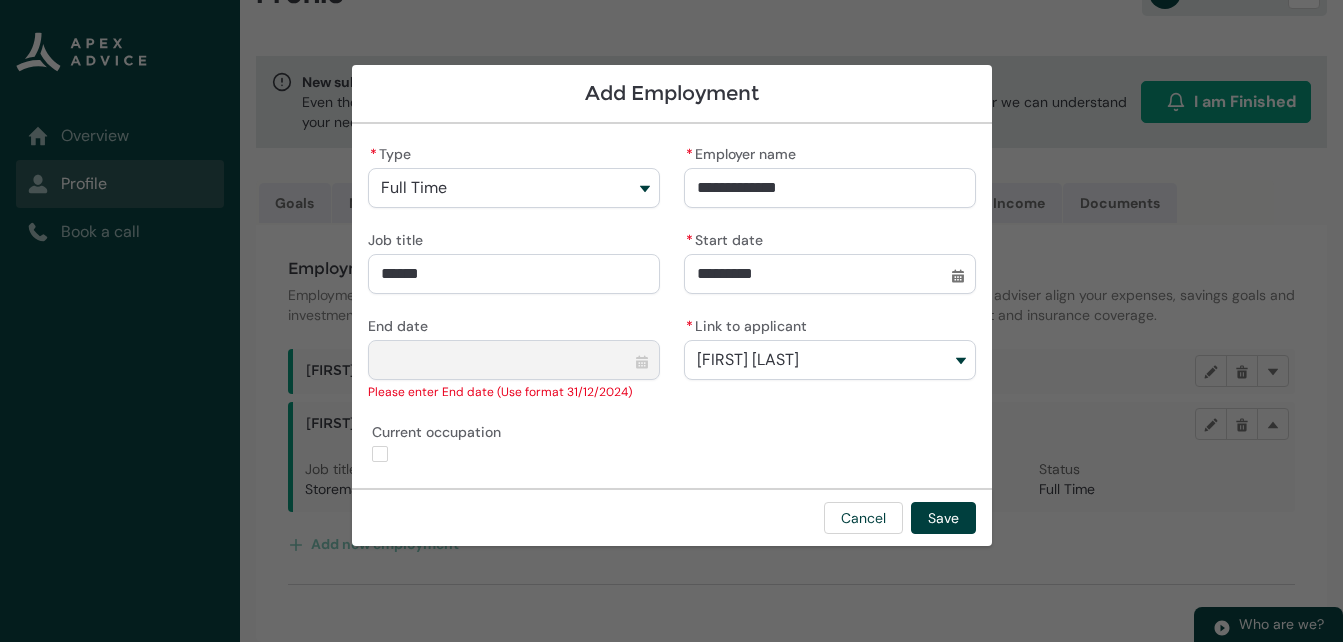 type on "Vehicle" 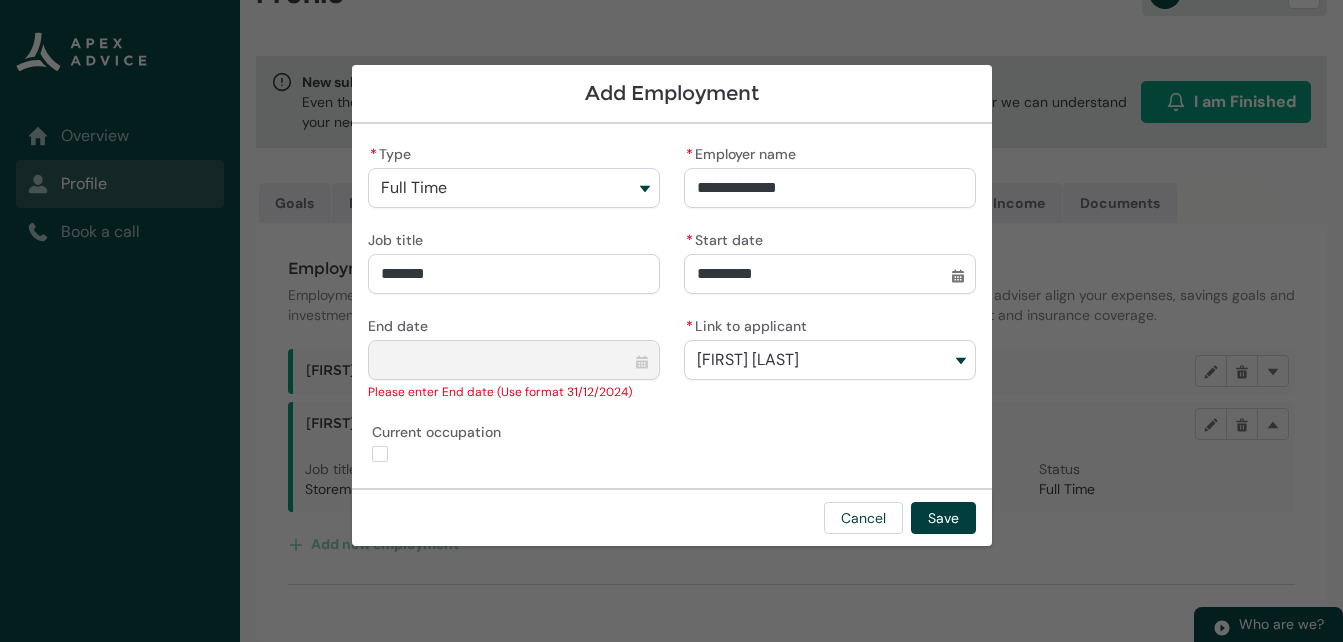 type on "Vehicle" 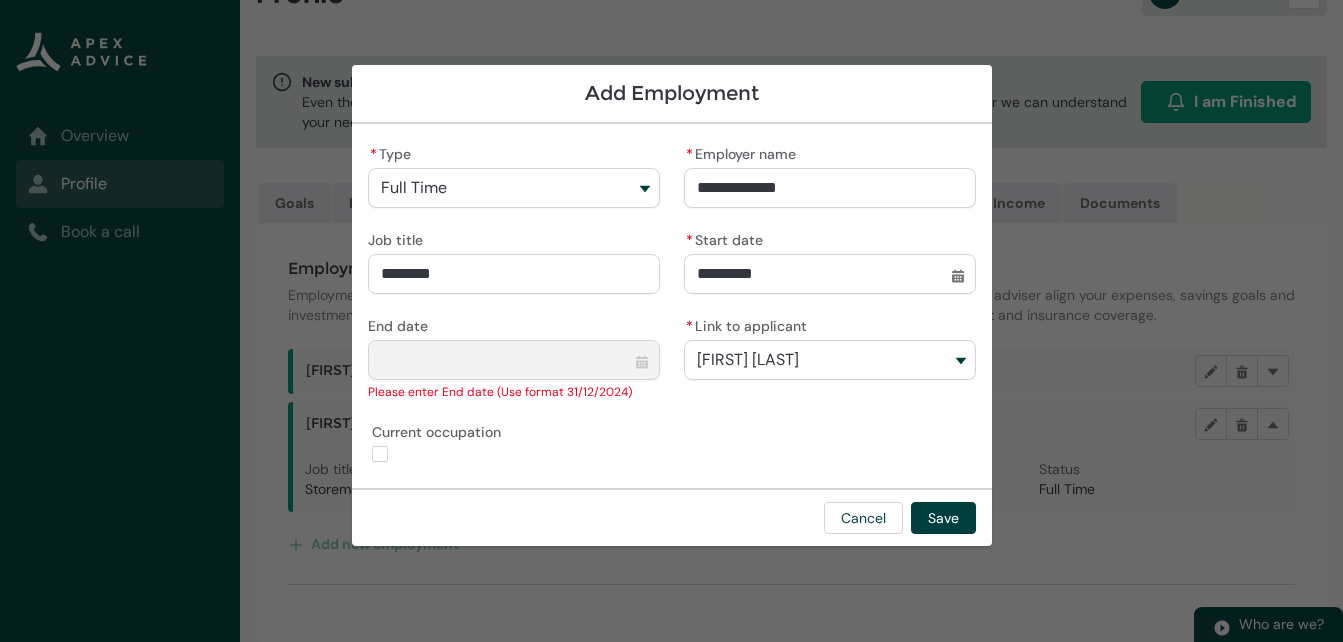 type on "Vehicle R" 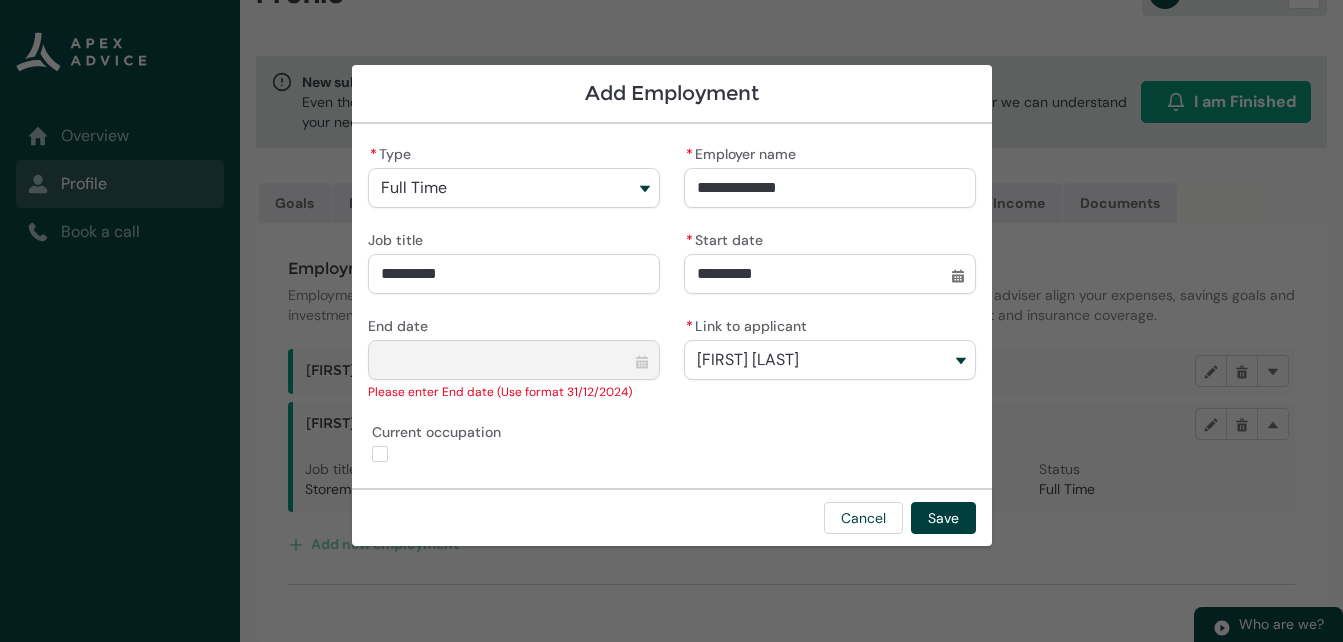 type on "Vehicle Re" 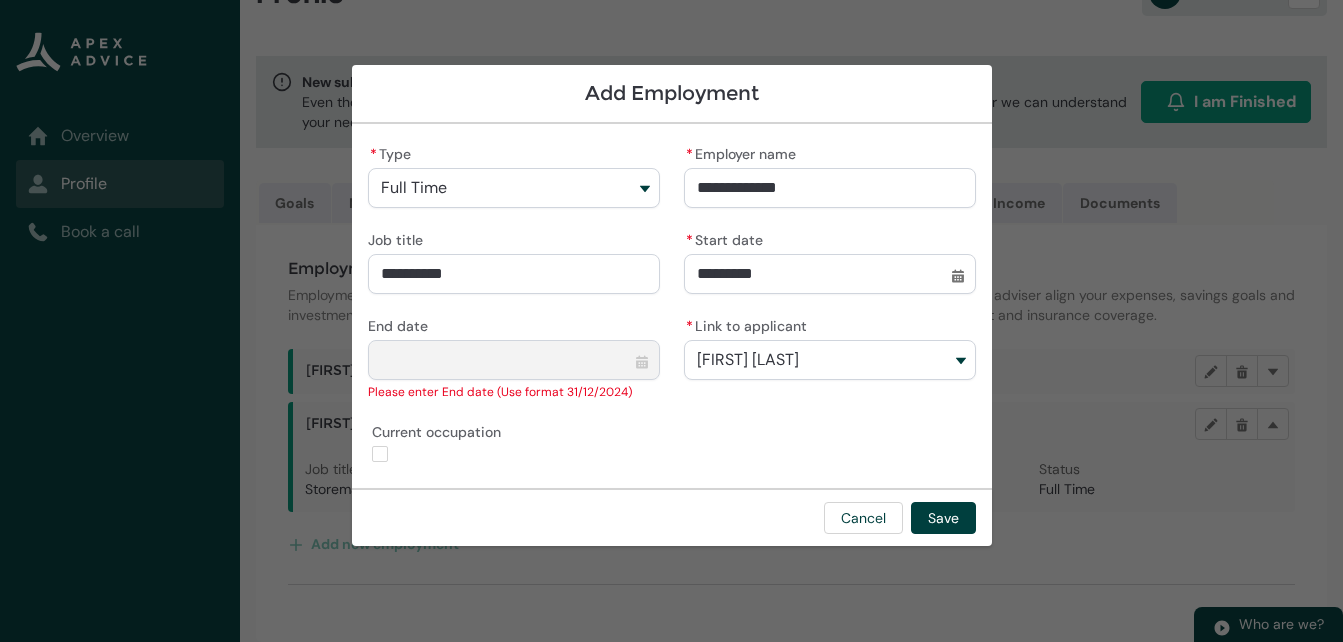 type on "Vehicle Ref" 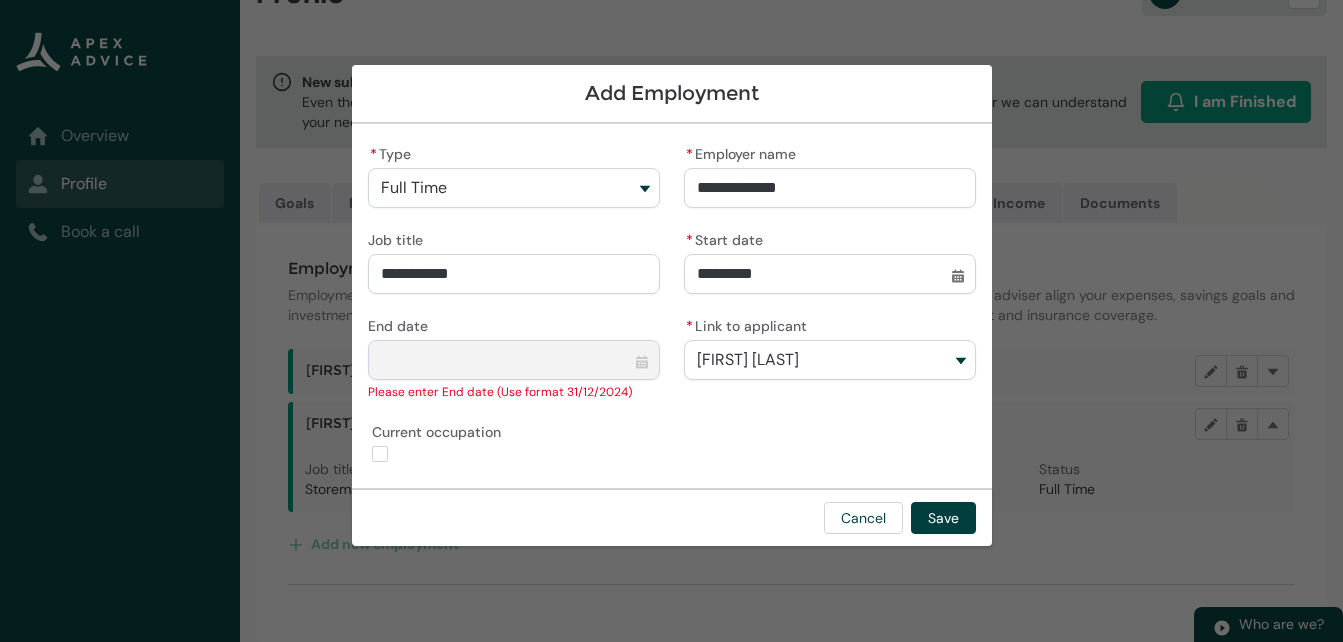 type on "Vehicle Refu" 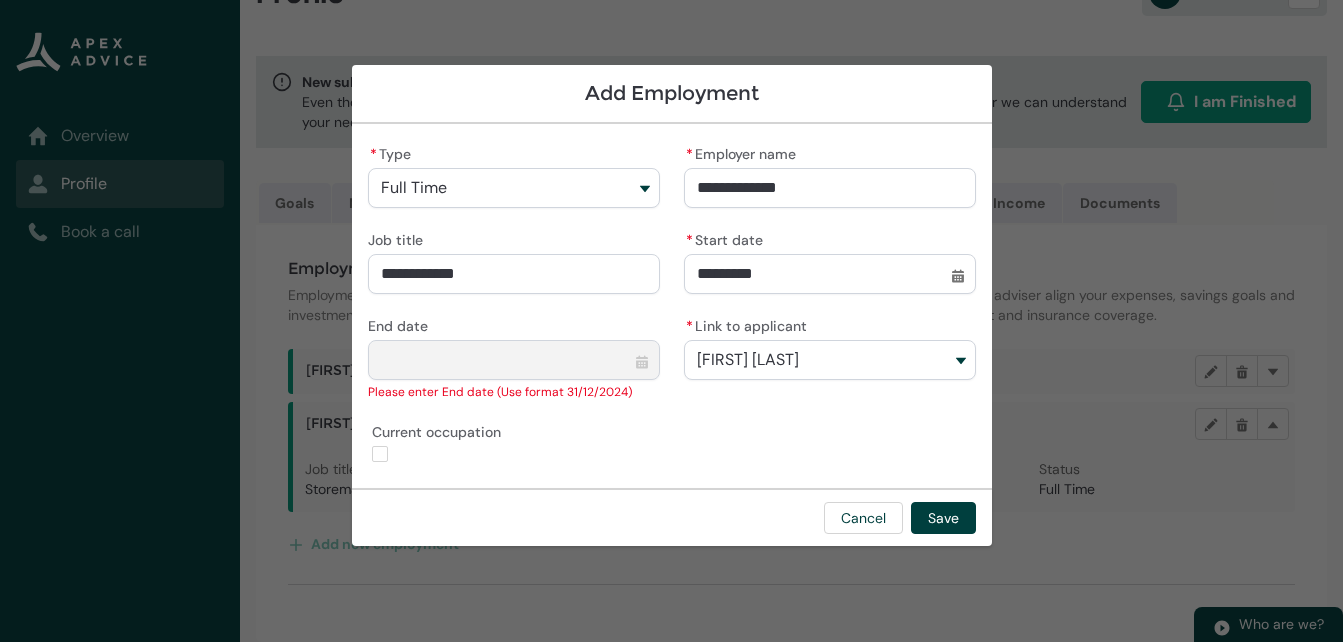 type on "Vehicle Refur" 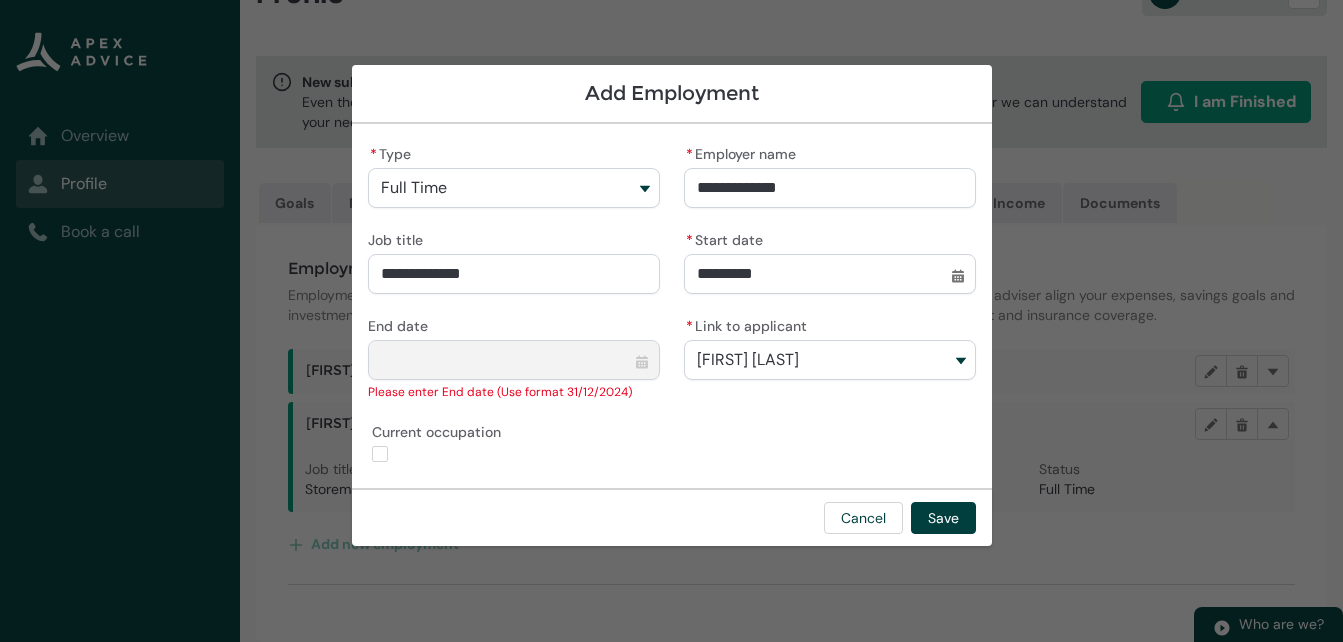 type on "Vehicle Refurb" 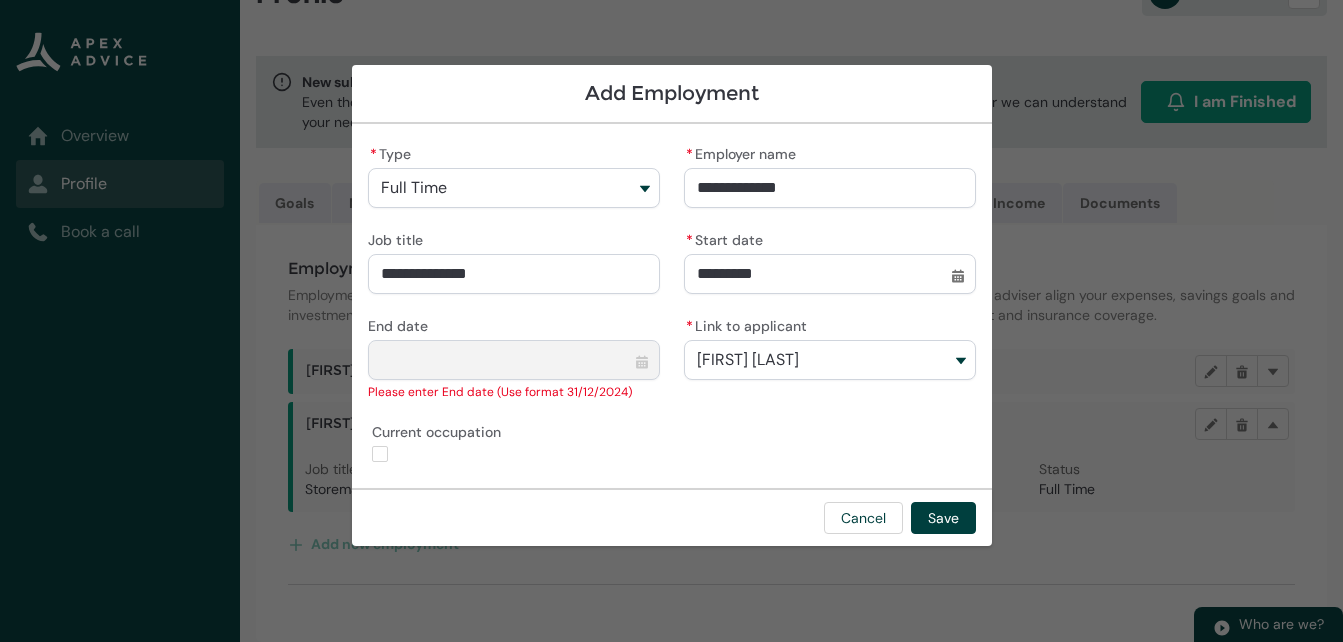 type on "Vehicle Refurbi" 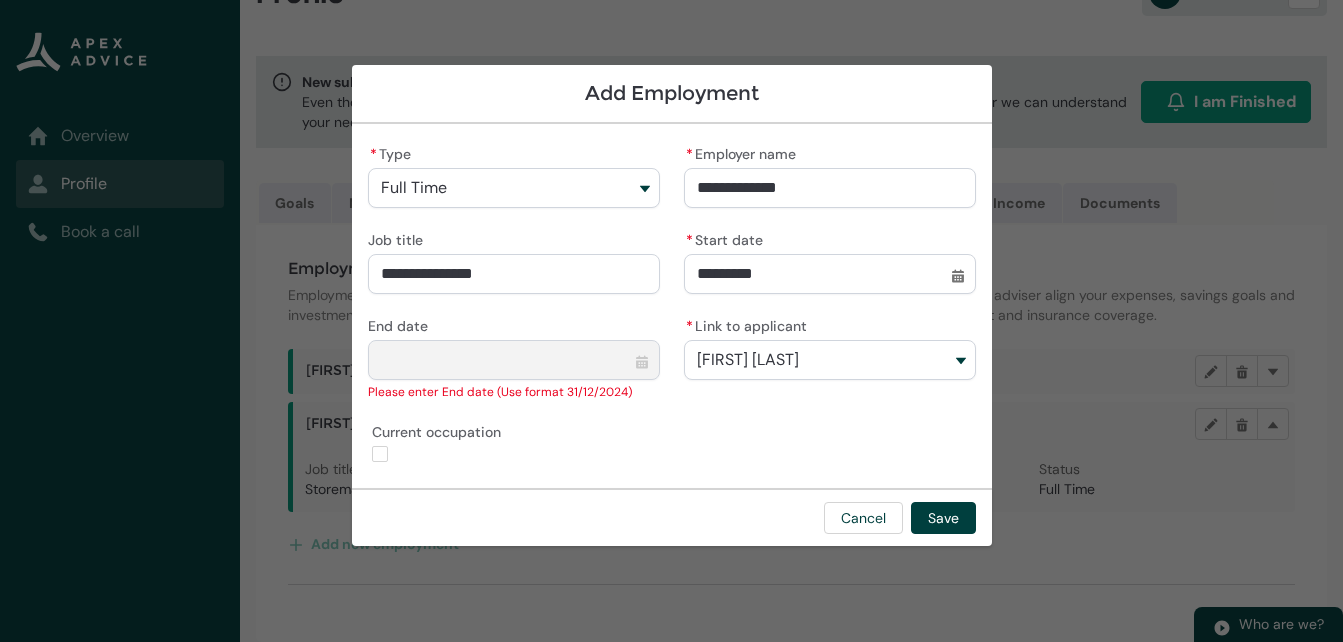 type on "Vehicle Refurbis" 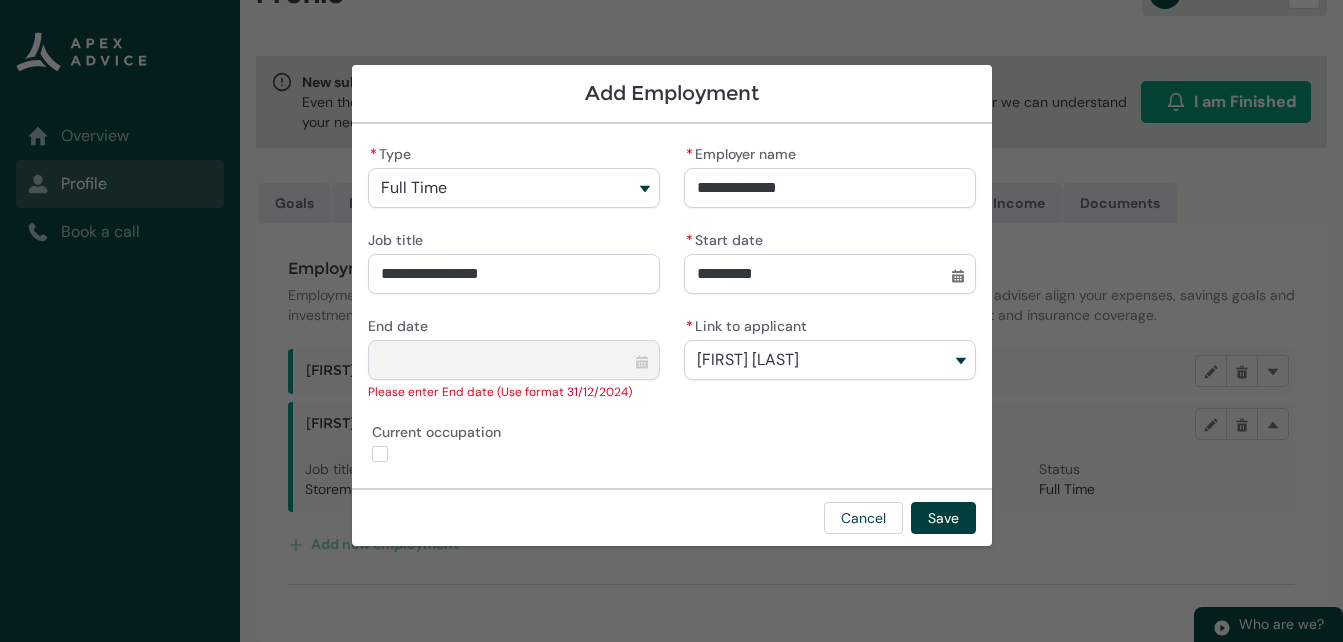 type on "Vehicle Refurbish" 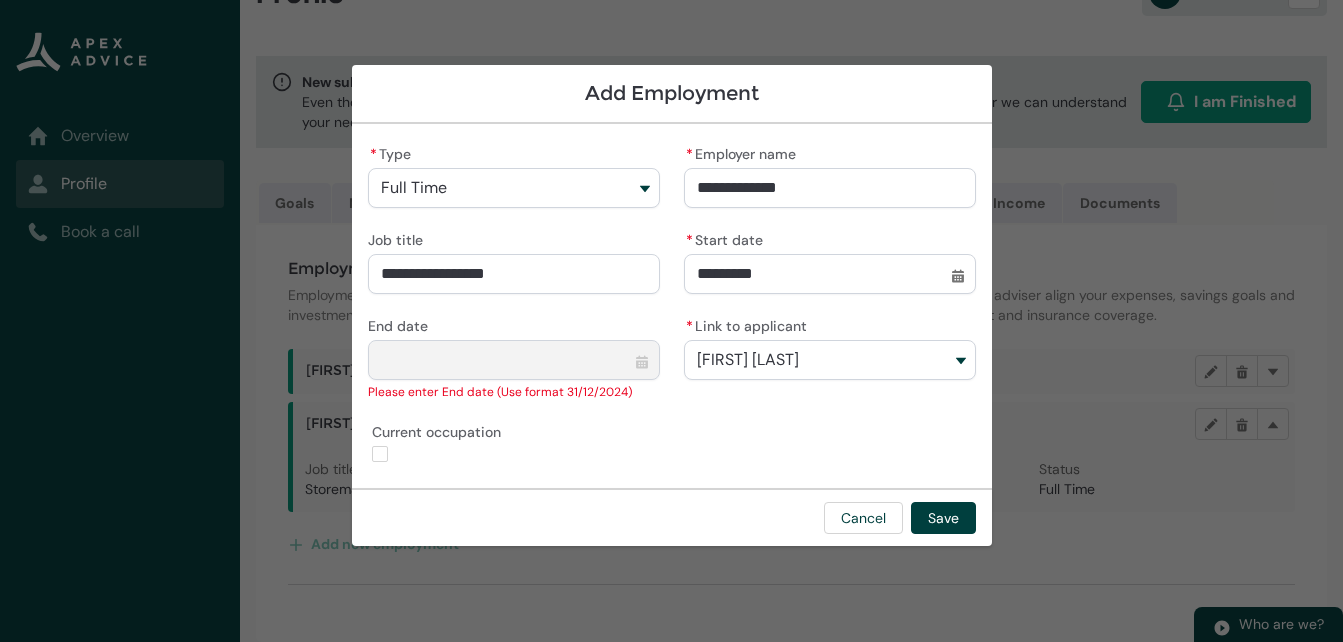 type on "Vehicle Refurbishe" 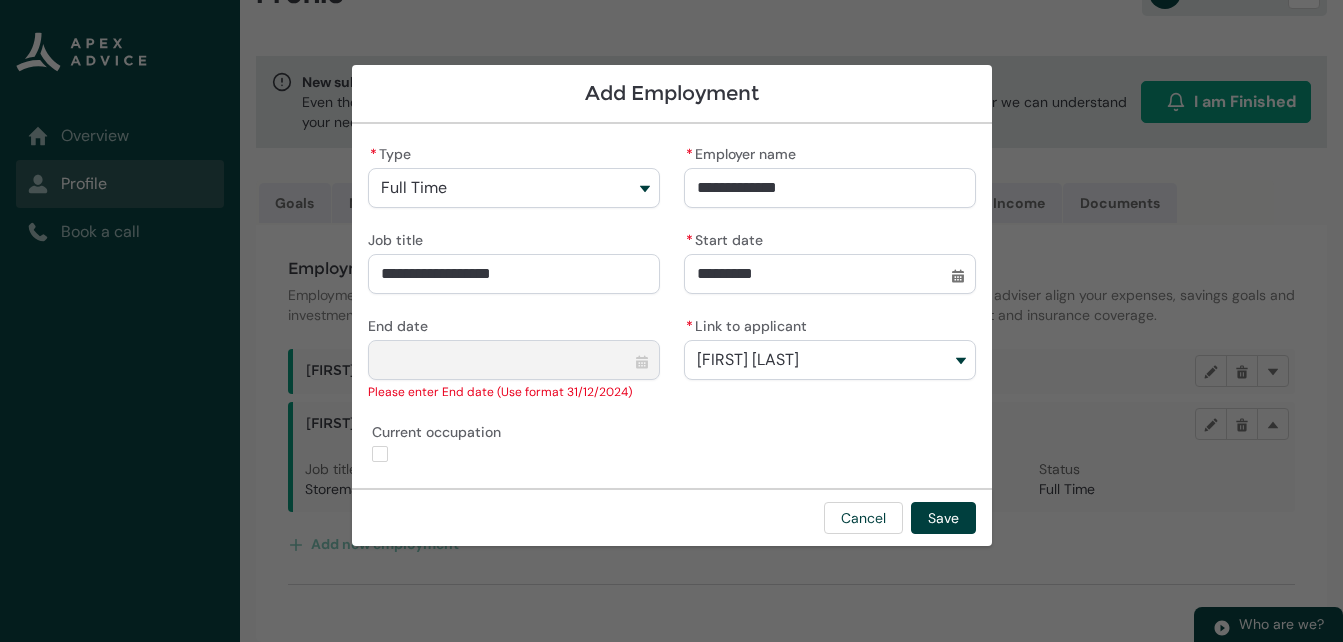 type on "Vehicle Refurbisher" 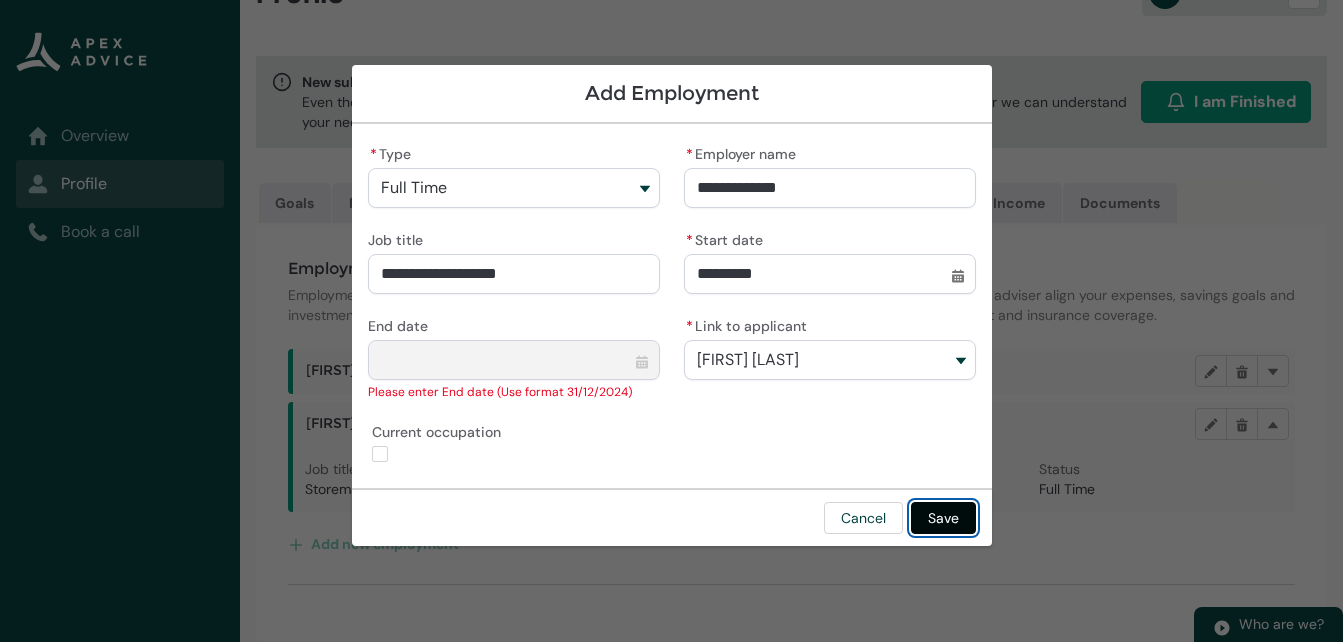 click on "Save" at bounding box center [943, 518] 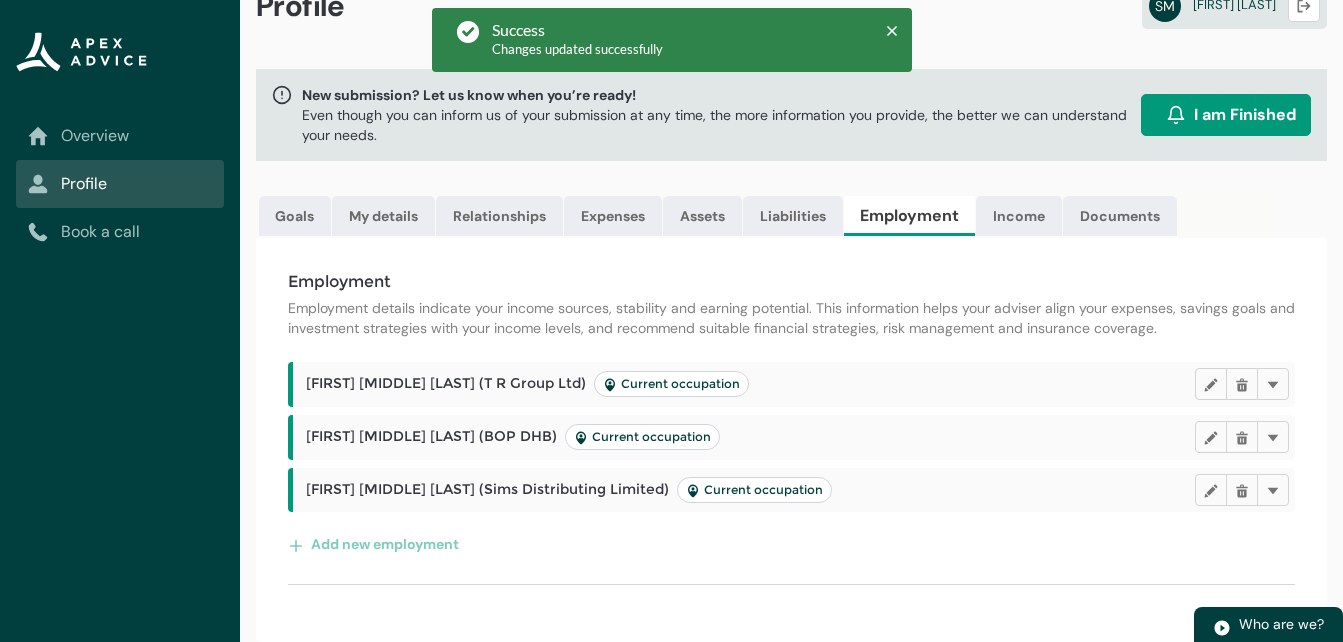 scroll, scrollTop: 49, scrollLeft: 0, axis: vertical 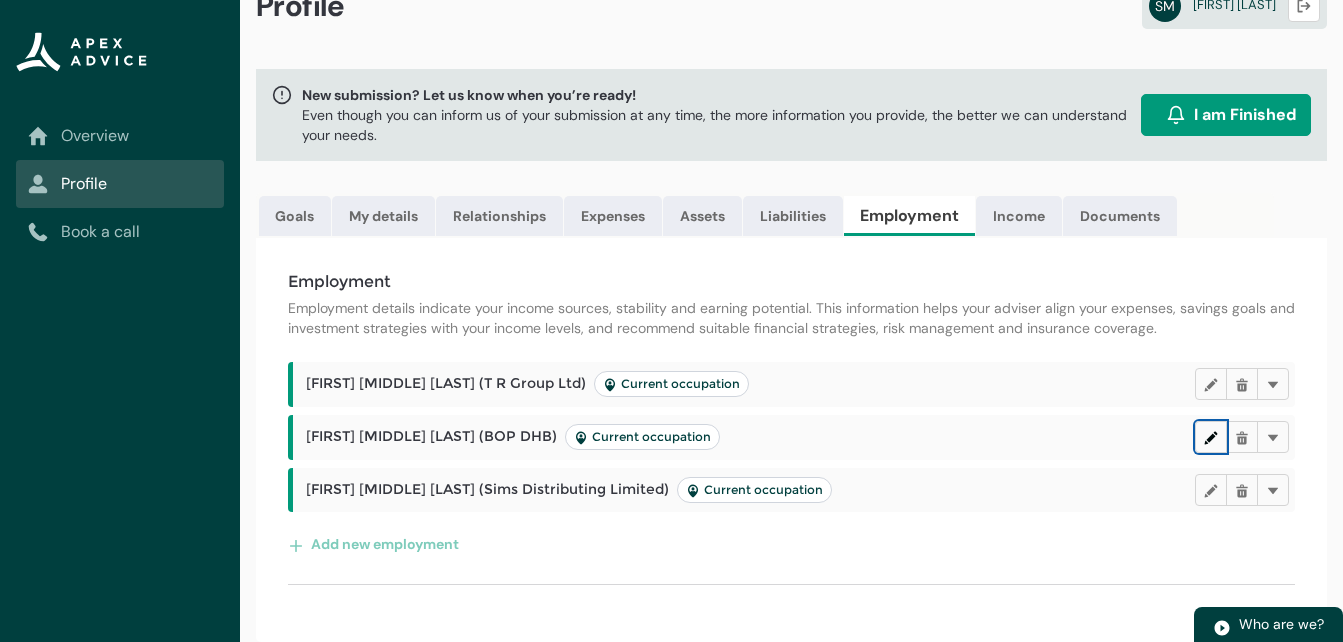 click at bounding box center (1211, 436) 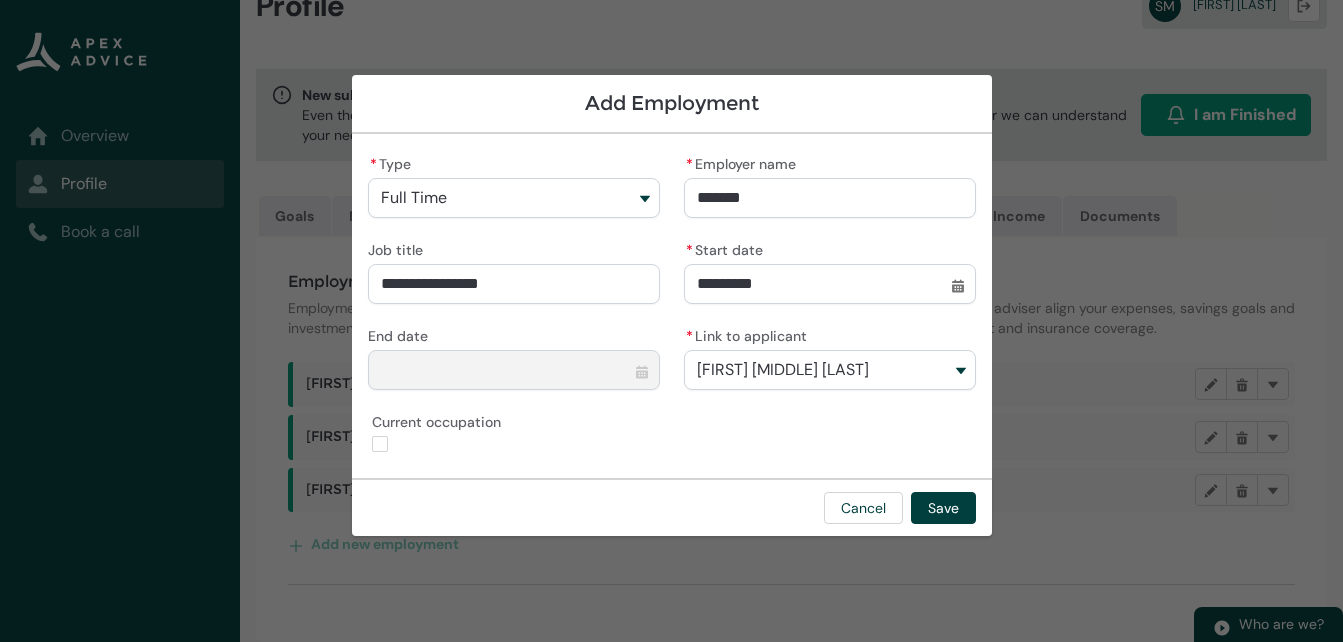type on "false" 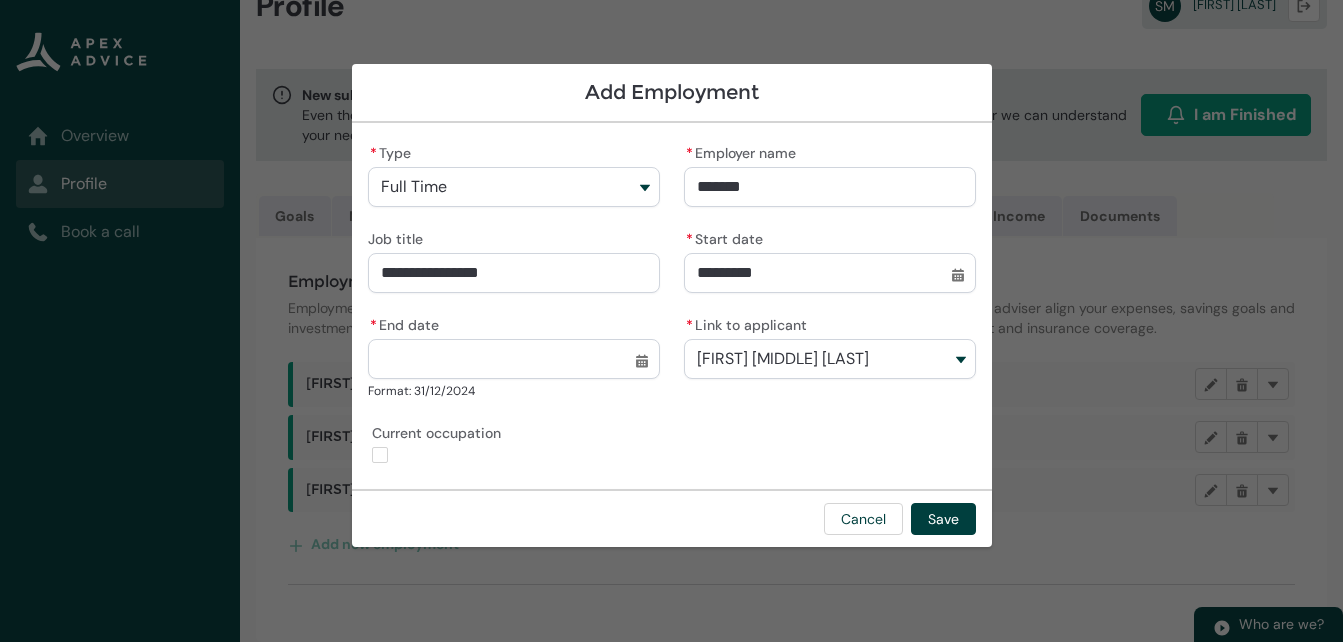 click on "* End date" at bounding box center [514, 359] 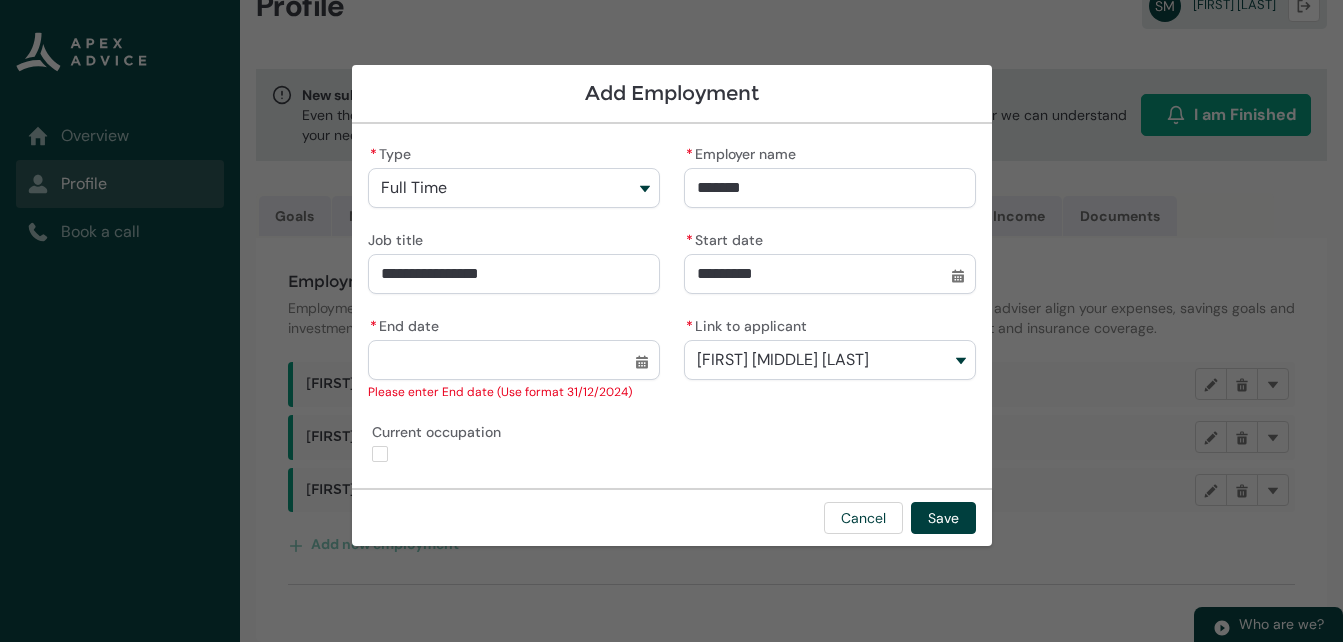 click on "**********" at bounding box center (672, 321) 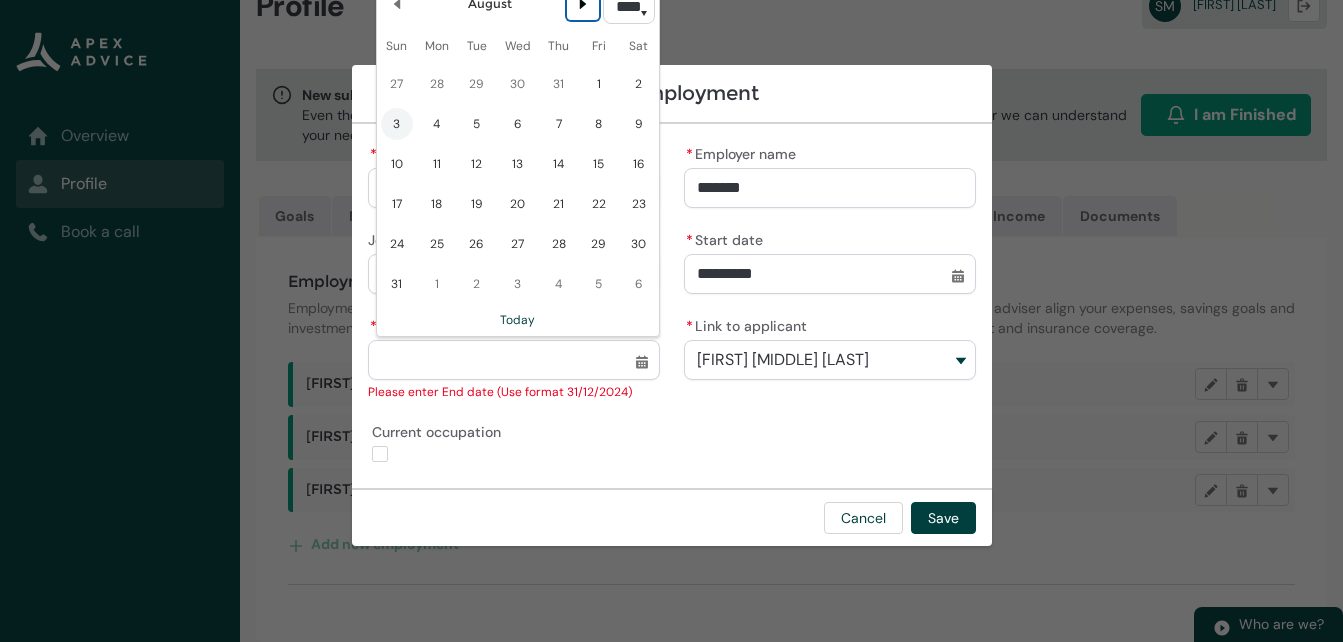 click 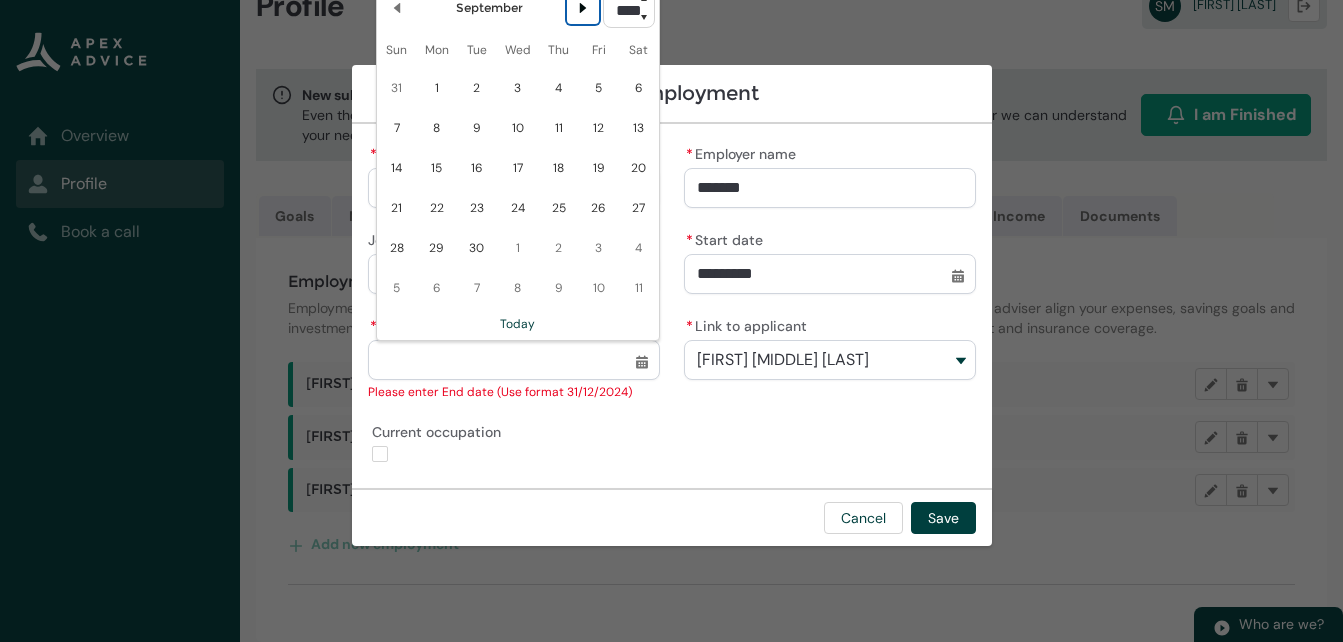click 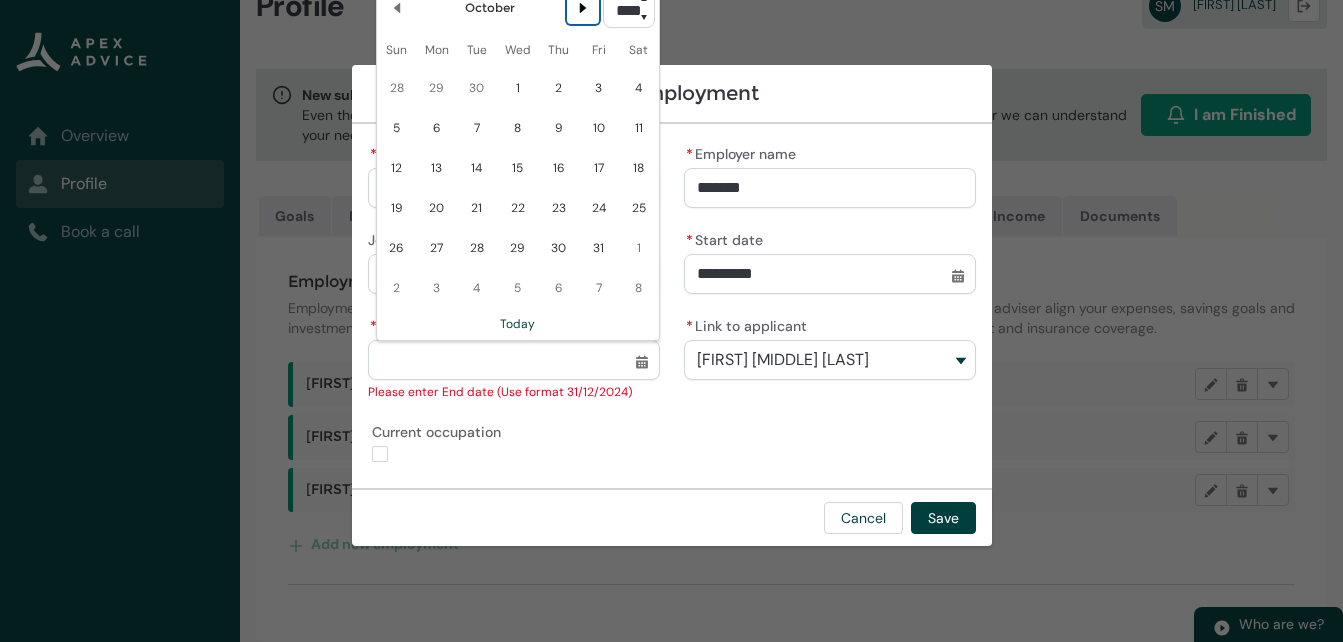 click 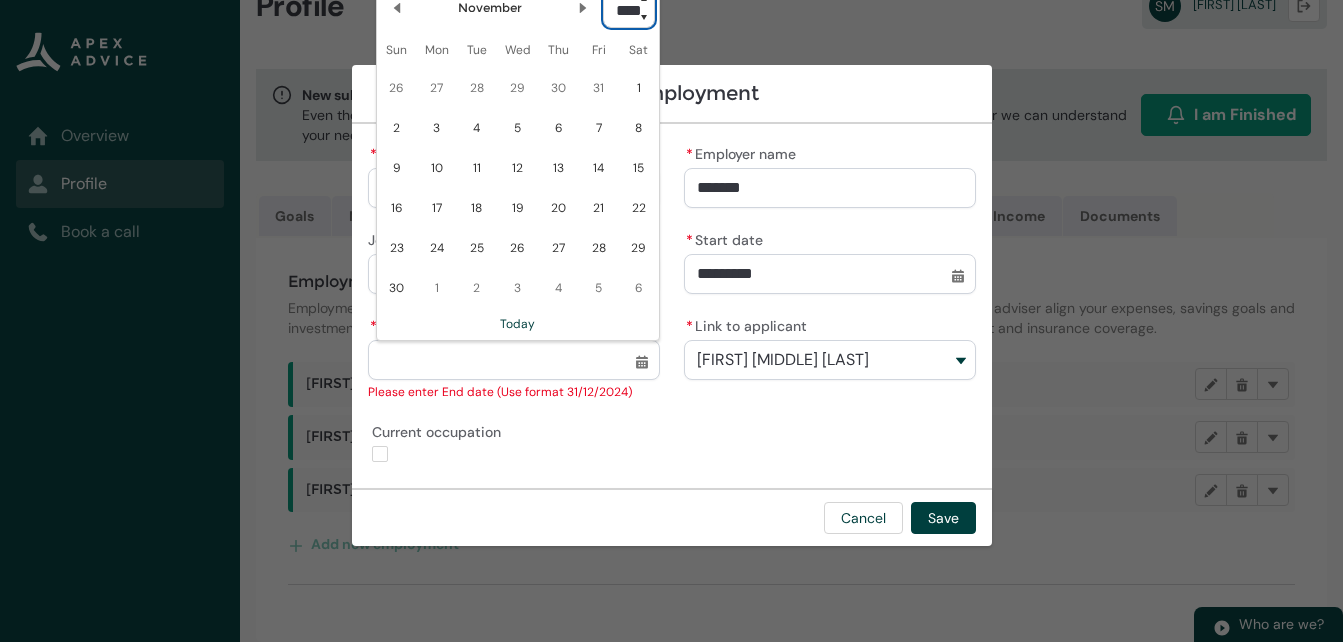 click on "**** **** **** **** **** **** **** **** **** **** **** **** **** **** **** **** **** **** **** **** **** **** **** **** **** **** **** **** **** **** **** **** **** **** **** **** **** **** **** **** **** **** **** **** **** **** **** **** **** **** **** **** **** **** **** **** **** **** **** **** **** **** **** **** **** **** **** **** **** **** **** **** **** **** **** **** **** **** **** **** **** **** **** **** **** **** **** **** **** **** **** **** **** **** **** **** **** **** **** **** **** **** **** **** **** **** **** **** **** **** **** **** **** **** **** **** **** **** **** **** **** **** **** **** **** **** **** **** **** **** **** **** **** **** **** **** **** **** **** **** **** **** **** **** **** **** **** **** **** **** **** **** **** **** **** **** **** **** **** **** **** **** **** **** **** **** **** **** **** **** **** **** **** **** **** **** **** **** **** **** **** **** **** **** **** **** **** **** **** **** **** **** **** **** **** **** **** **** **** **** ****" at bounding box center [629, 8] 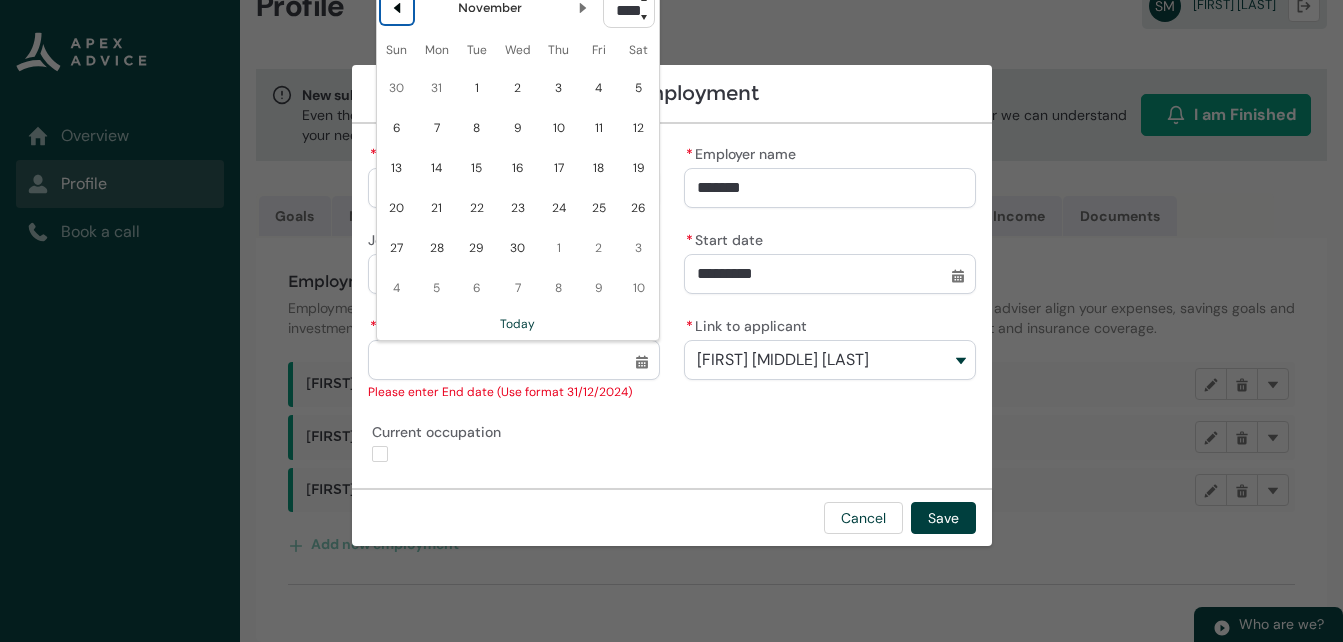 click 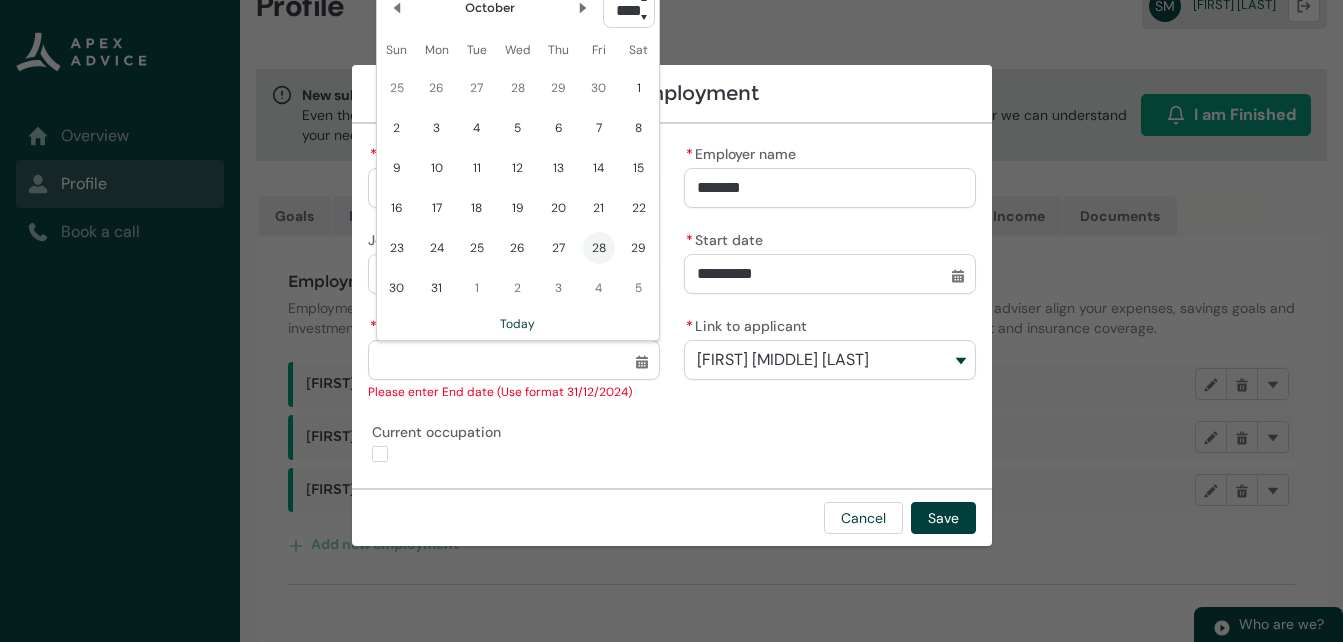 click on "28" 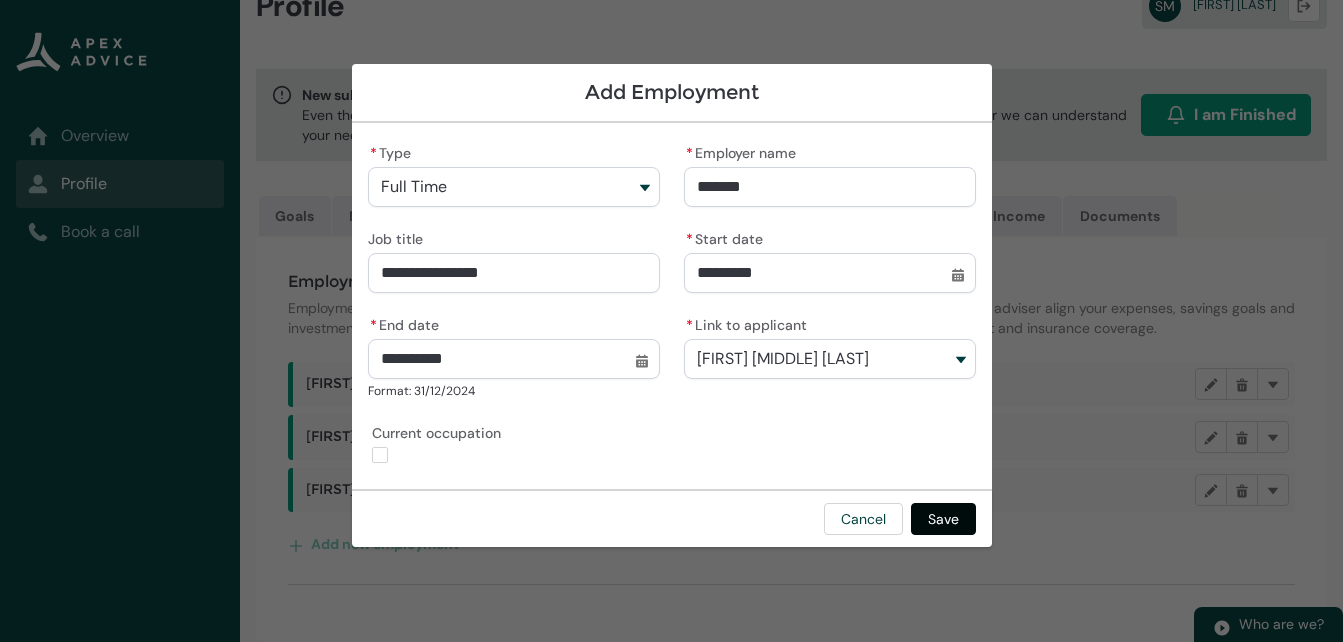 click on "Save" at bounding box center (943, 519) 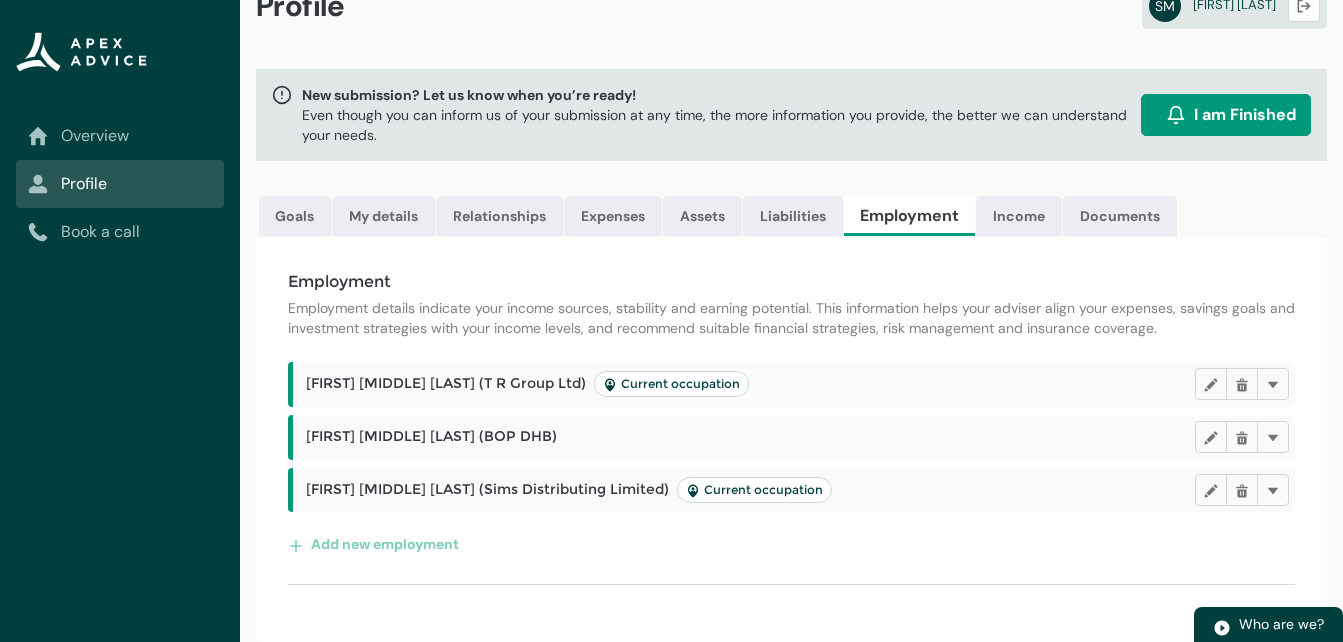 click on "[FIRST] [MIDDLE] [LAST] (T R Group Ltd)
Current occupation Edit Delete Delete" at bounding box center (797, 384) 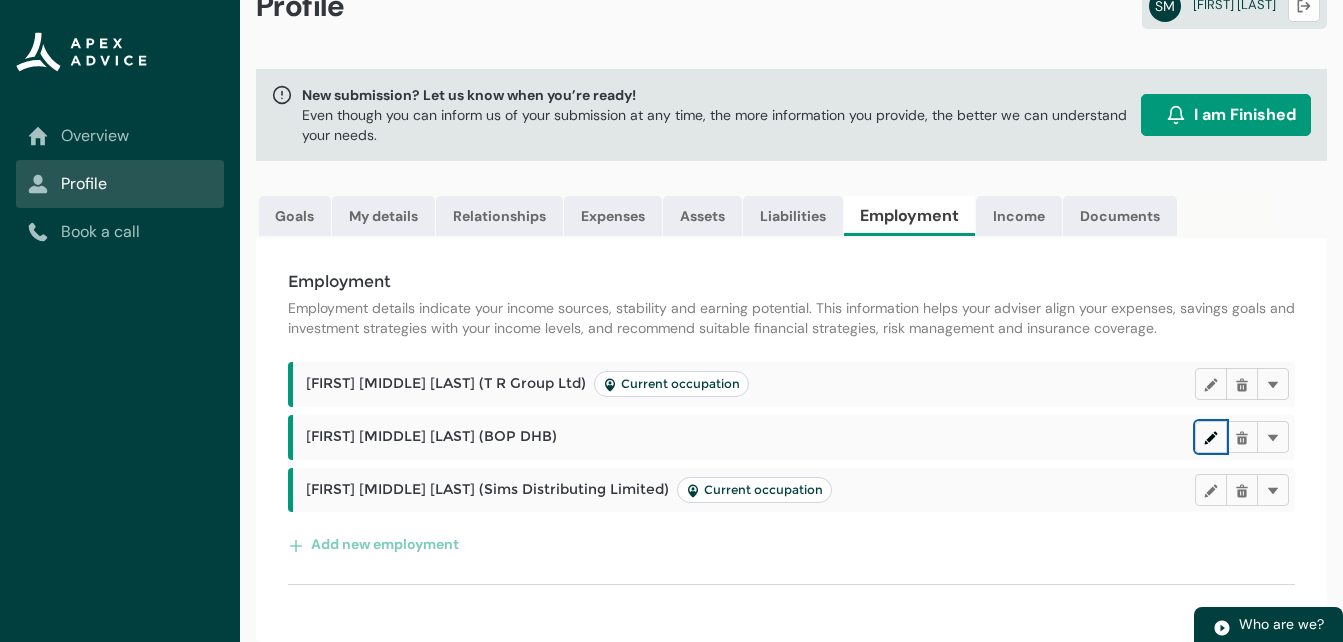 click at bounding box center [1211, 436] 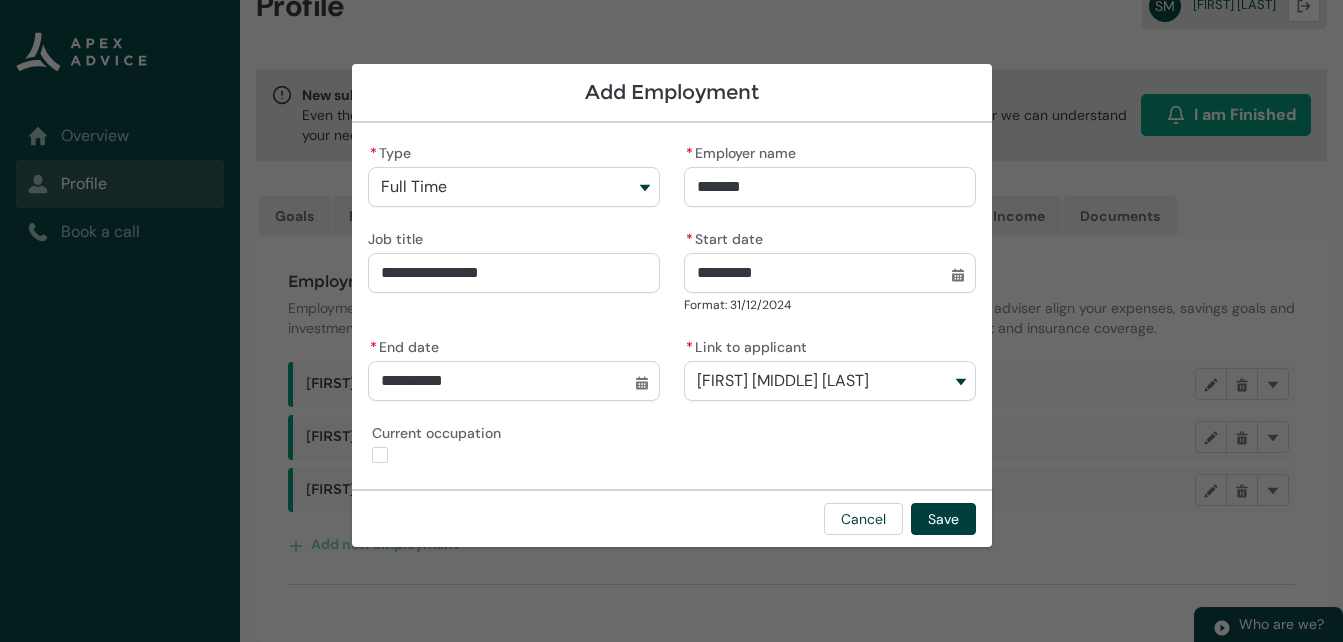 click on "*********" at bounding box center (830, 273) 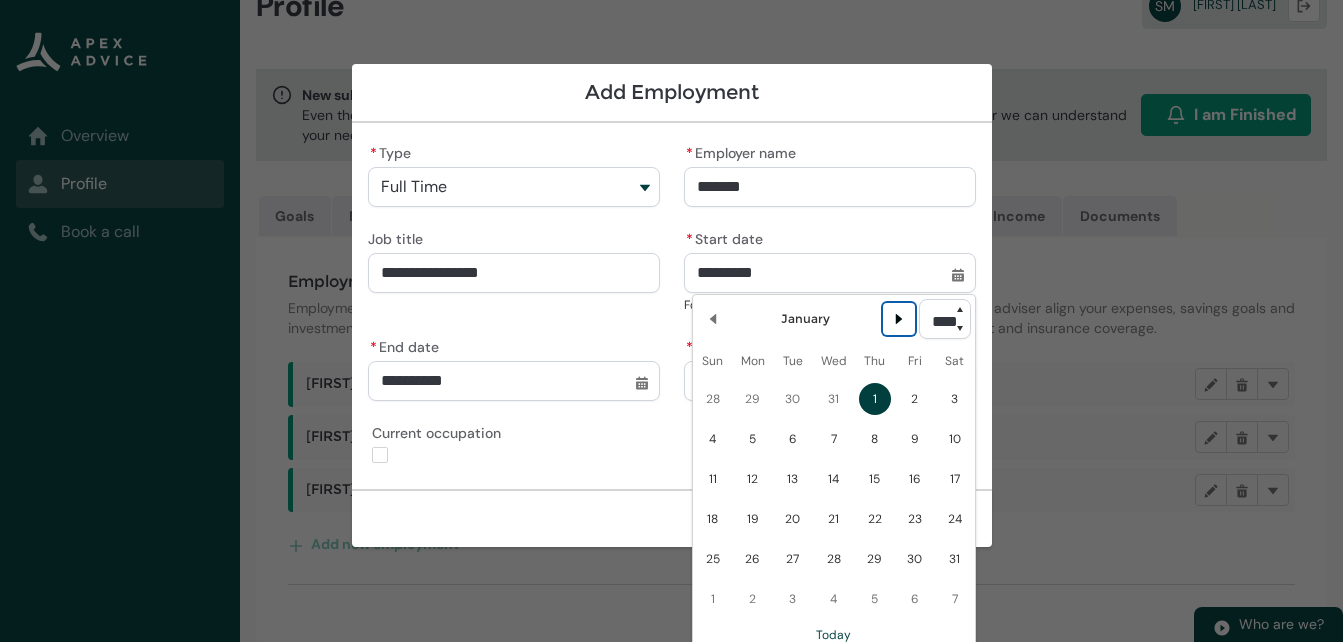 click 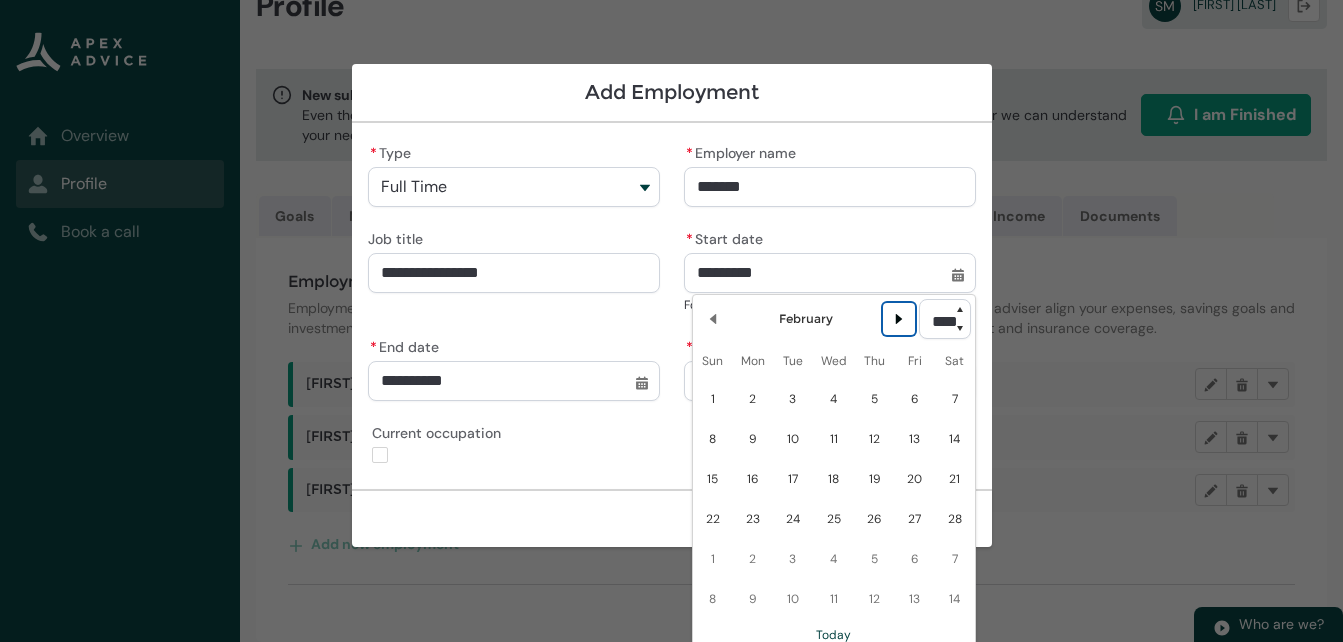click 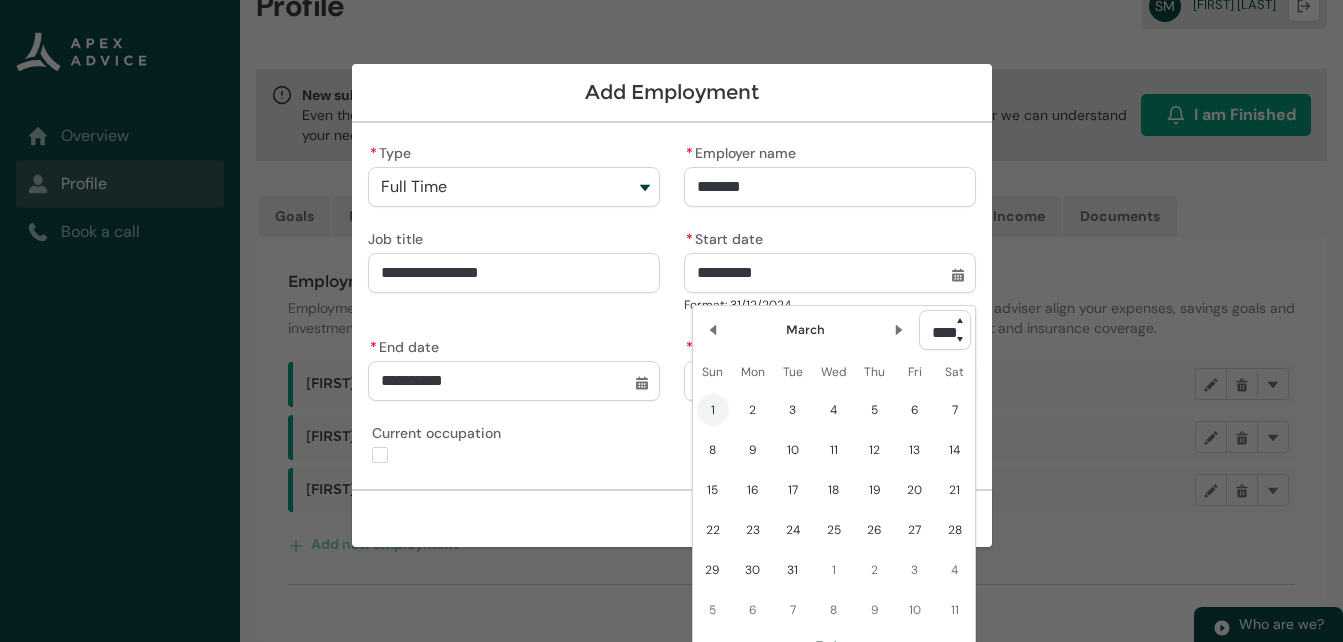 click on "1" 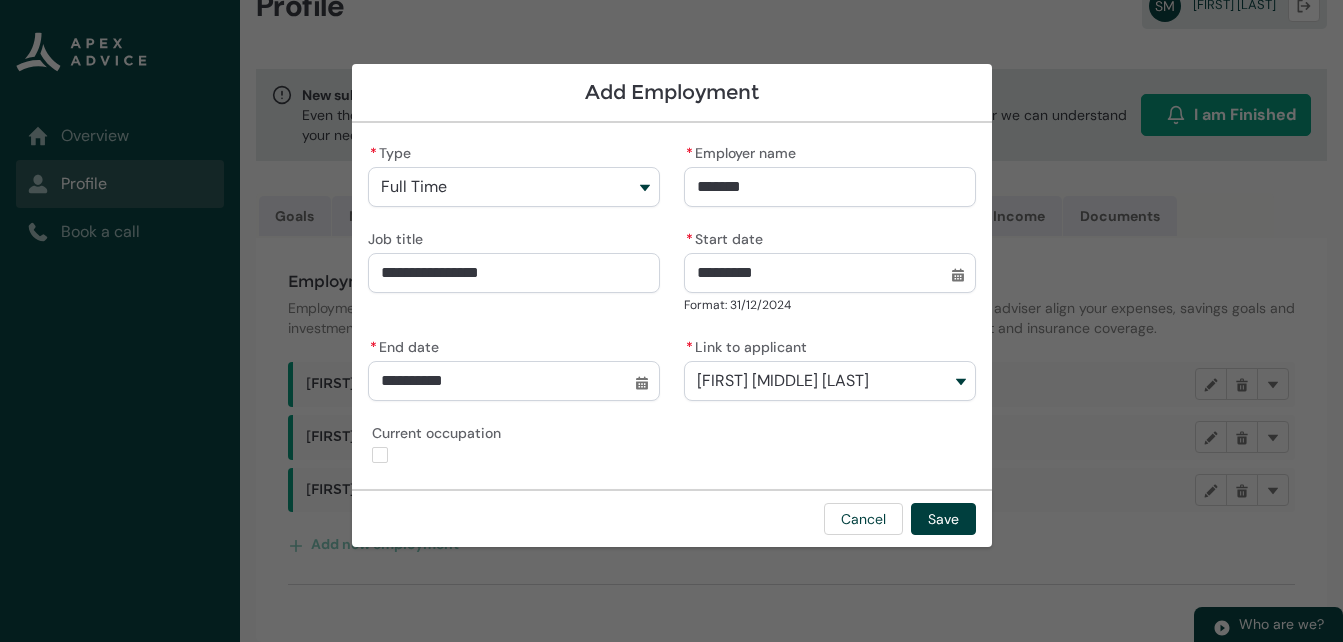 type on "true" 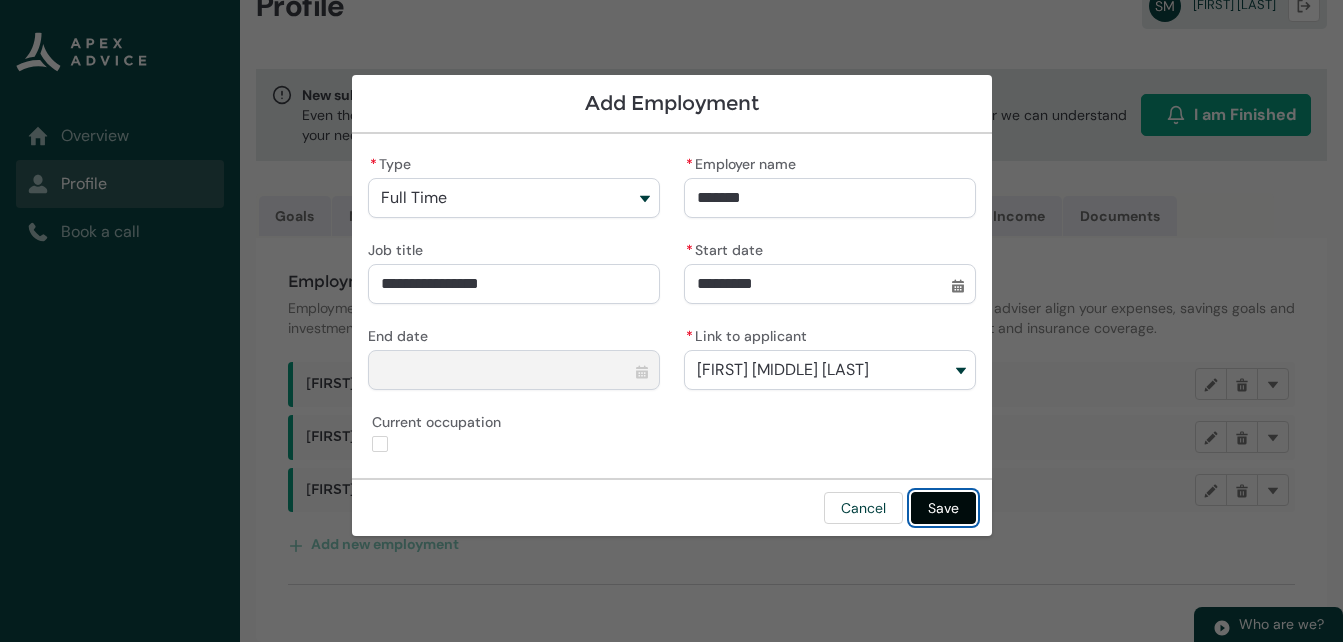 click on "Save" at bounding box center (943, 508) 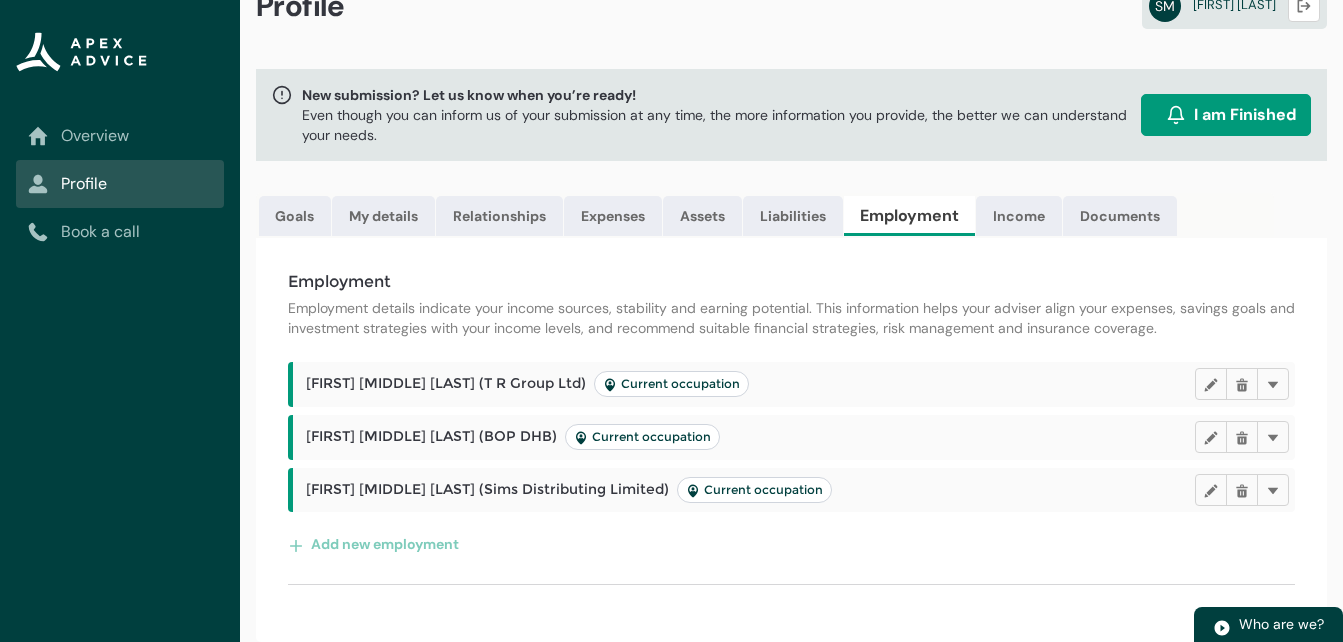click on "Current occupation" at bounding box center (754, 490) 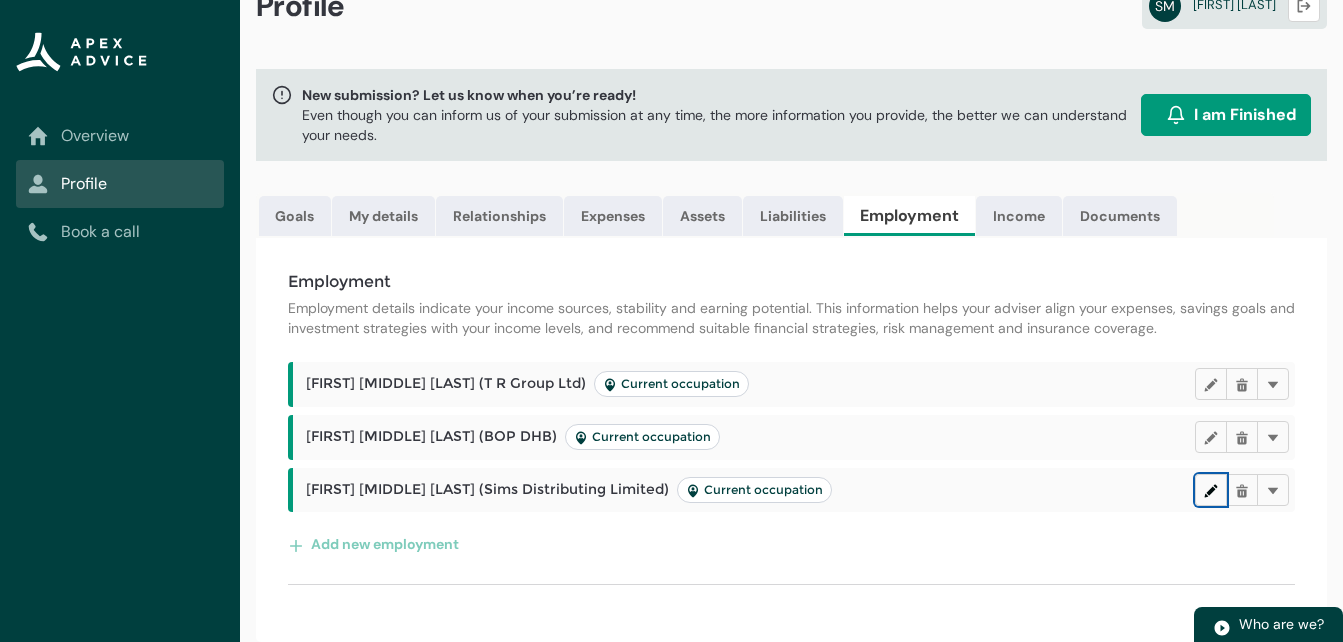 click at bounding box center (1211, 489) 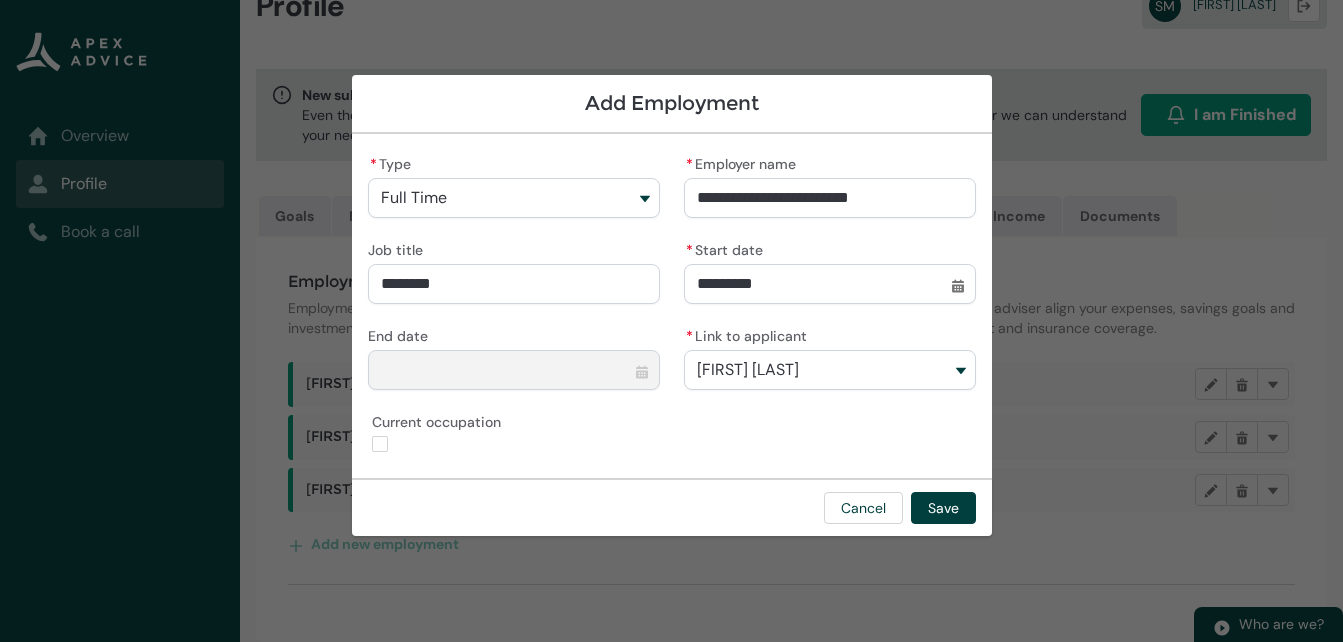 type on "false" 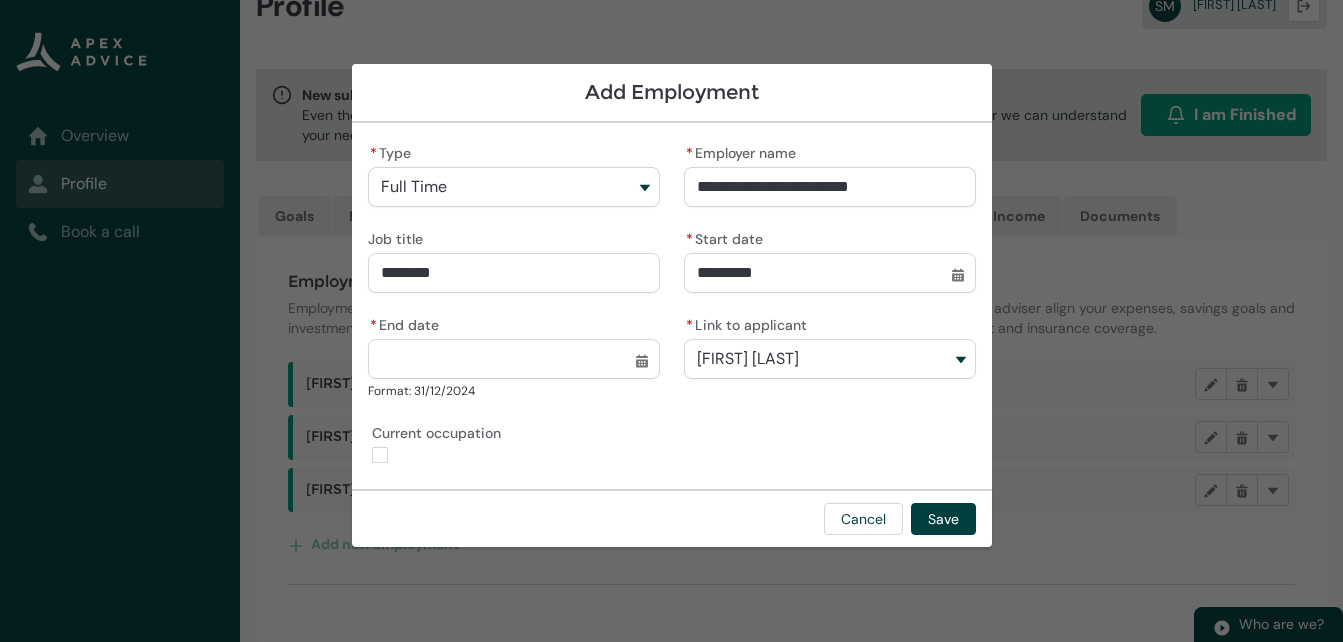 click on "* End date" at bounding box center (514, 359) 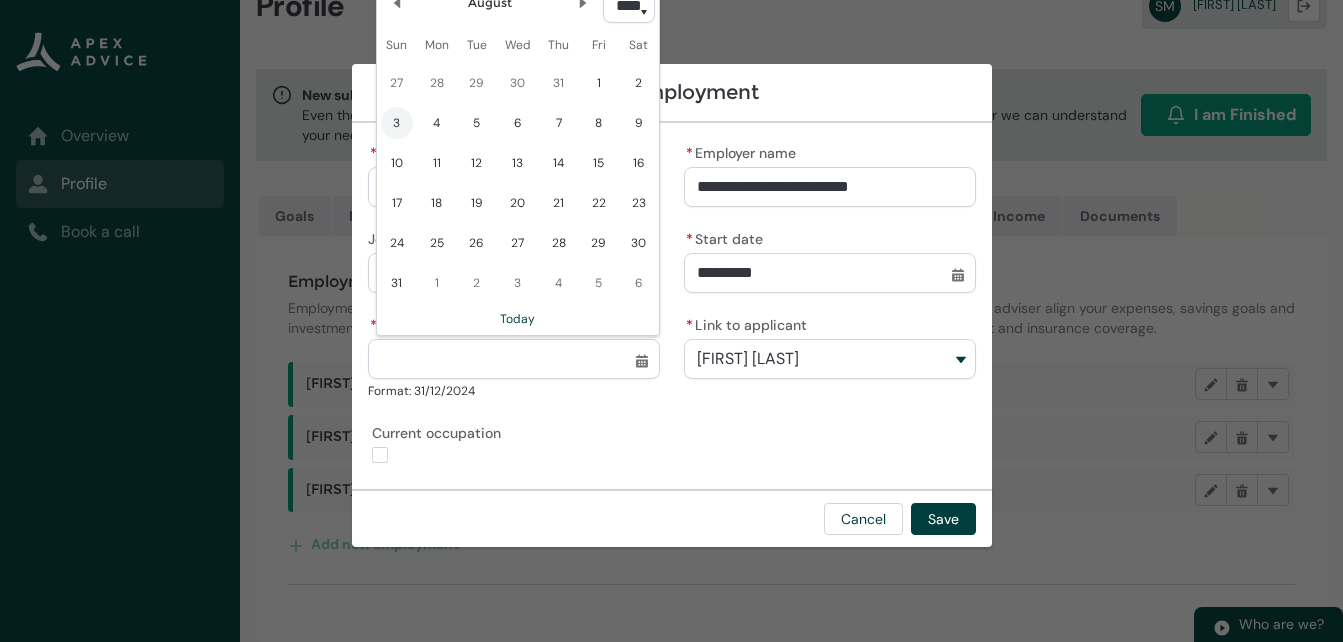 click on "**** **** **** **** **** **** **** **** **** **** **** **** **** **** **** **** **** **** **** **** **** **** **** **** **** **** **** **** **** **** **** **** **** **** **** **** **** **** **** **** **** **** **** **** **** **** **** **** **** **** **** **** **** **** **** **** **** **** **** **** **** **** **** **** **** **** **** **** **** **** **** **** **** **** **** **** **** **** **** **** **** **** **** **** **** **** **** **** **** **** **** **** **** **** **** **** **** **** **** **** **** **** **** **** **** **** **** **** **** **** **** **** **** **** **** **** **** **** **** **** **** **** **** **** **** **** **** **** **** **** **** **** **** **** **** **** **** **** **** **** **** **** **** **** **** **** **** **** **** **** **** **** **** **** **** **** **** **** **** **** **** **** **** **** **** **** **** **** **** **** **** **** **** **** **** **** **** **** **** **** **** **** **** **** **** **** **** **** **** **** **** **** **** **** **** **** **** **** **** **** ****" at bounding box center (629, 3) 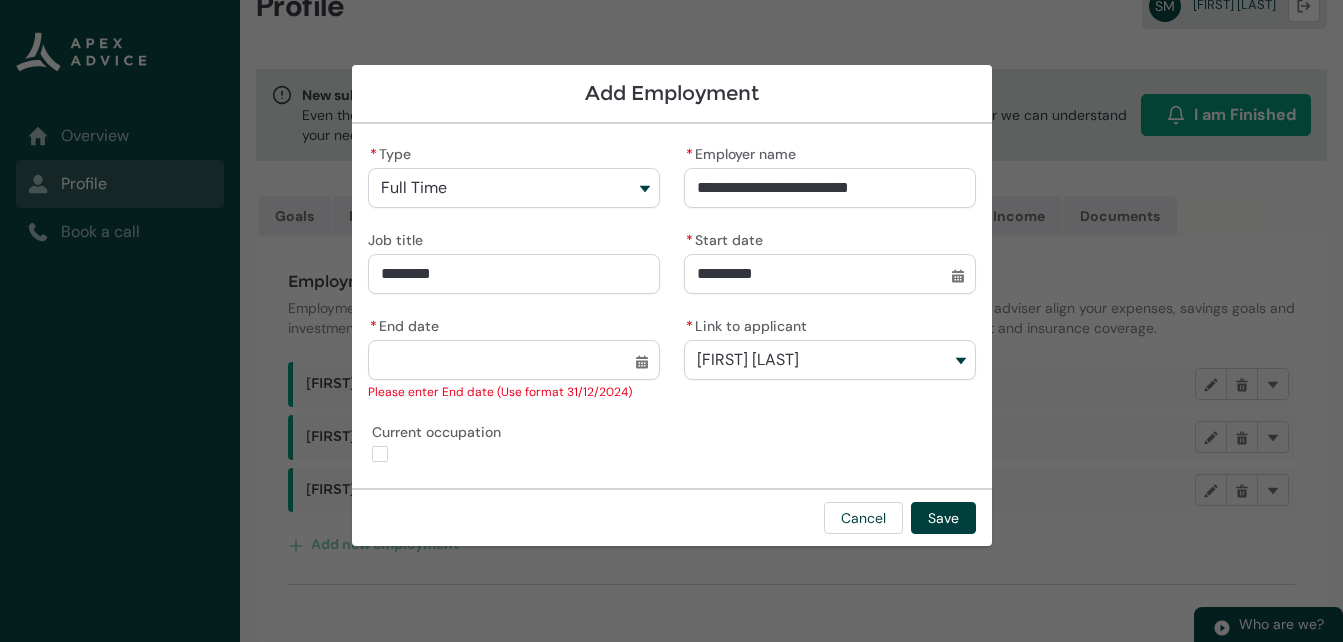 click on "Cancel Save" at bounding box center [672, 517] 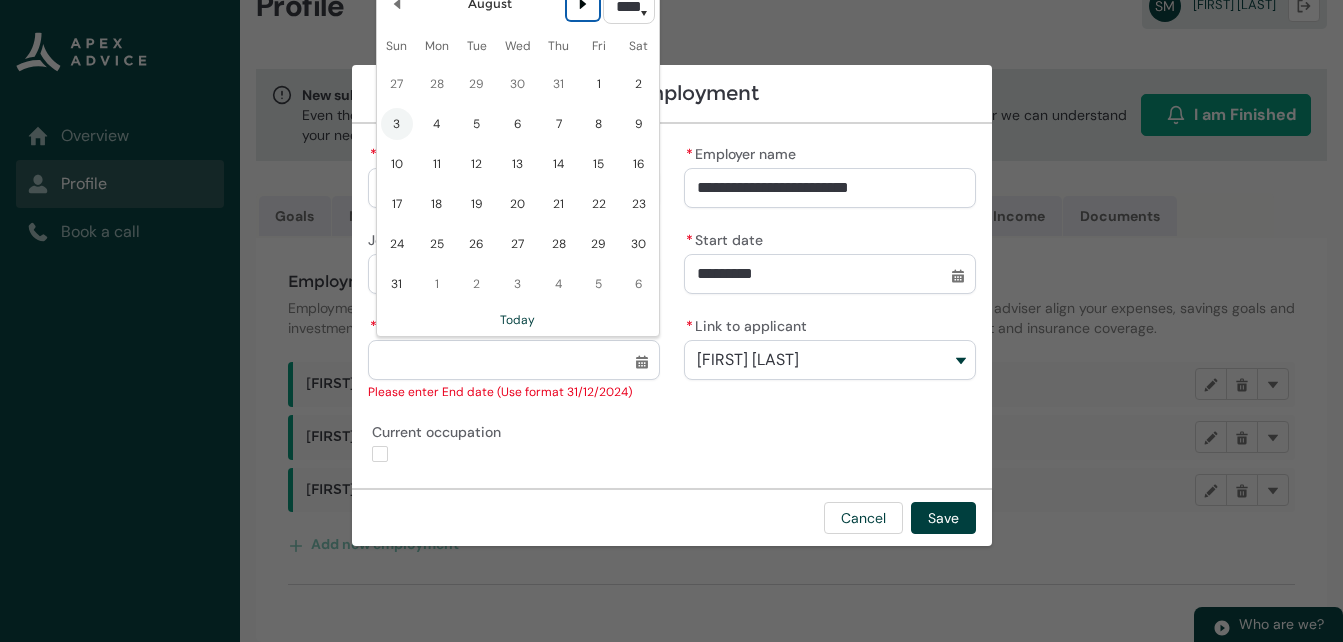 click 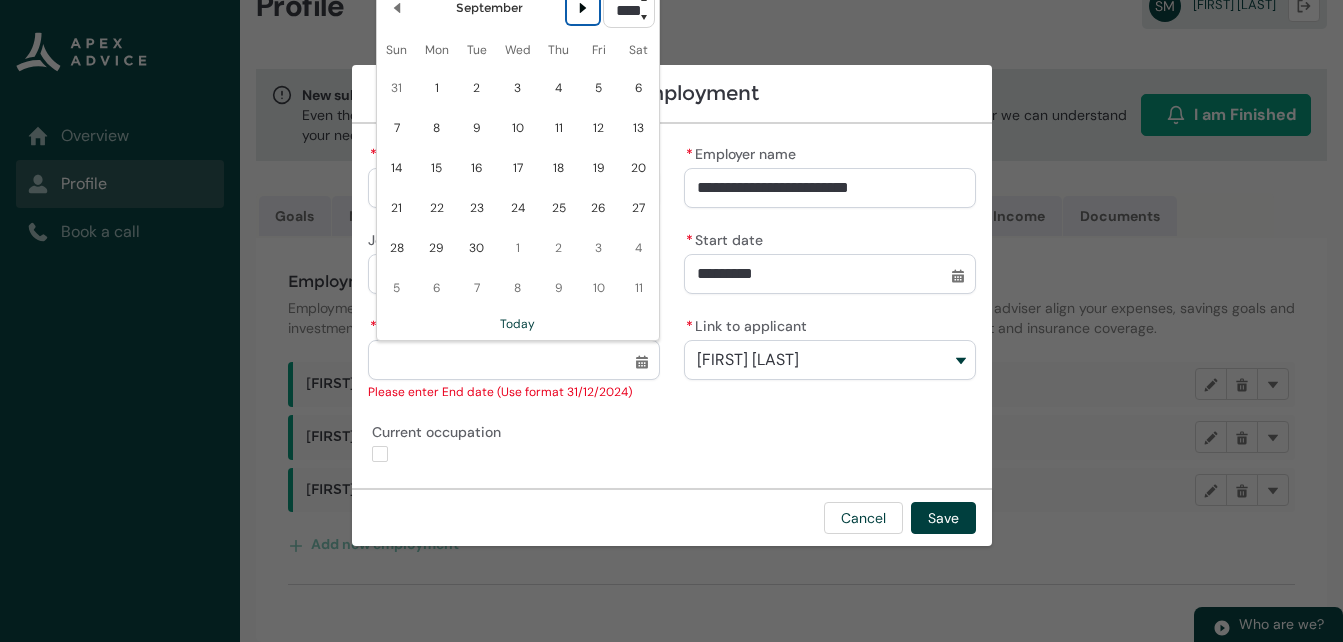 click 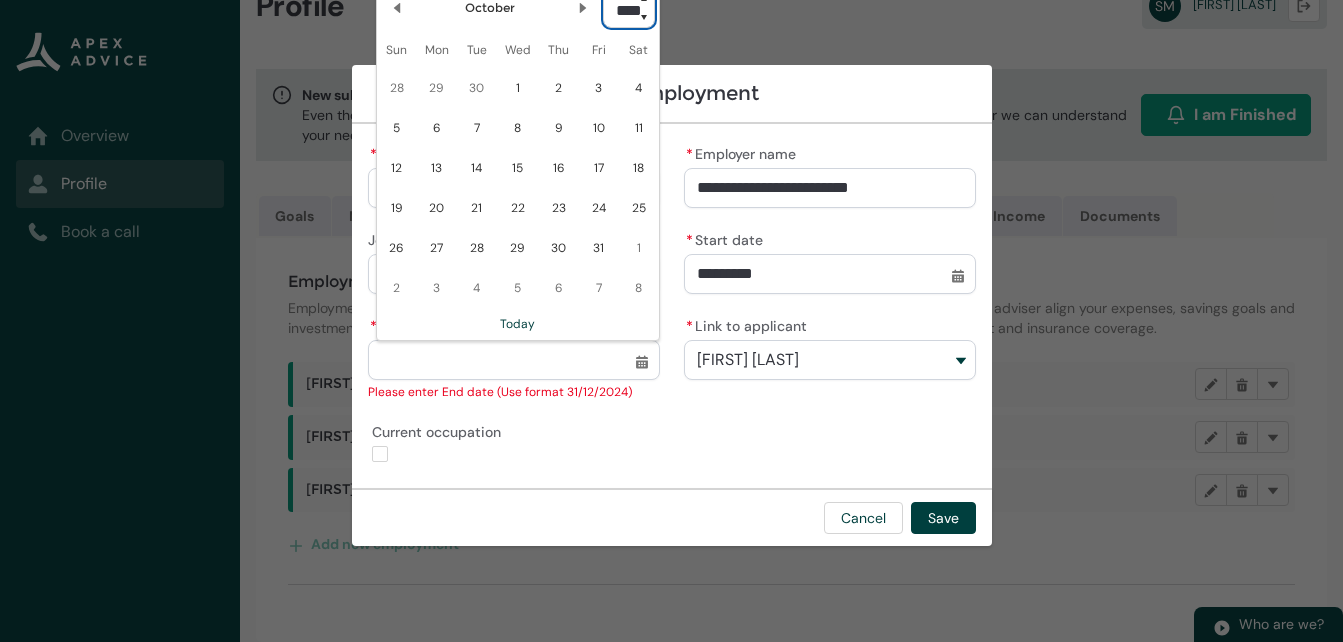click on "**** **** **** **** **** **** **** **** **** **** **** **** **** **** **** **** **** **** **** **** **** **** **** **** **** **** **** **** **** **** **** **** **** **** **** **** **** **** **** **** **** **** **** **** **** **** **** **** **** **** **** **** **** **** **** **** **** **** **** **** **** **** **** **** **** **** **** **** **** **** **** **** **** **** **** **** **** **** **** **** **** **** **** **** **** **** **** **** **** **** **** **** **** **** **** **** **** **** **** **** **** **** **** **** **** **** **** **** **** **** **** **** **** **** **** **** **** **** **** **** **** **** **** **** **** **** **** **** **** **** **** **** **** **** **** **** **** **** **** **** **** **** **** **** **** **** **** **** **** **** **** **** **** **** **** **** **** **** **** **** **** **** **** **** **** **** **** **** **** **** **** **** **** **** **** **** **** **** **** **** **** **** **** **** **** **** **** **** **** **** **** **** **** **** **** **** **** **** **** **** ****" at bounding box center (629, 8) 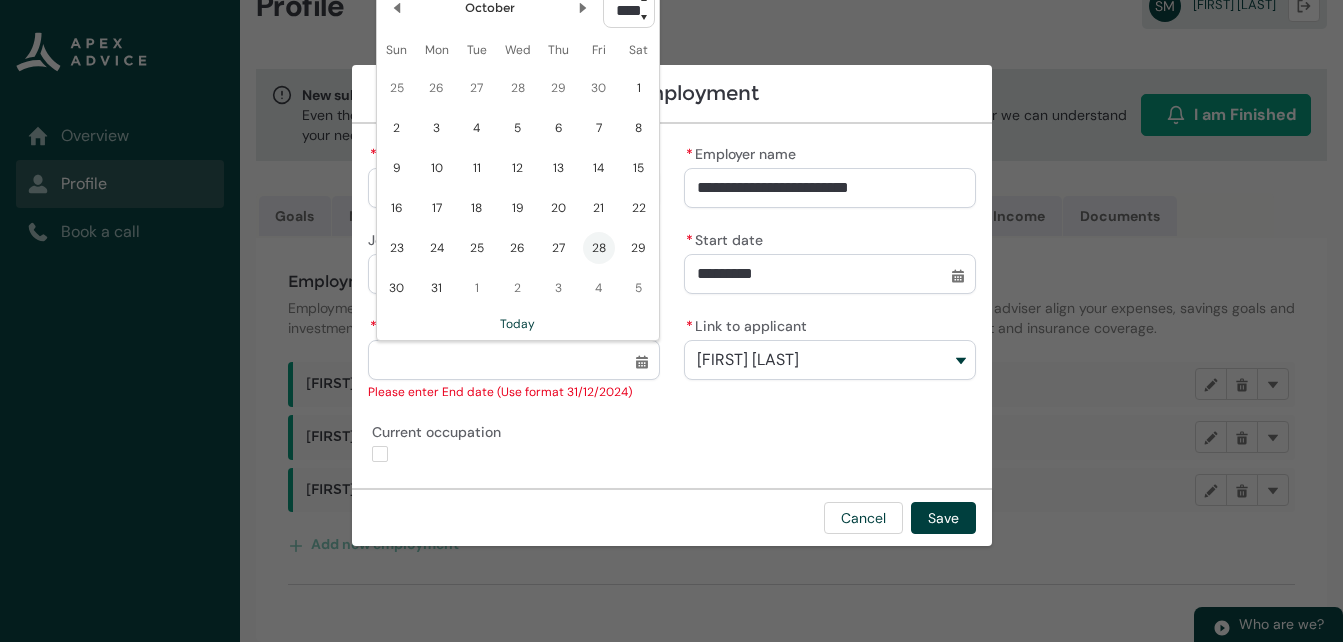 click on "28" 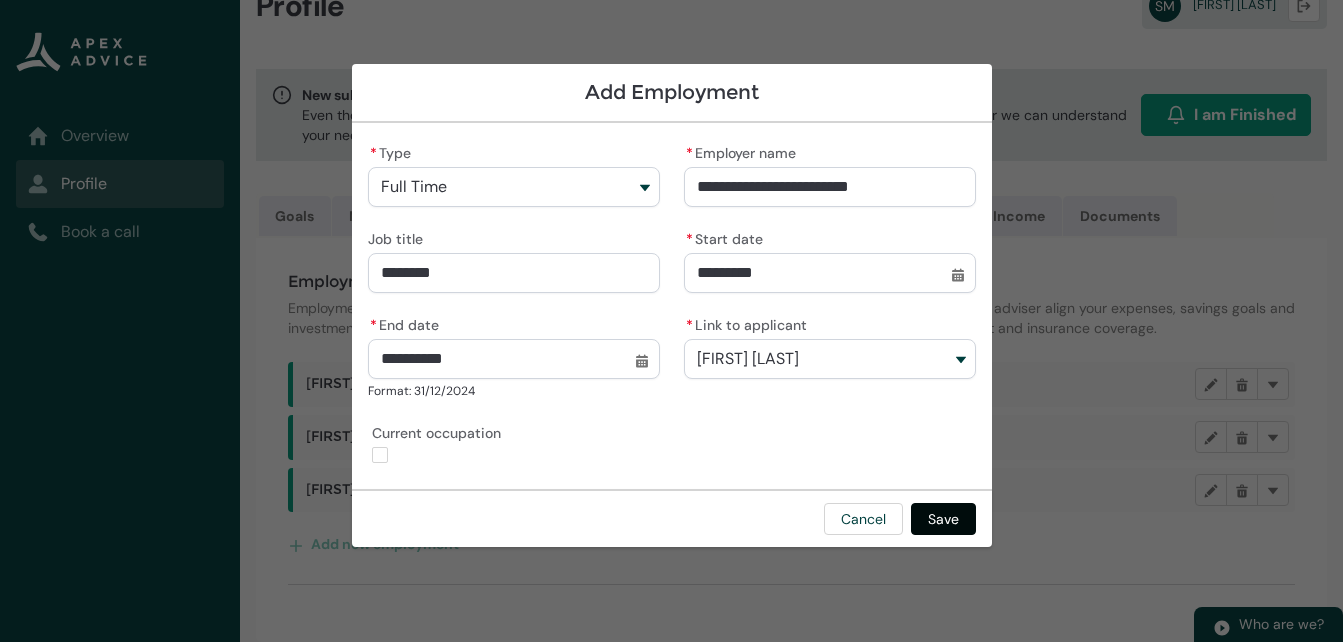 click on "Save" at bounding box center [943, 519] 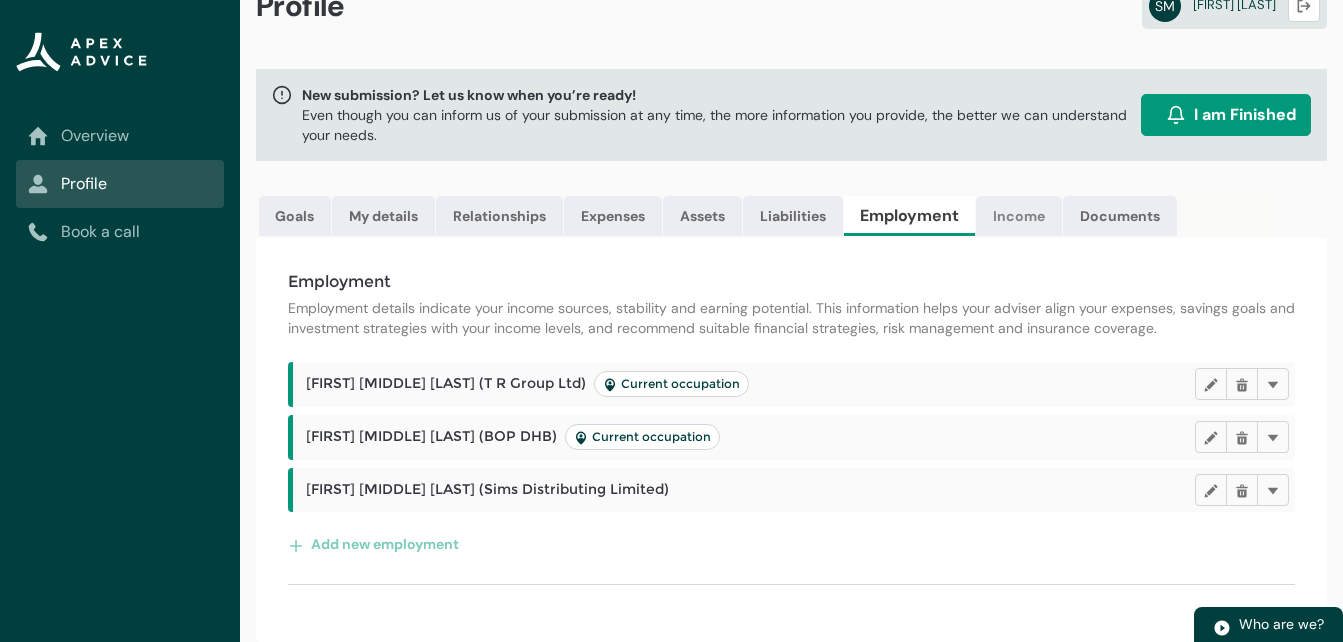 click on "Income" at bounding box center (1019, 216) 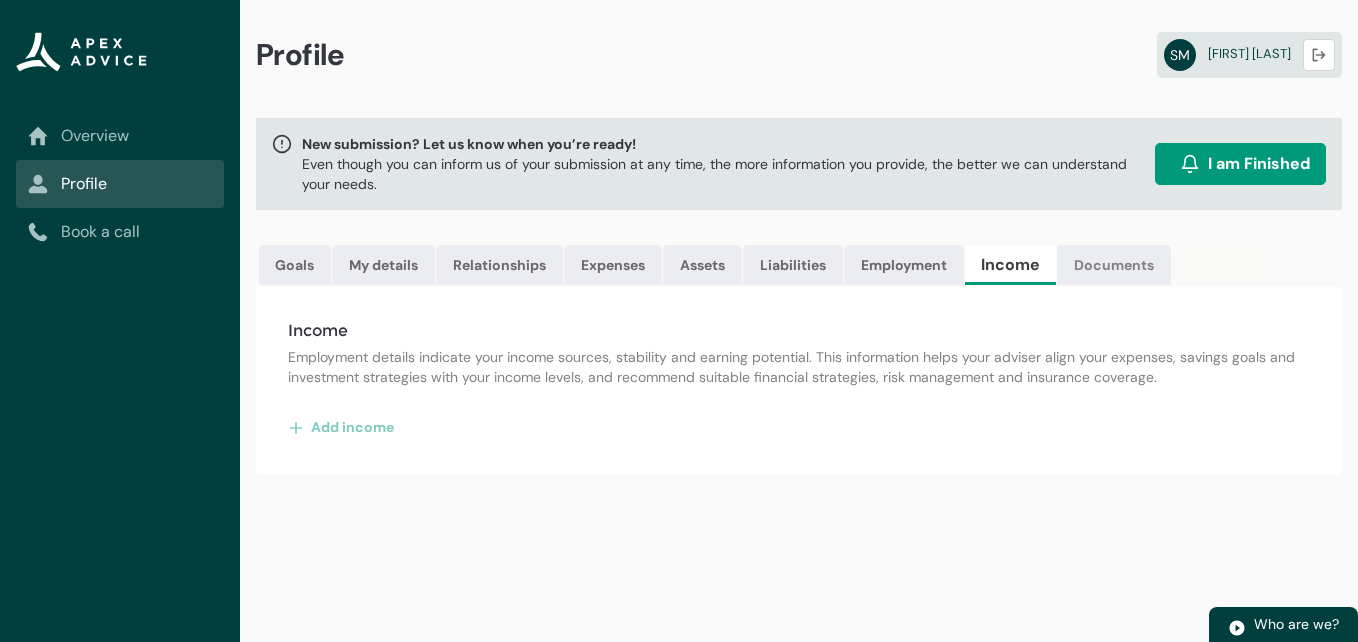click on "Documents" at bounding box center (1114, 265) 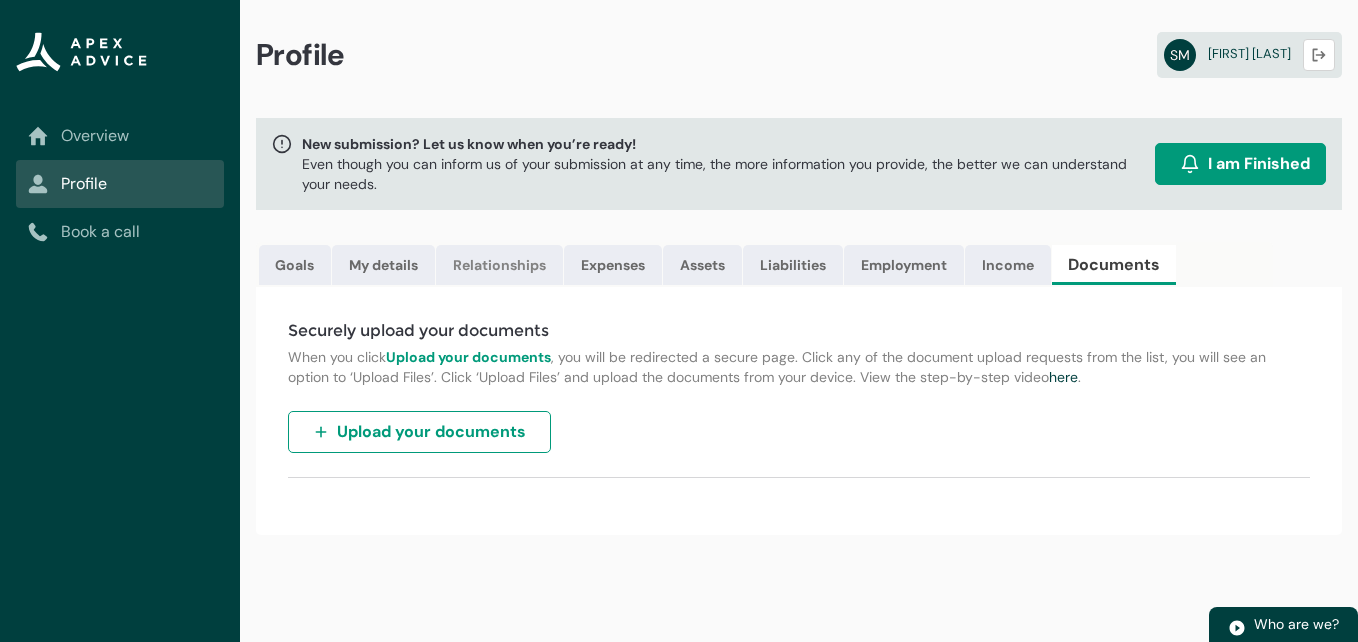 click on "Relationships" at bounding box center (499, 265) 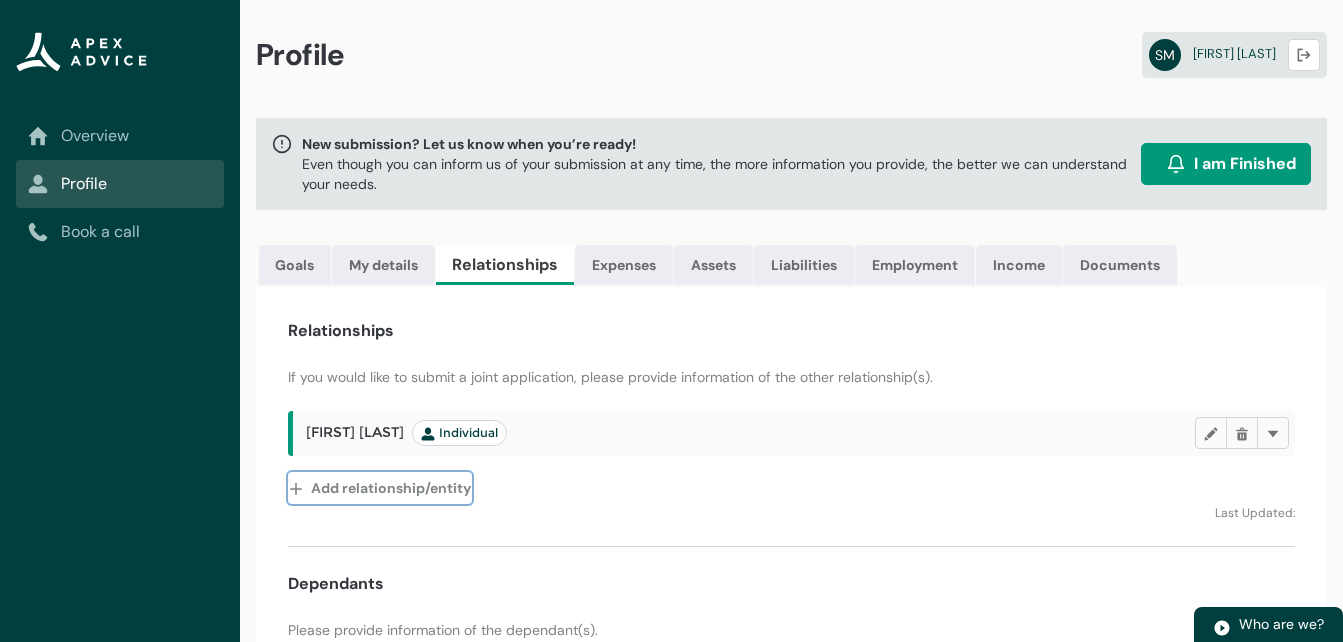click on "Add relationship/entity" at bounding box center [380, 488] 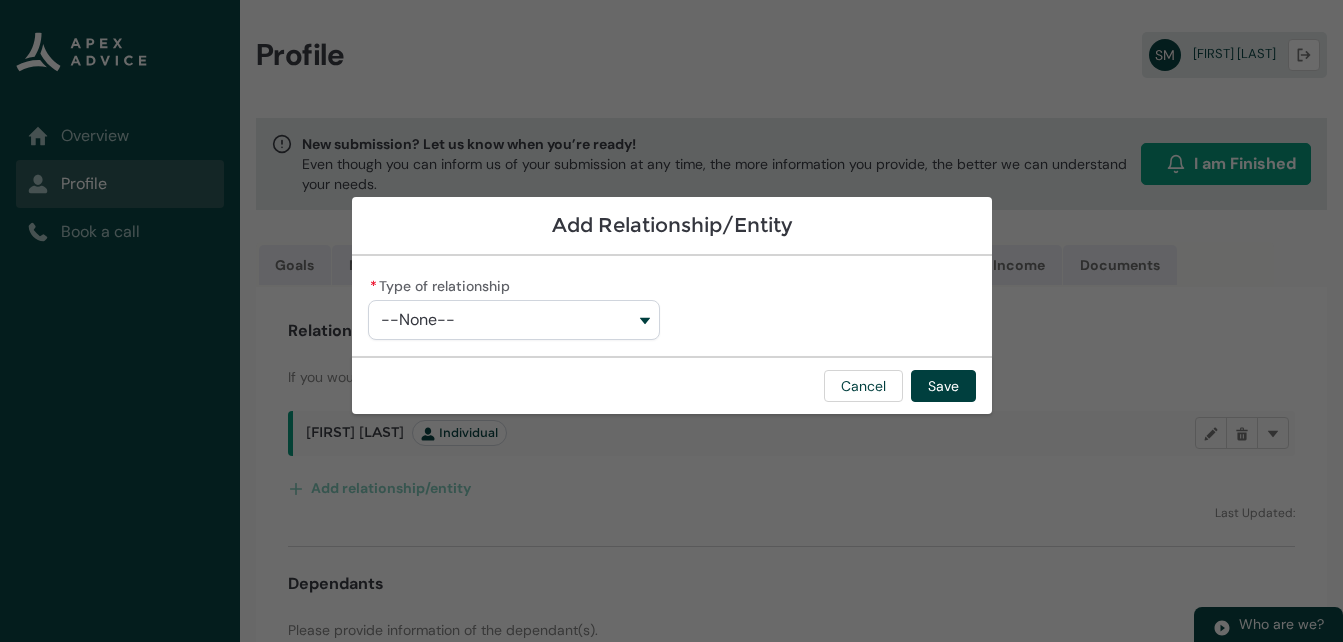 click on "Add Relationship/Entity * Type of relationship --None-- Cancel Save" at bounding box center (671, 321) 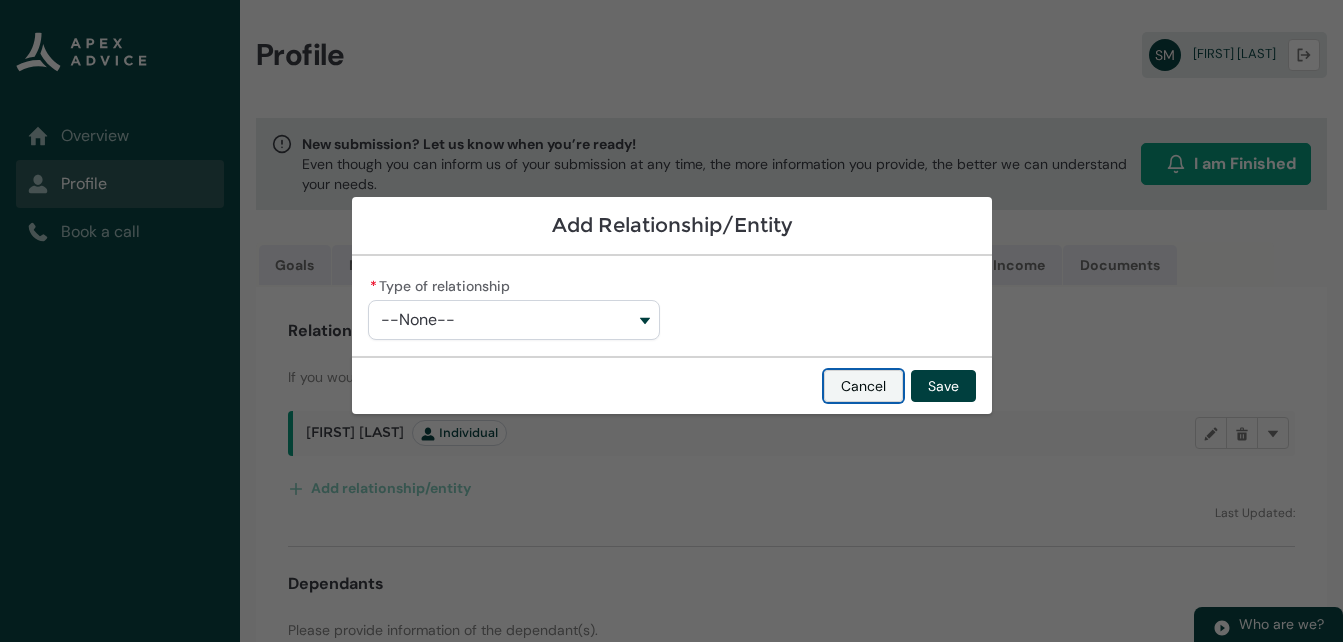 click on "Cancel" at bounding box center (863, 386) 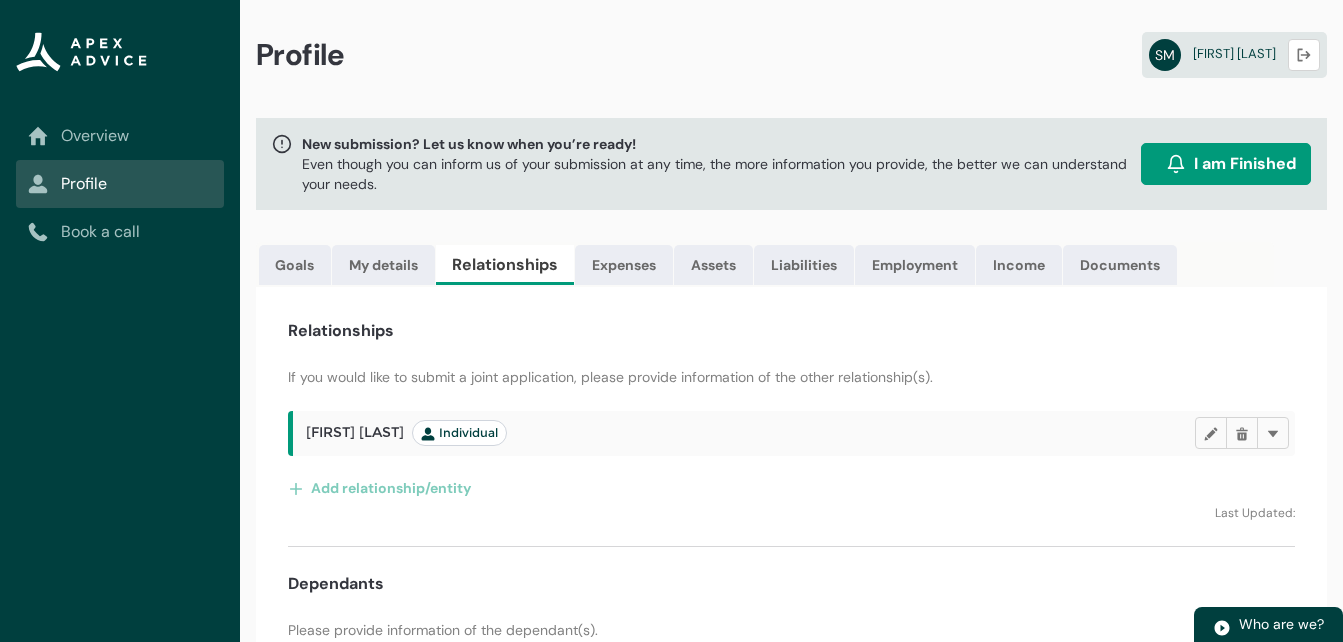 click on "I am Finished" at bounding box center (1226, 164) 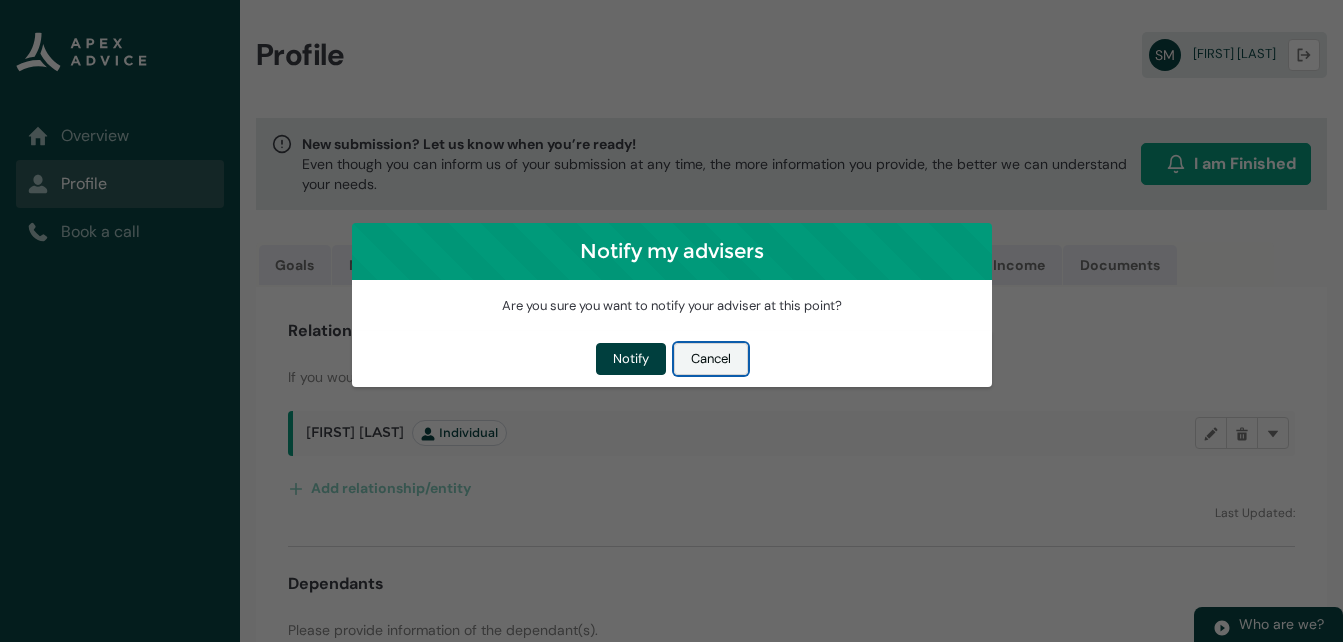 click on "Cancel" at bounding box center (711, 359) 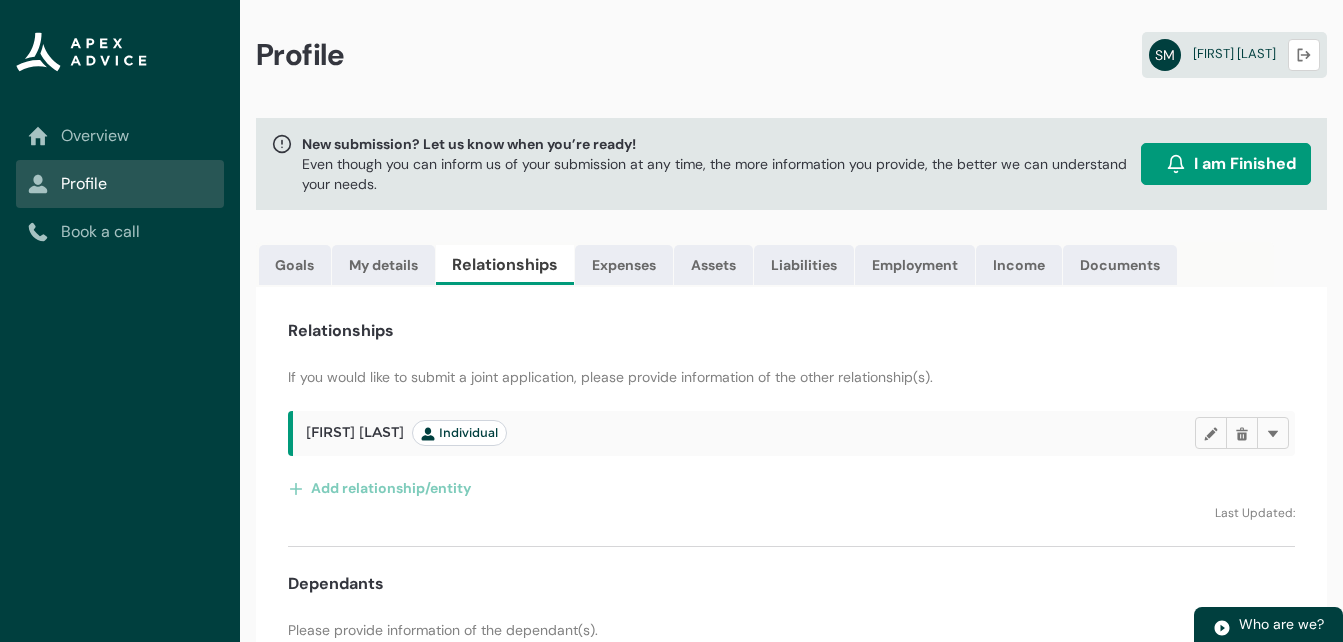 click on "Overview Profile Book a call" at bounding box center [120, 321] 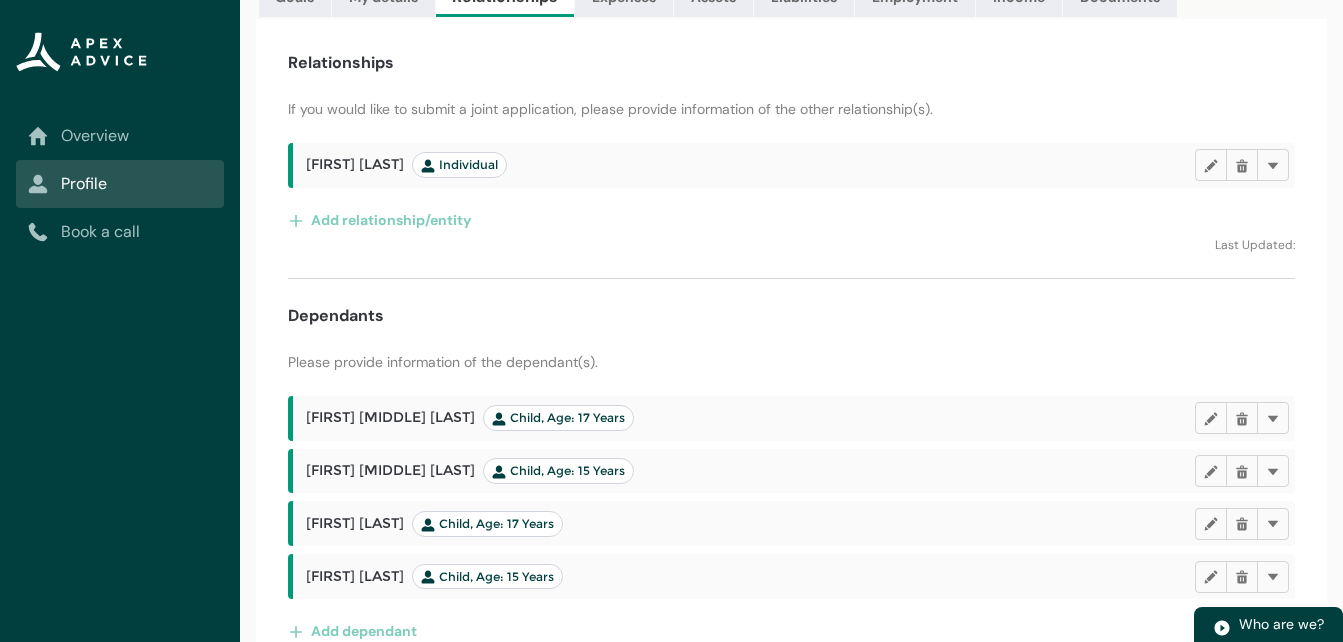 scroll, scrollTop: 265, scrollLeft: 0, axis: vertical 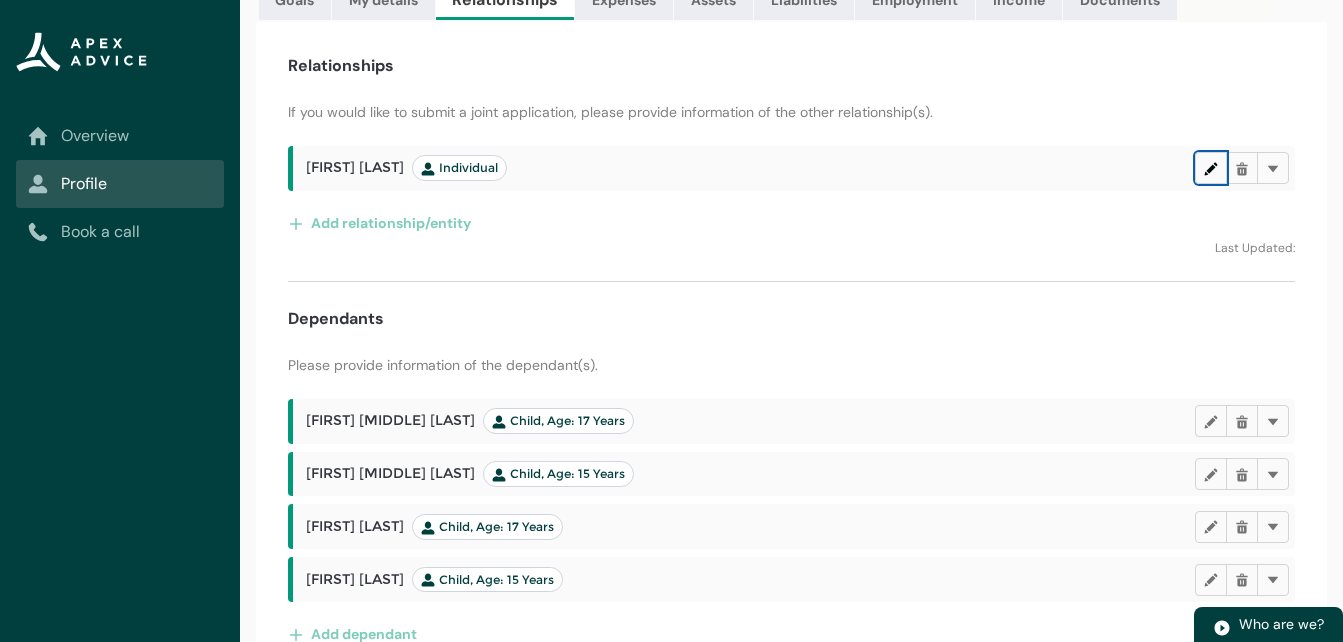 click at bounding box center [1211, 168] 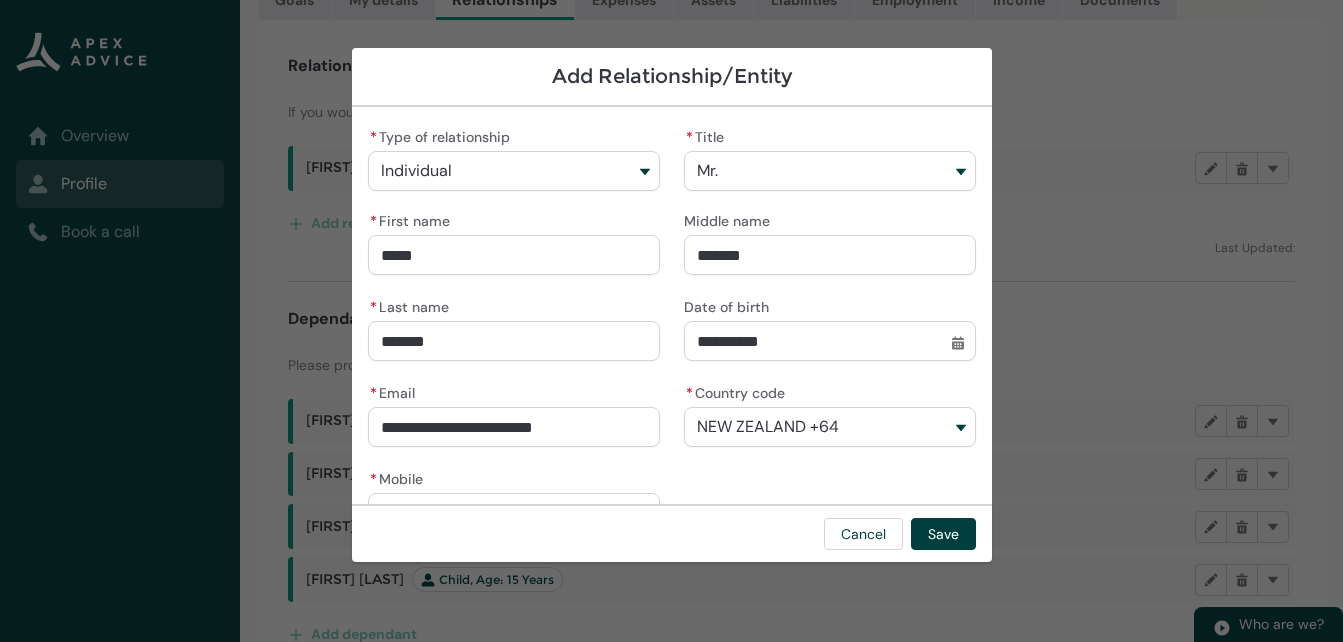 click on "Individual" at bounding box center (416, 171) 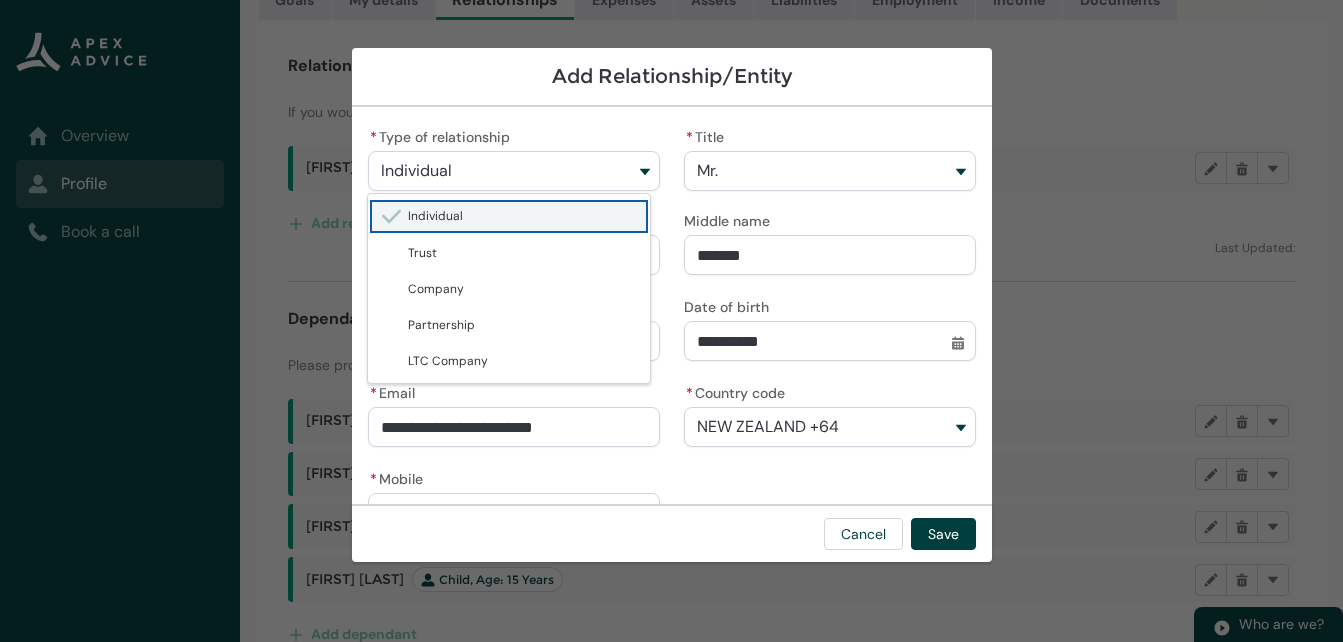 click on "Individual" at bounding box center [416, 171] 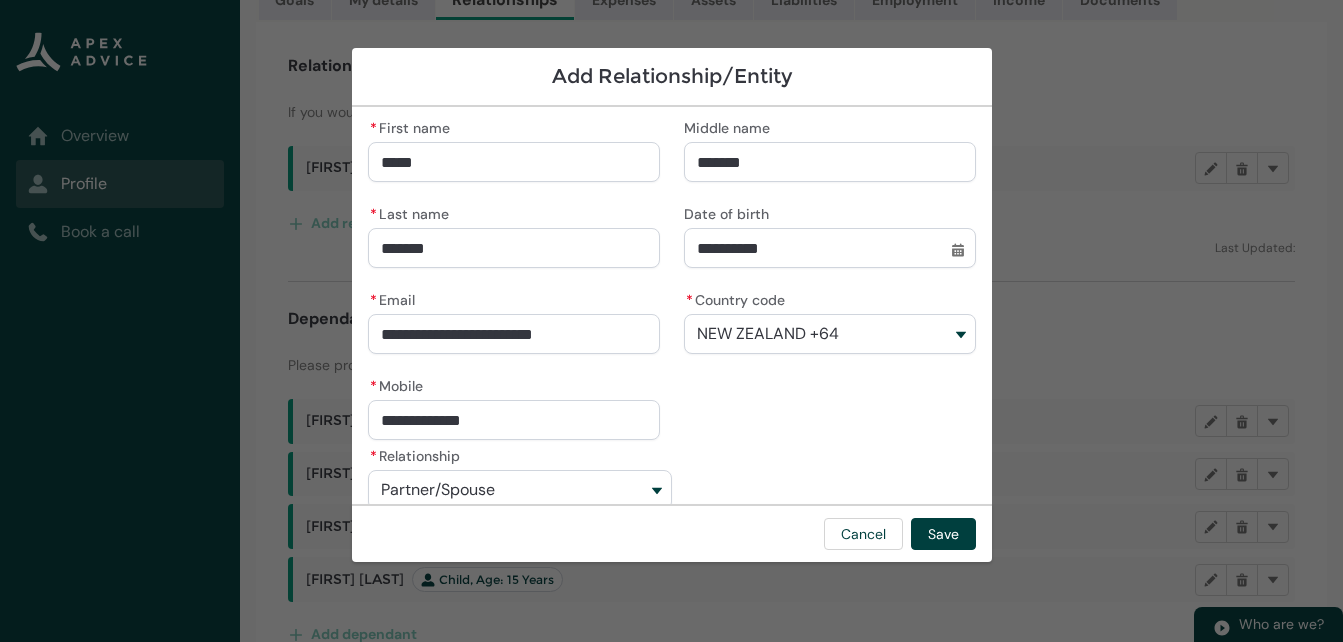 scroll, scrollTop: 115, scrollLeft: 0, axis: vertical 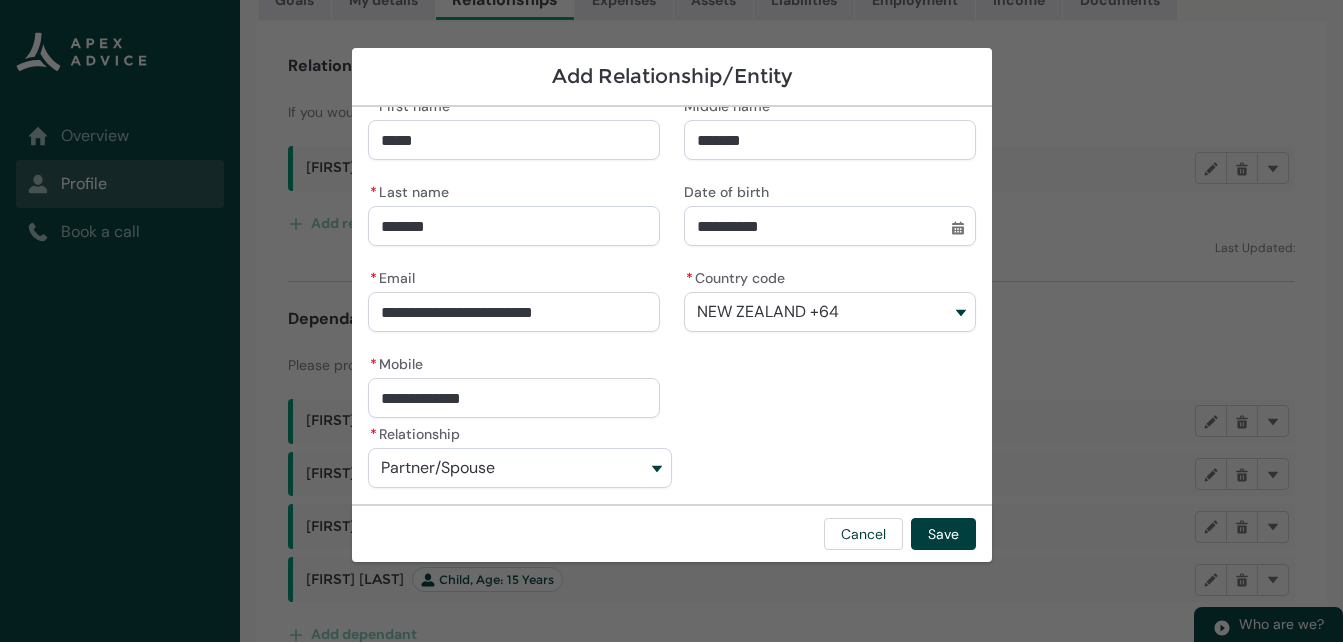 click on "Partner/Spouse" at bounding box center [438, 468] 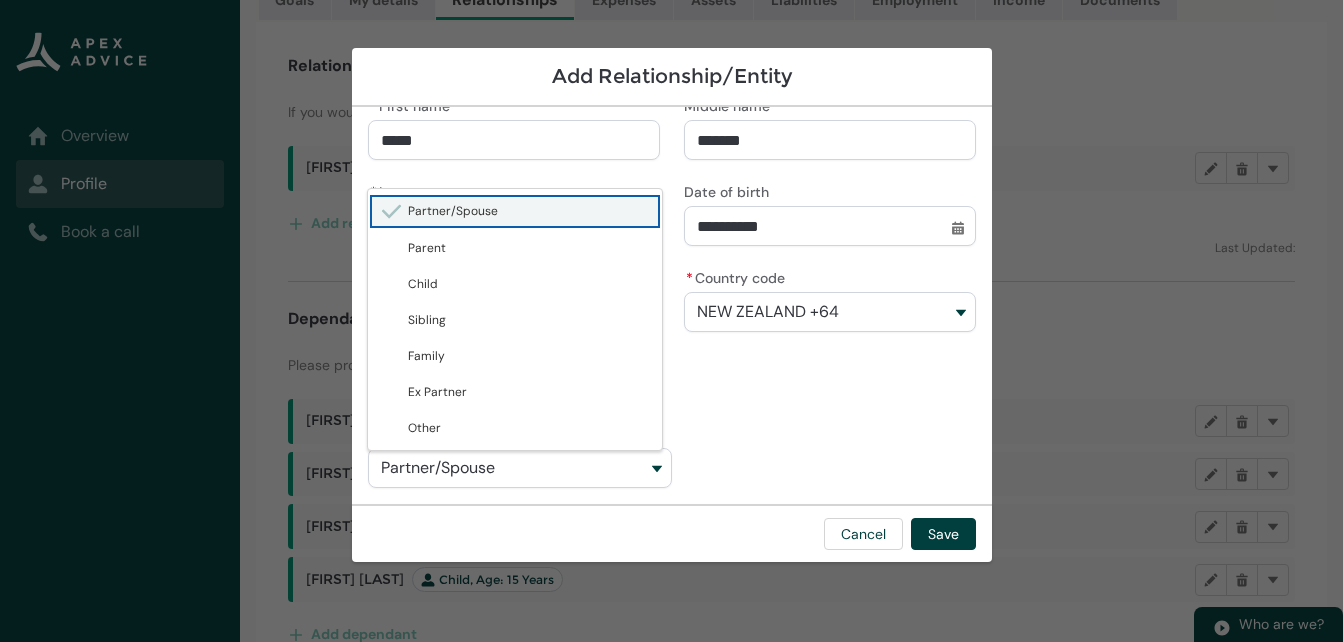 click on "Partner/Spouse" at bounding box center [438, 468] 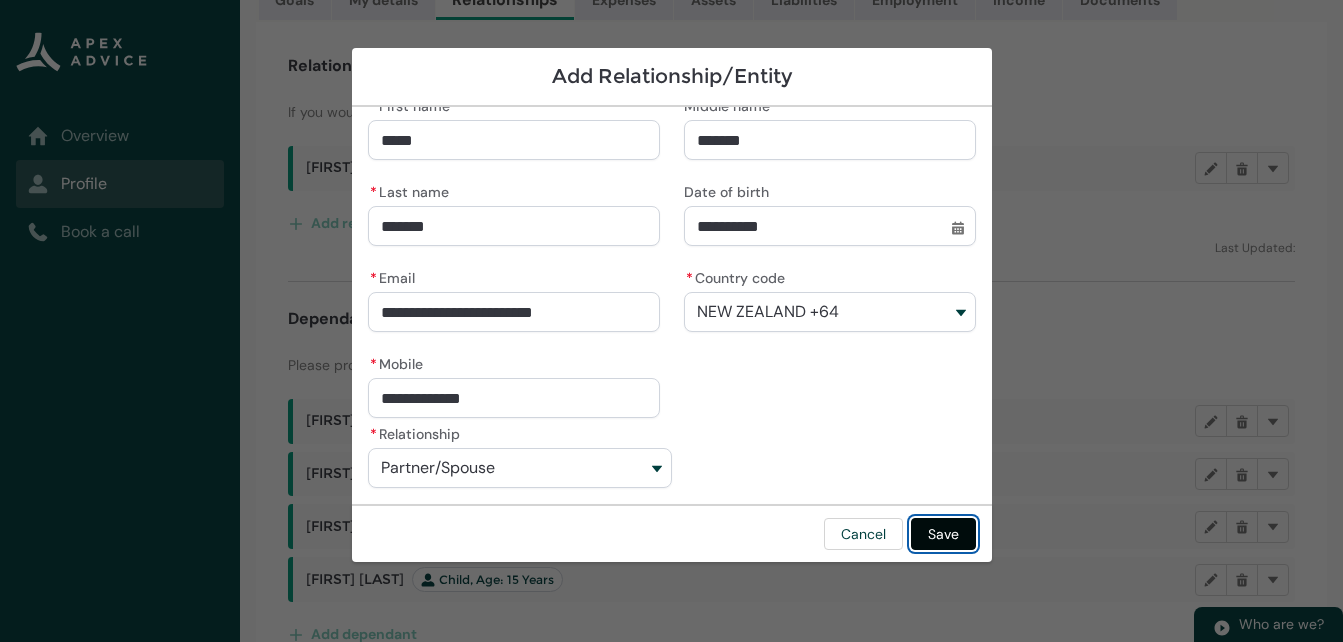 click on "Save" at bounding box center (943, 534) 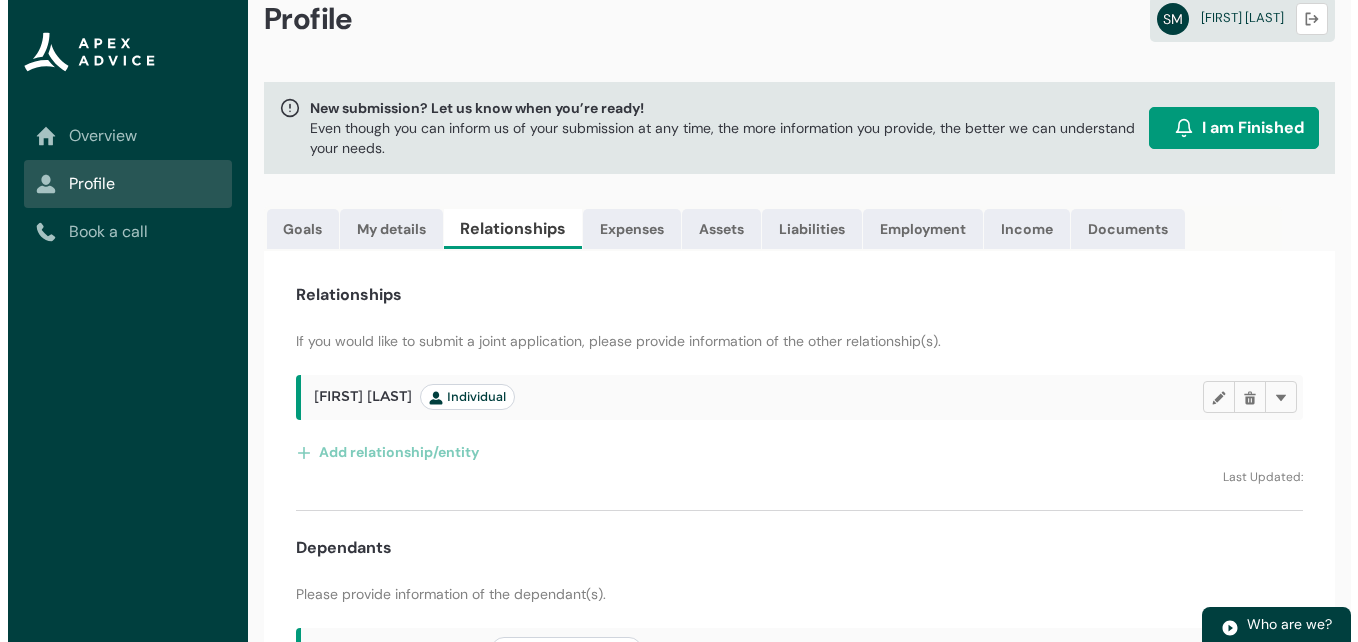scroll, scrollTop: 0, scrollLeft: 0, axis: both 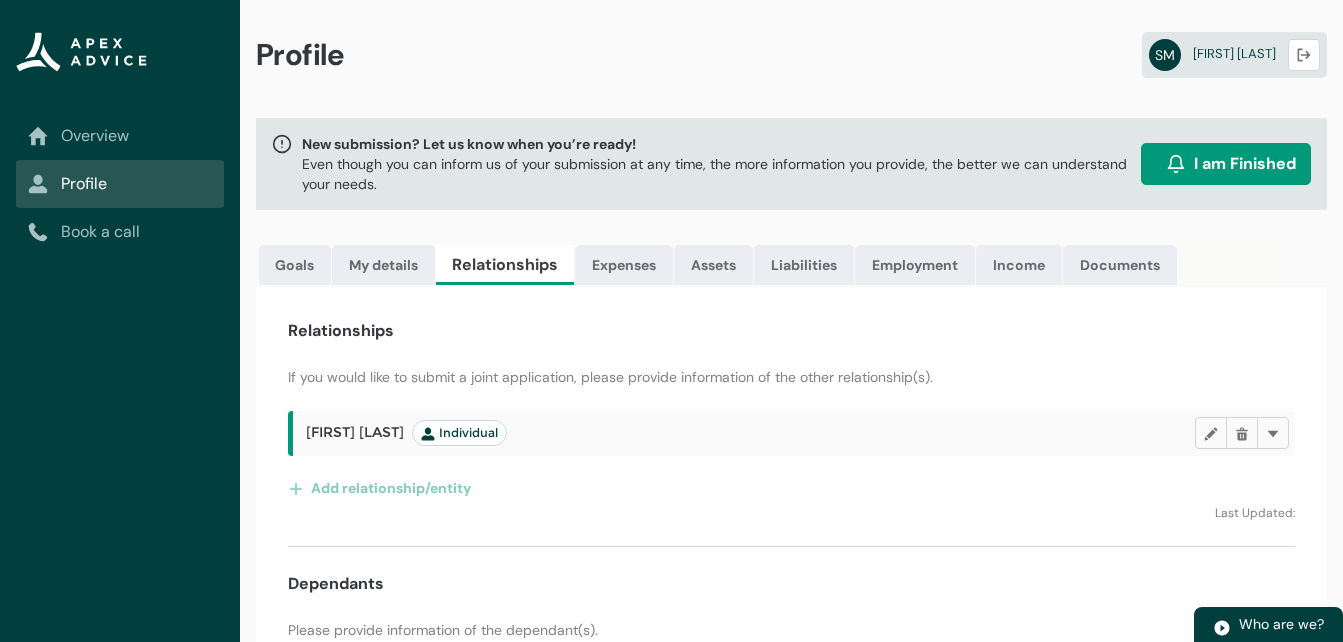 click on "I am Finished" at bounding box center [1245, 164] 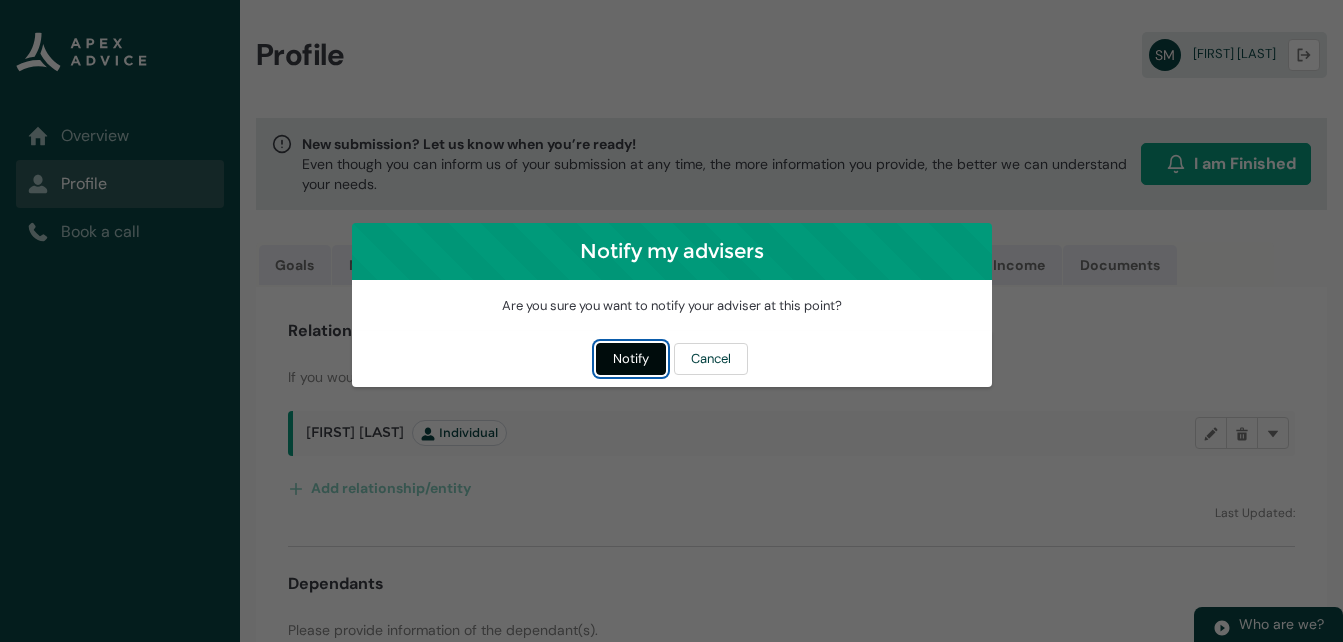 click on "Notify" at bounding box center (631, 359) 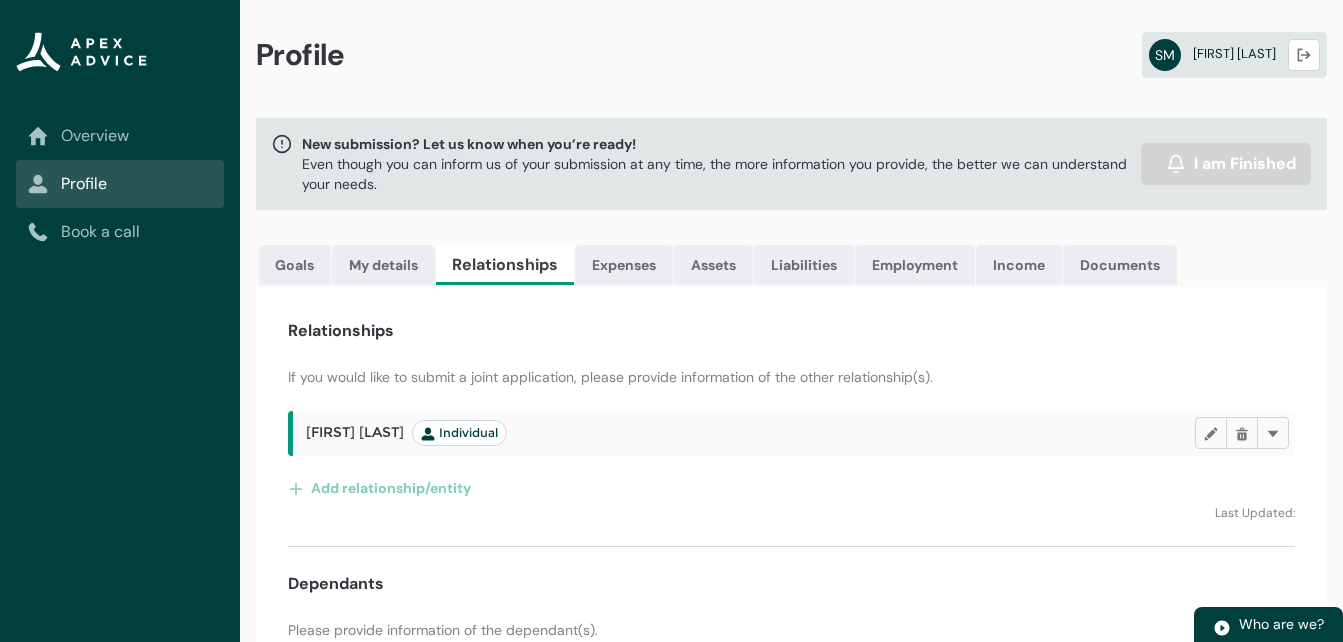 click on "[FIRST]   [LAST]" at bounding box center [1234, 53] 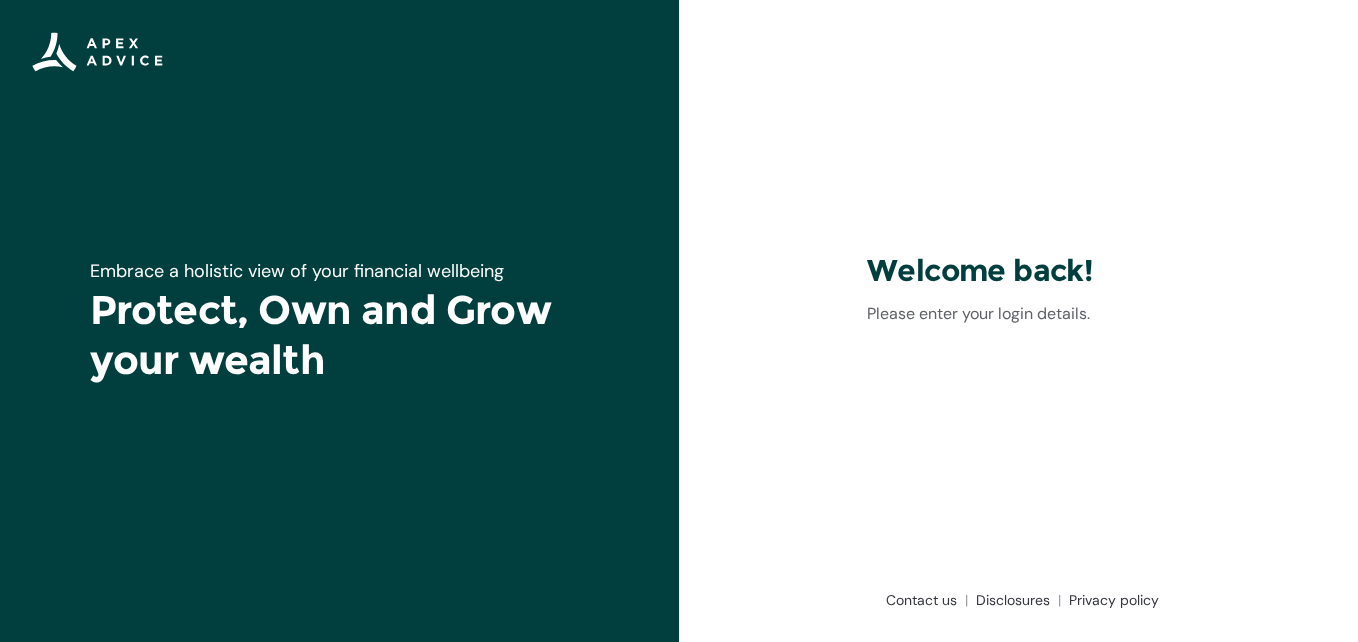 scroll, scrollTop: 0, scrollLeft: 0, axis: both 